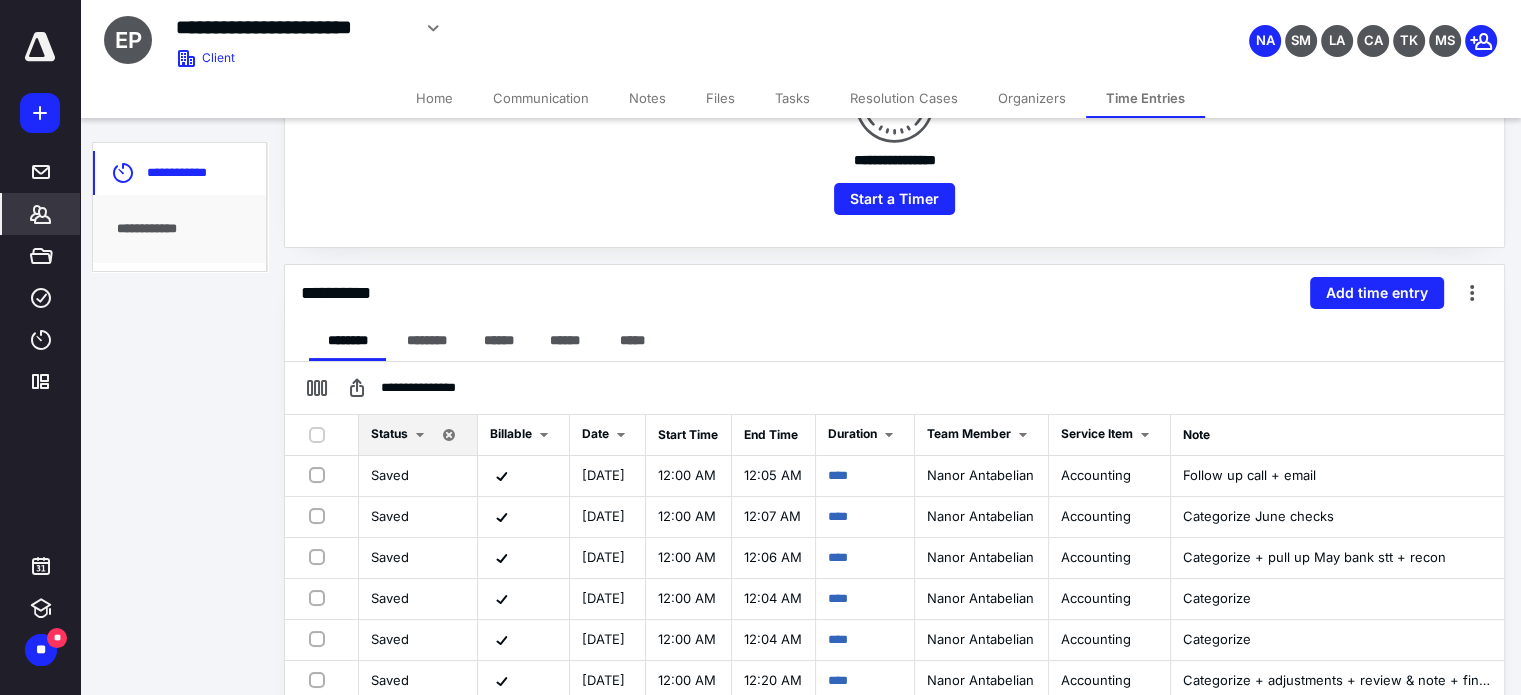scroll, scrollTop: 0, scrollLeft: 0, axis: both 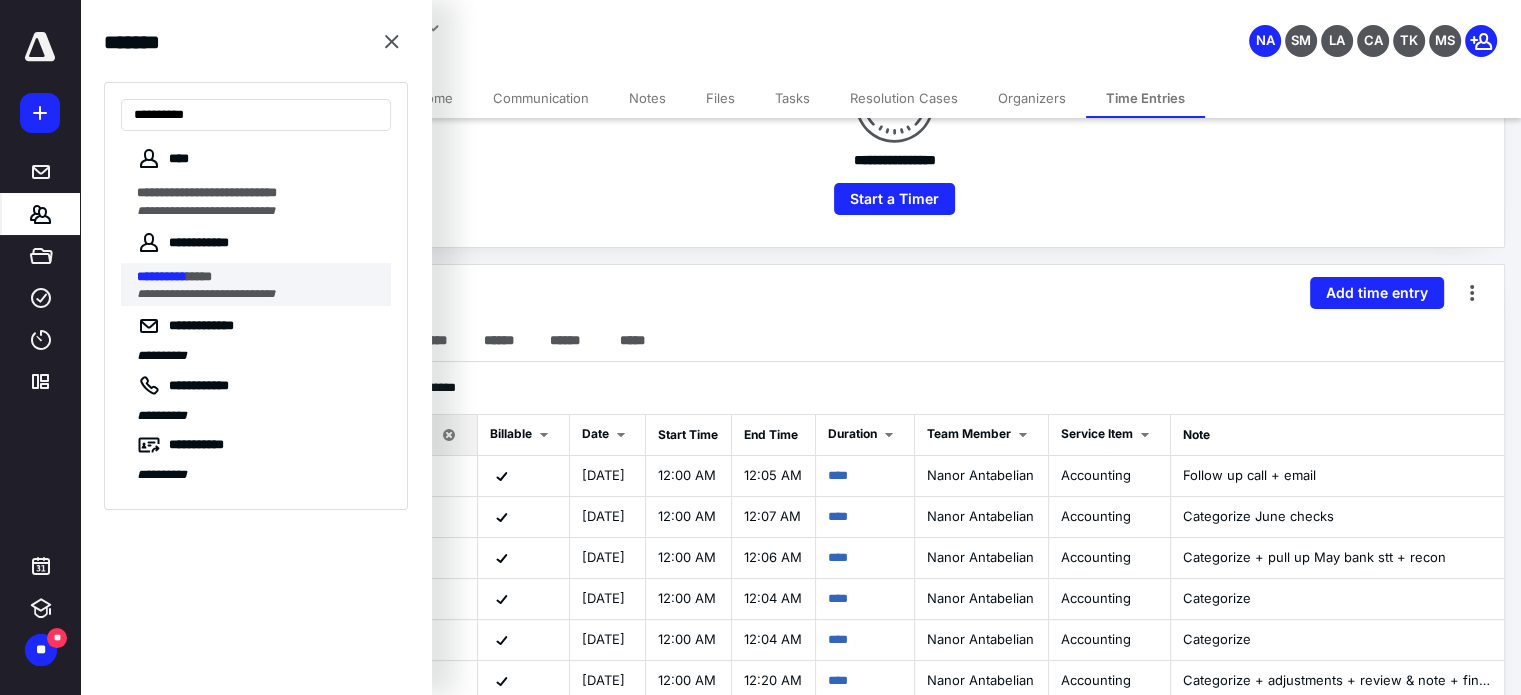 type on "**********" 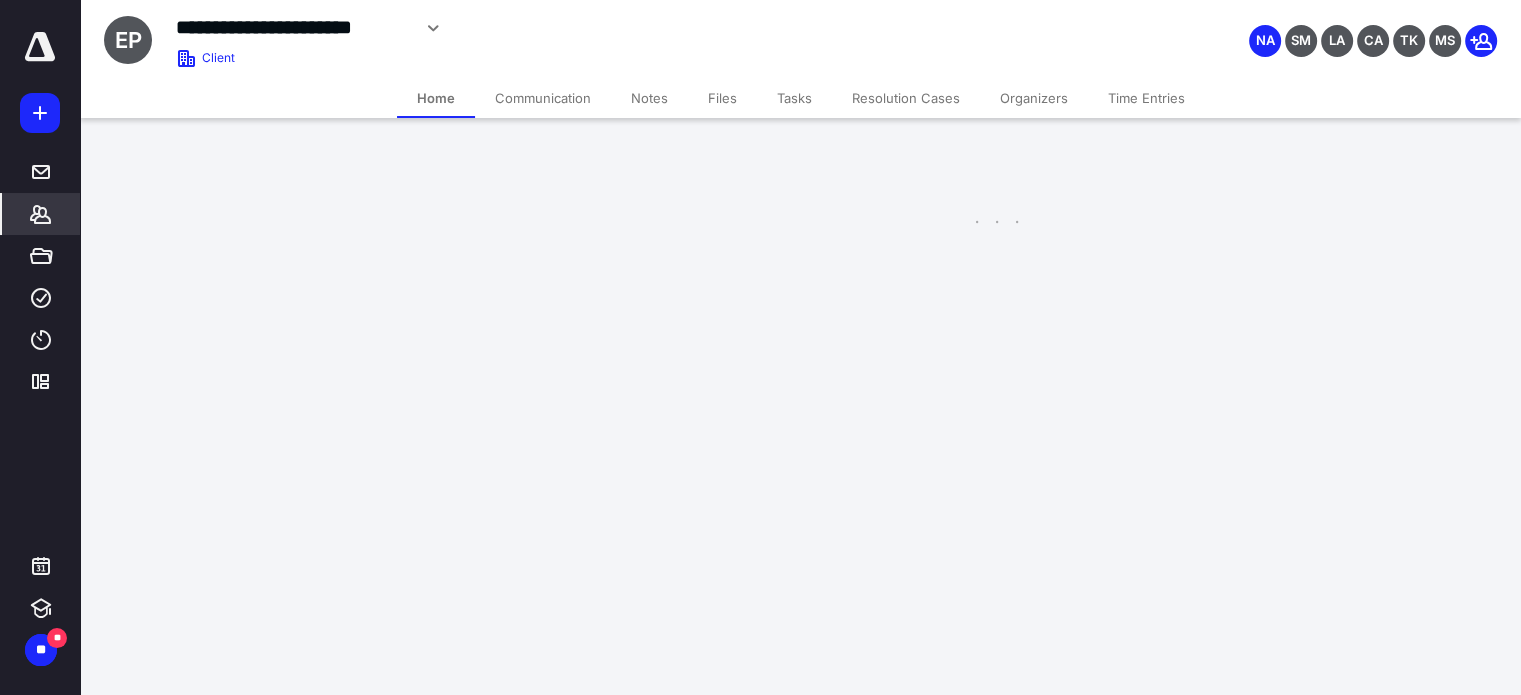 scroll, scrollTop: 0, scrollLeft: 0, axis: both 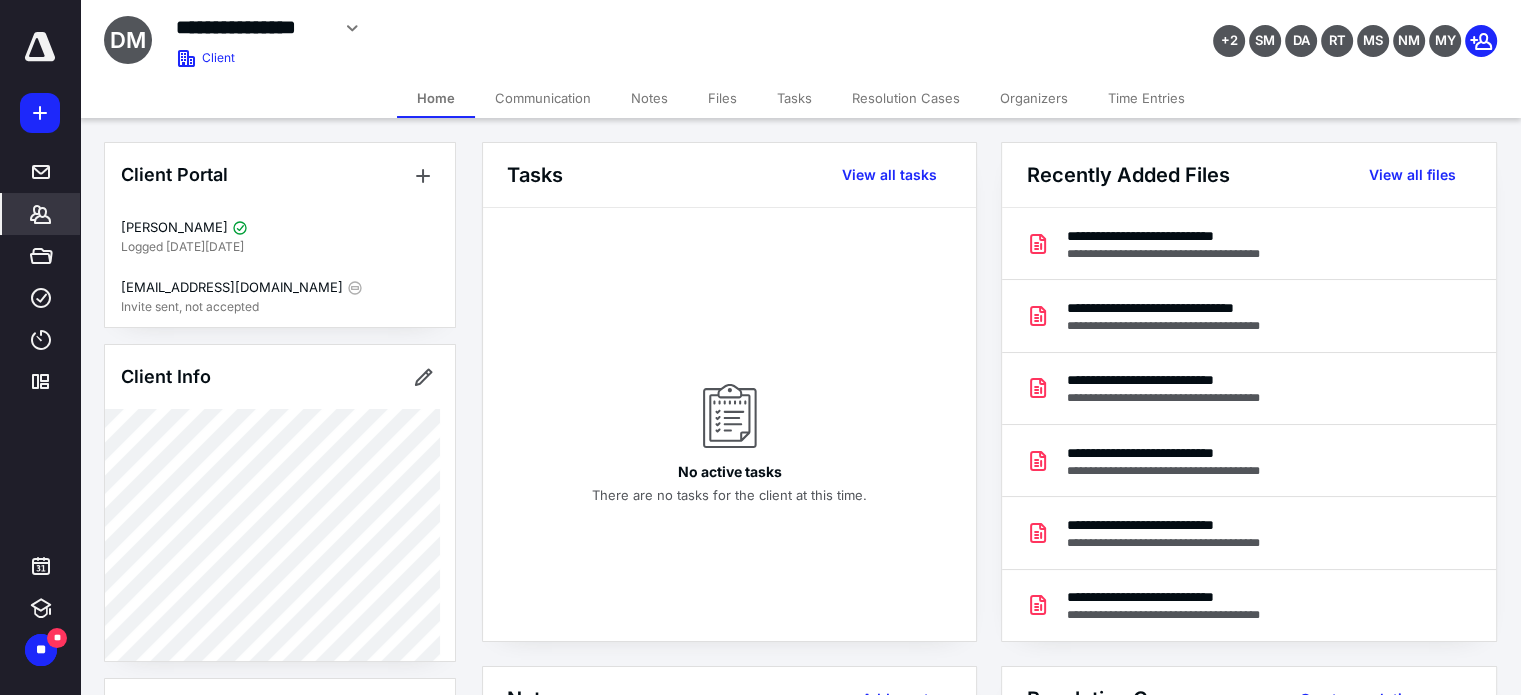 click on "Time Entries" at bounding box center (1146, 98) 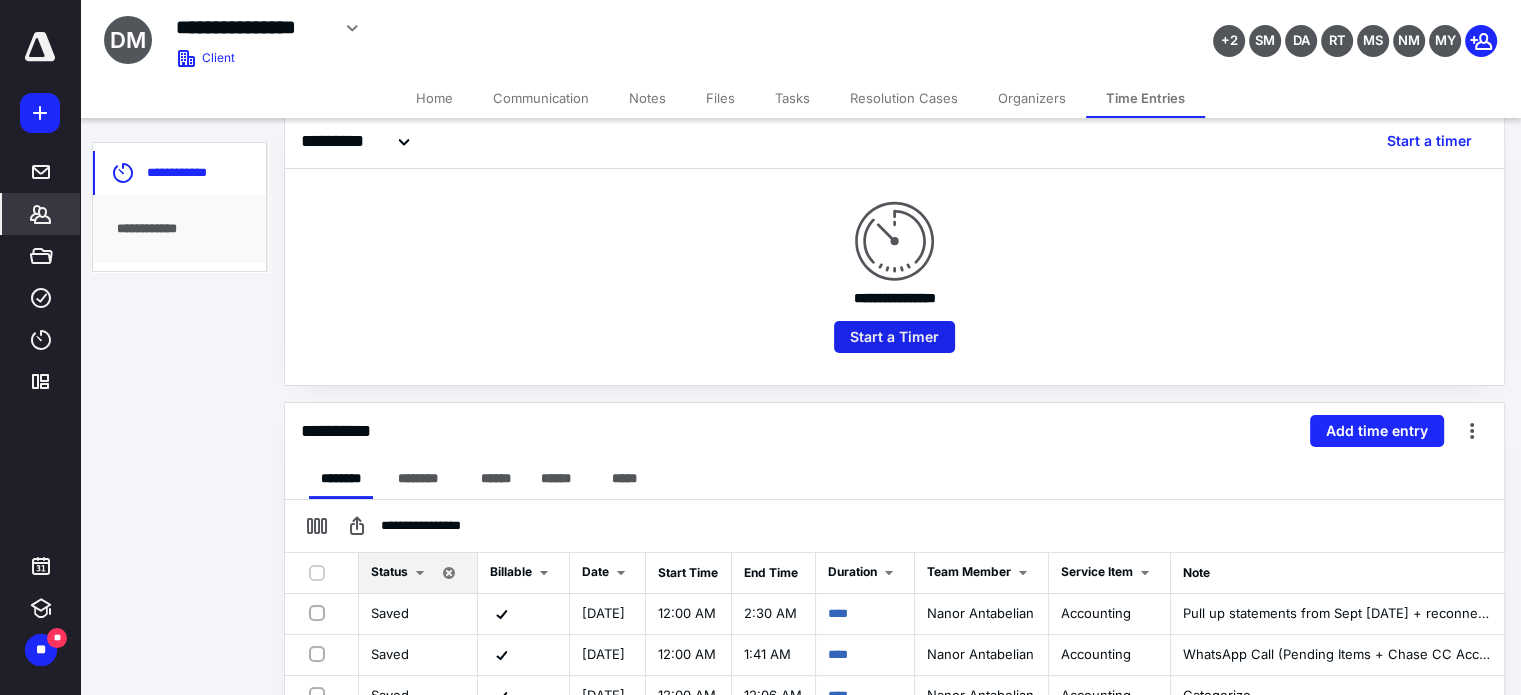 scroll, scrollTop: 200, scrollLeft: 0, axis: vertical 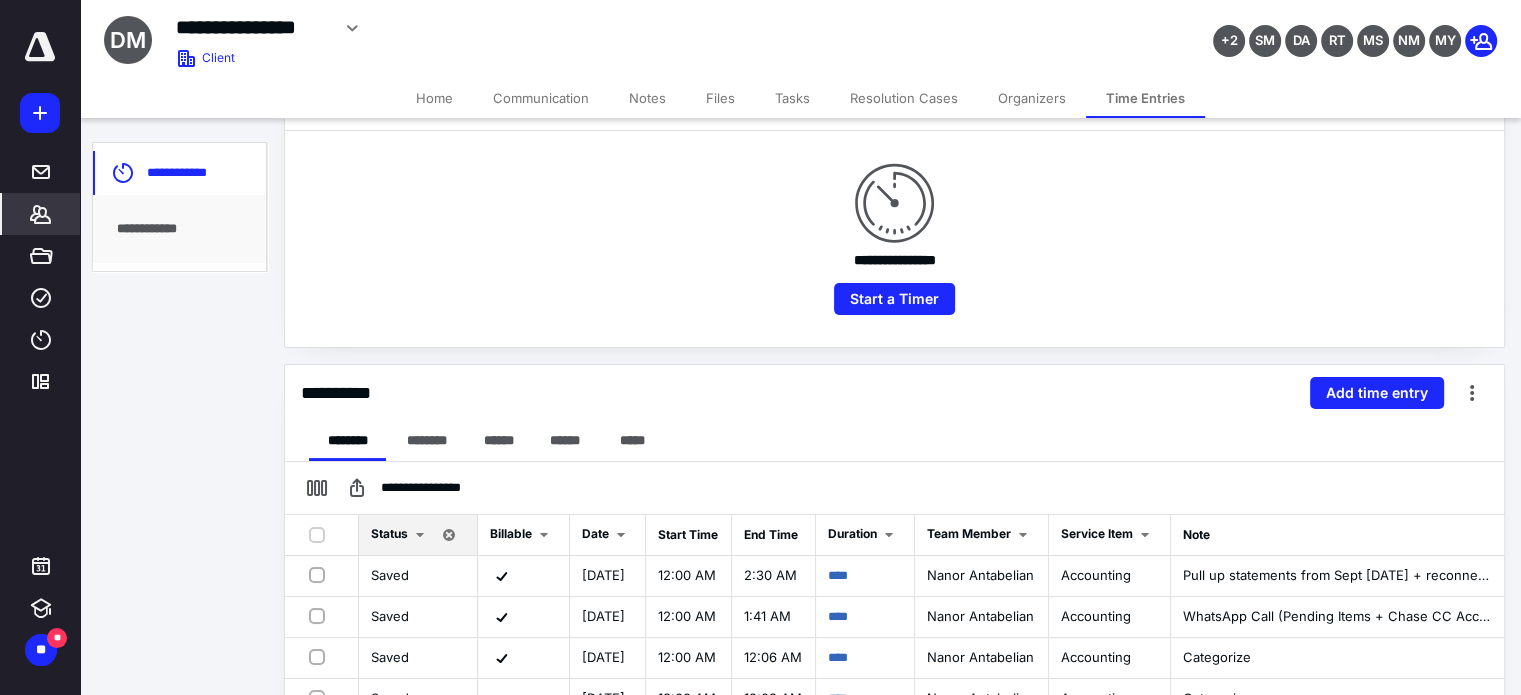 click on "*******" at bounding box center (41, 214) 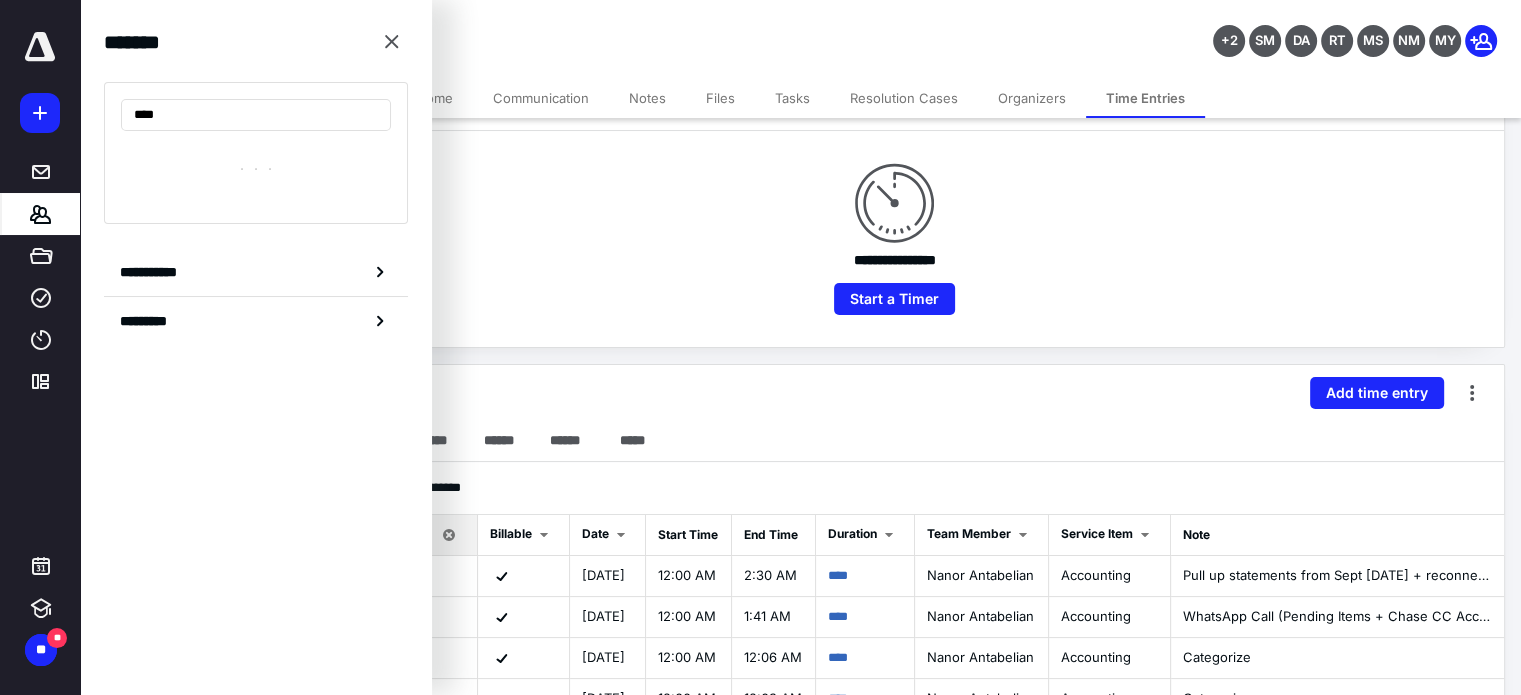type on "*****" 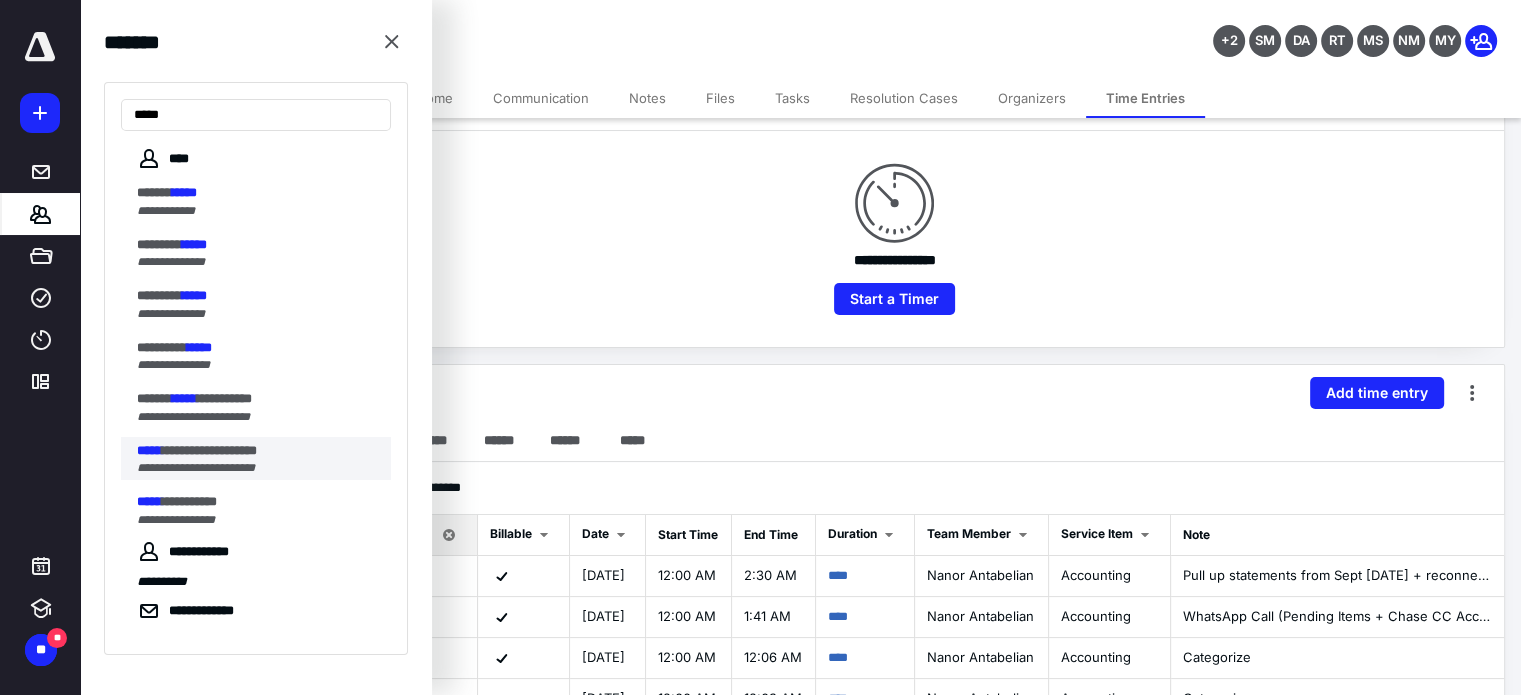 click on "**********" at bounding box center (196, 468) 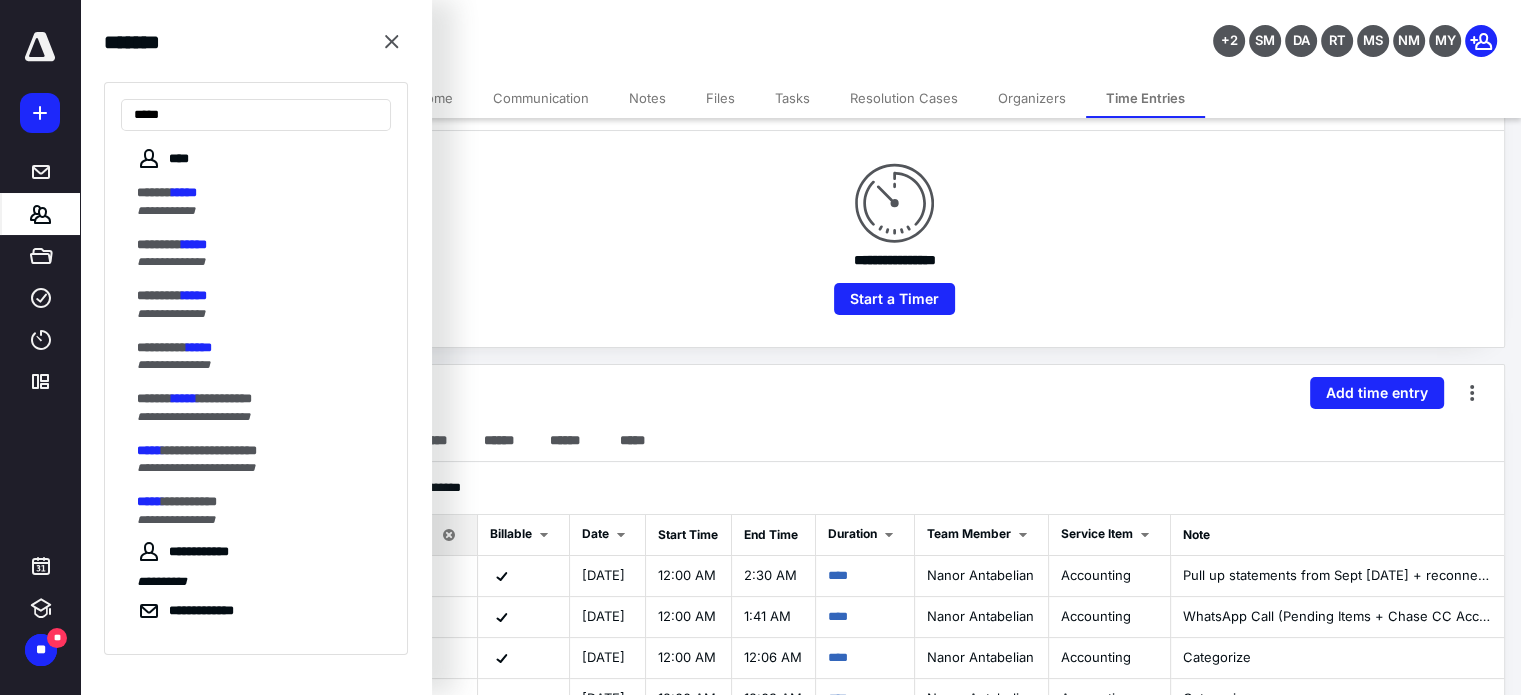 scroll, scrollTop: 0, scrollLeft: 0, axis: both 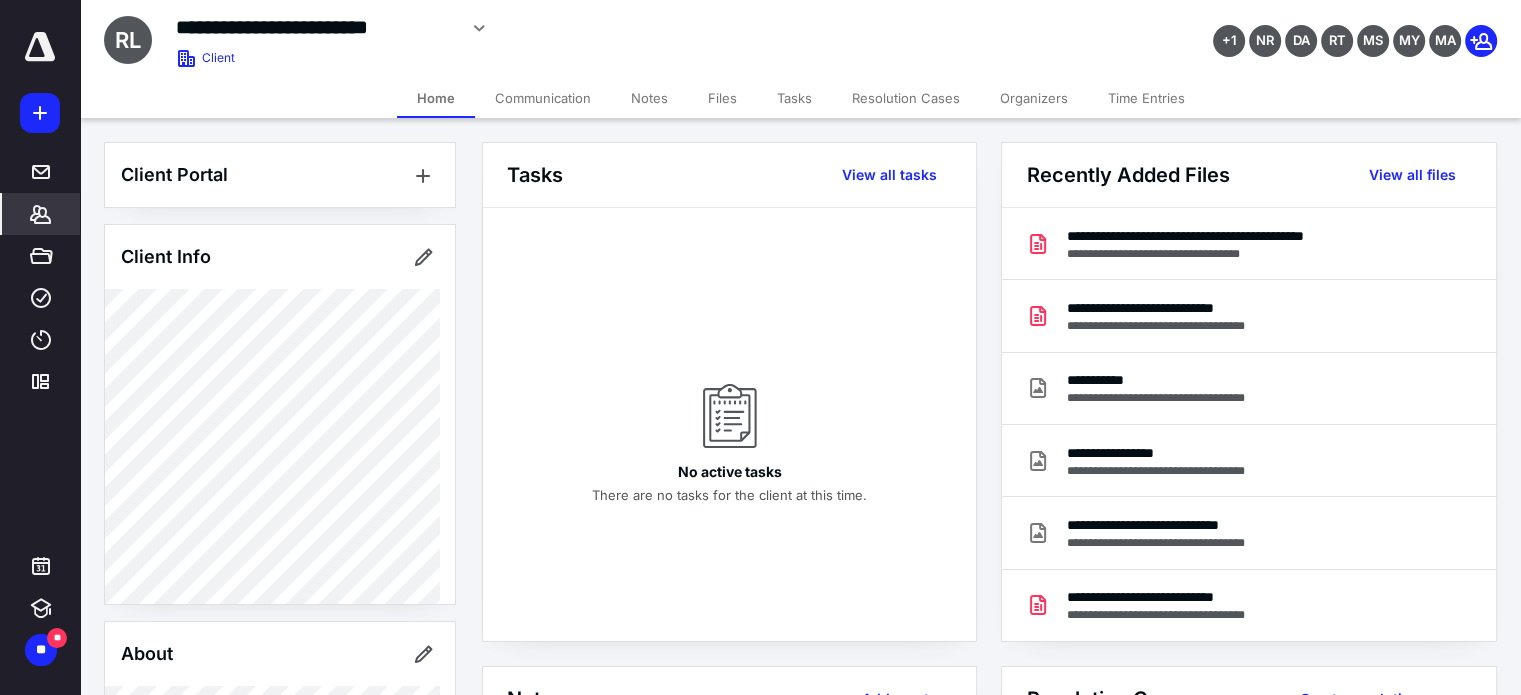 click on "Time Entries" at bounding box center (1146, 98) 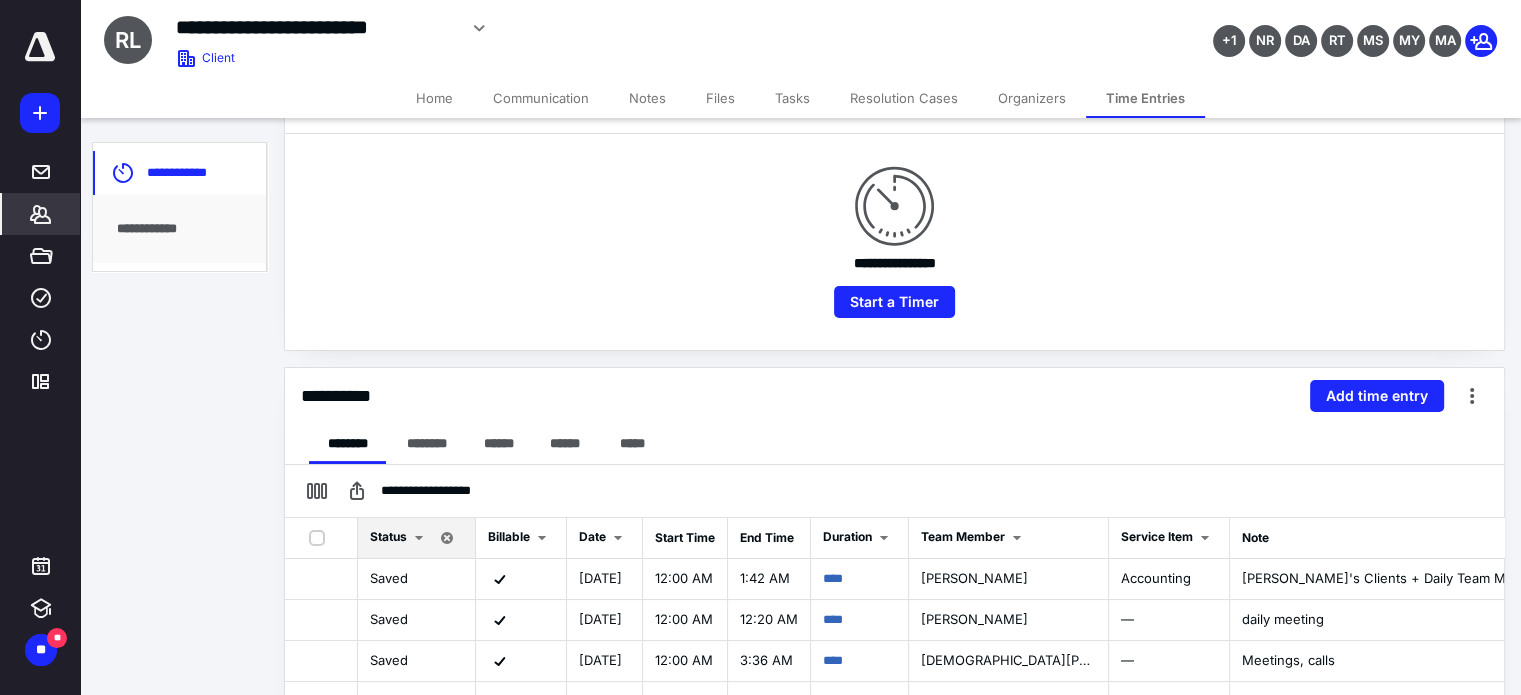 scroll, scrollTop: 200, scrollLeft: 0, axis: vertical 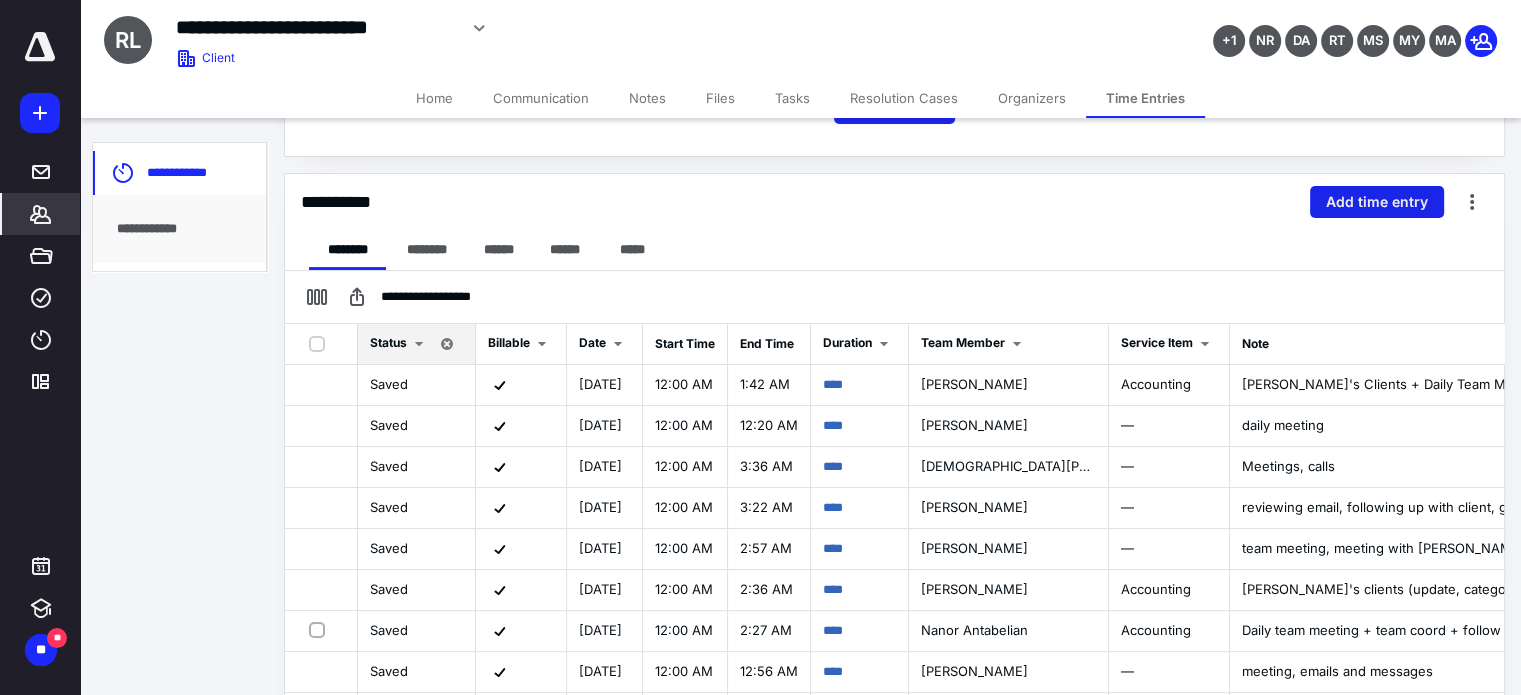 click on "Add time entry" at bounding box center (1377, 202) 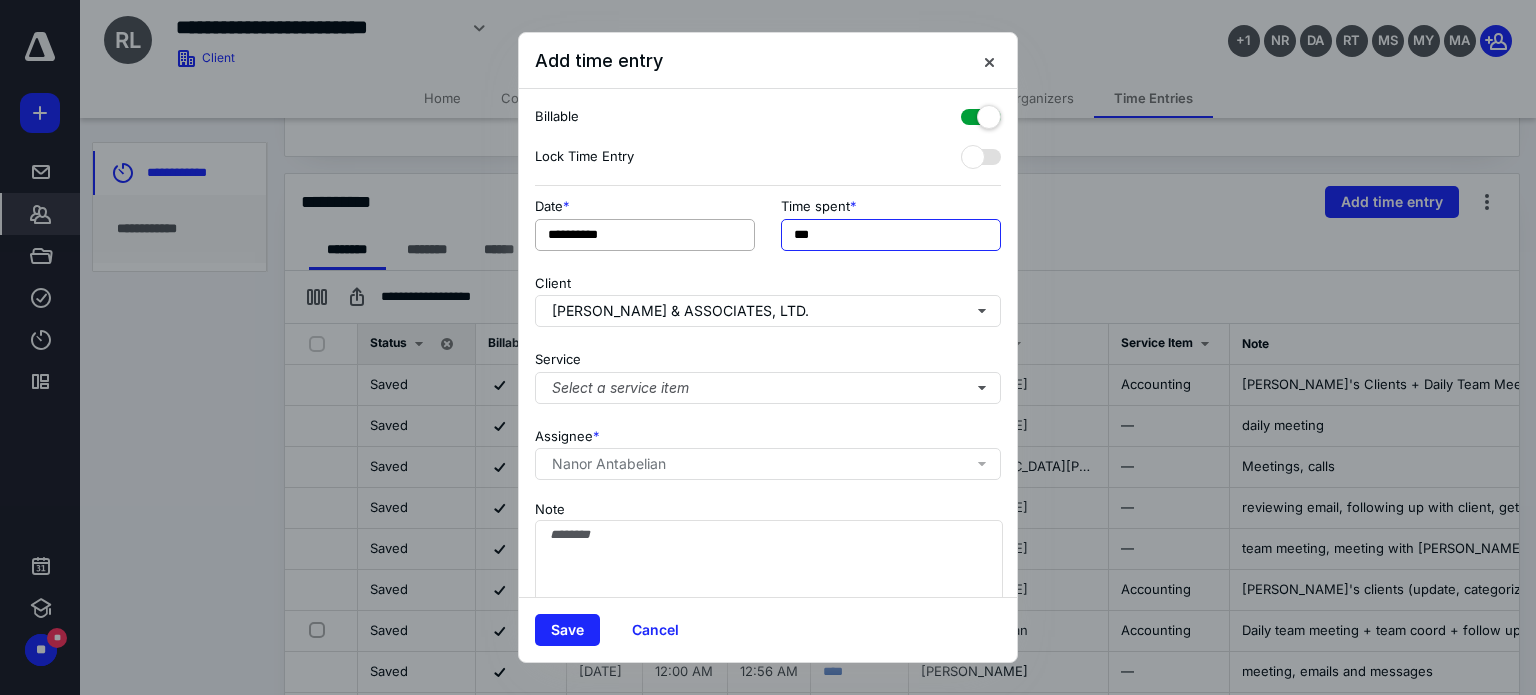 drag, startPoint x: 864, startPoint y: 228, endPoint x: 640, endPoint y: 239, distance: 224.26993 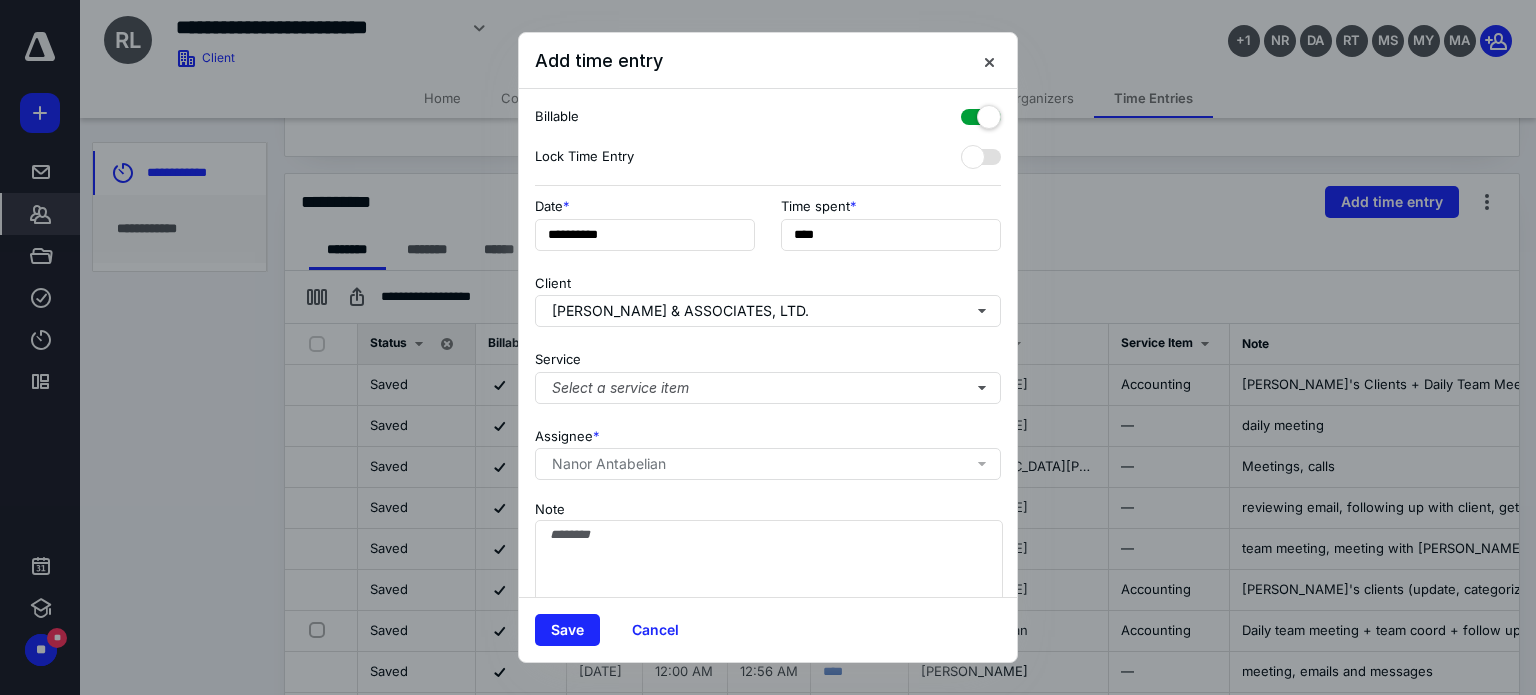 type on "******" 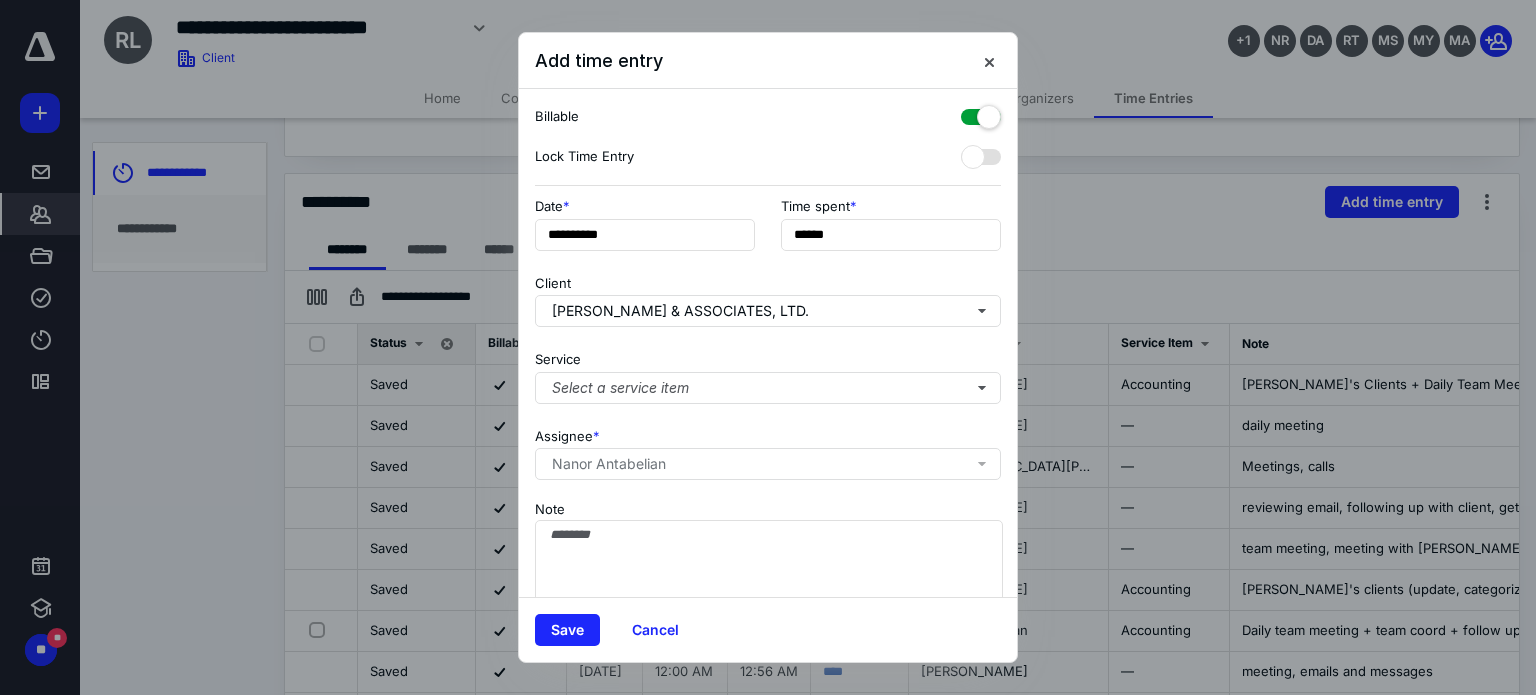 click on "**********" at bounding box center (768, 230) 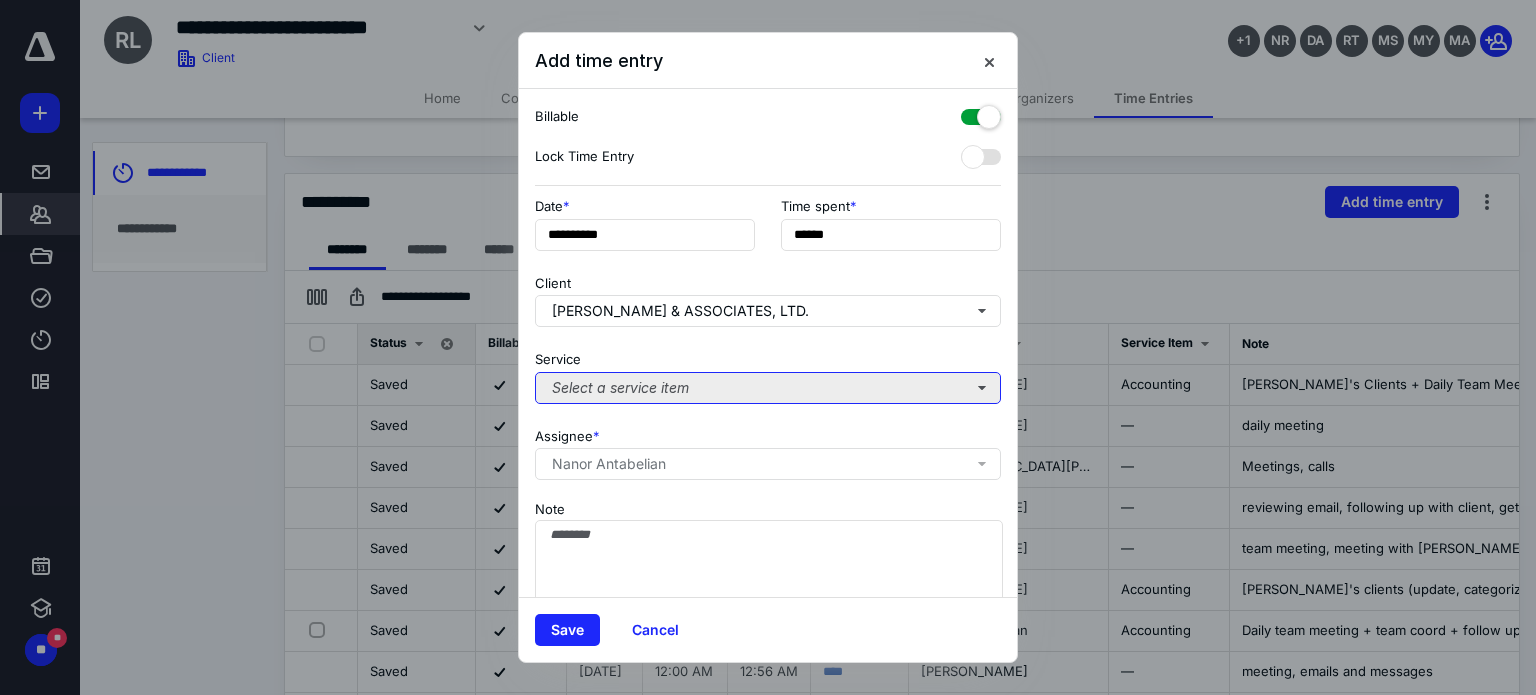 click on "Select a service item" at bounding box center (768, 388) 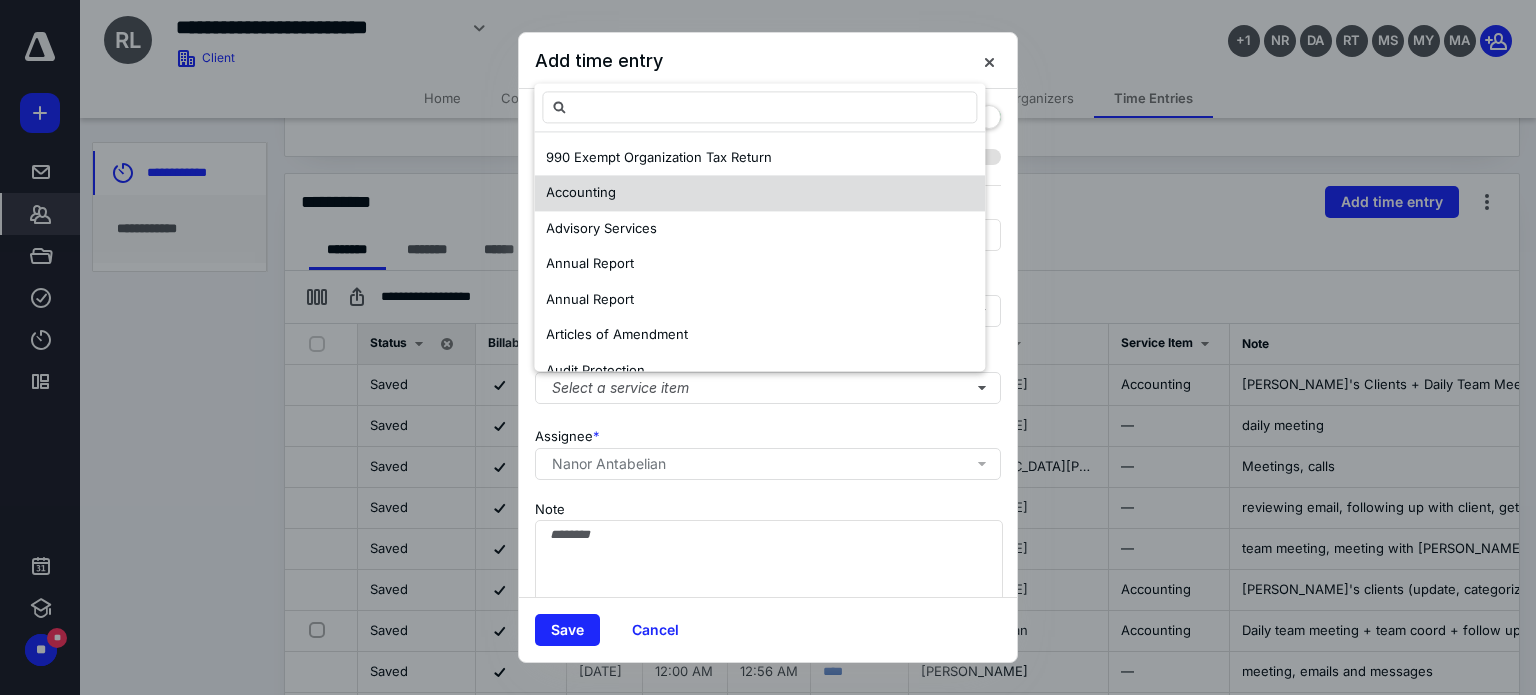 click on "Accounting" at bounding box center [581, 193] 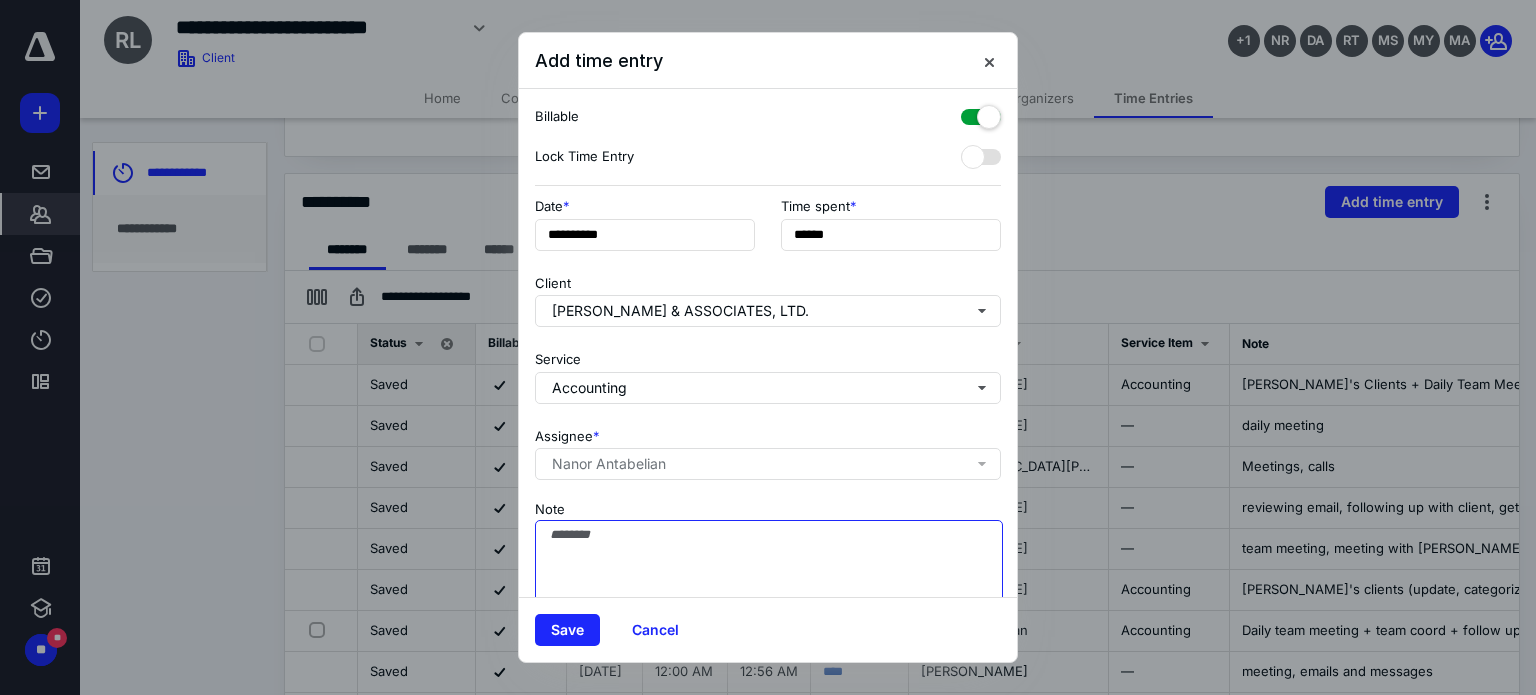 click on "Note" at bounding box center (769, 570) 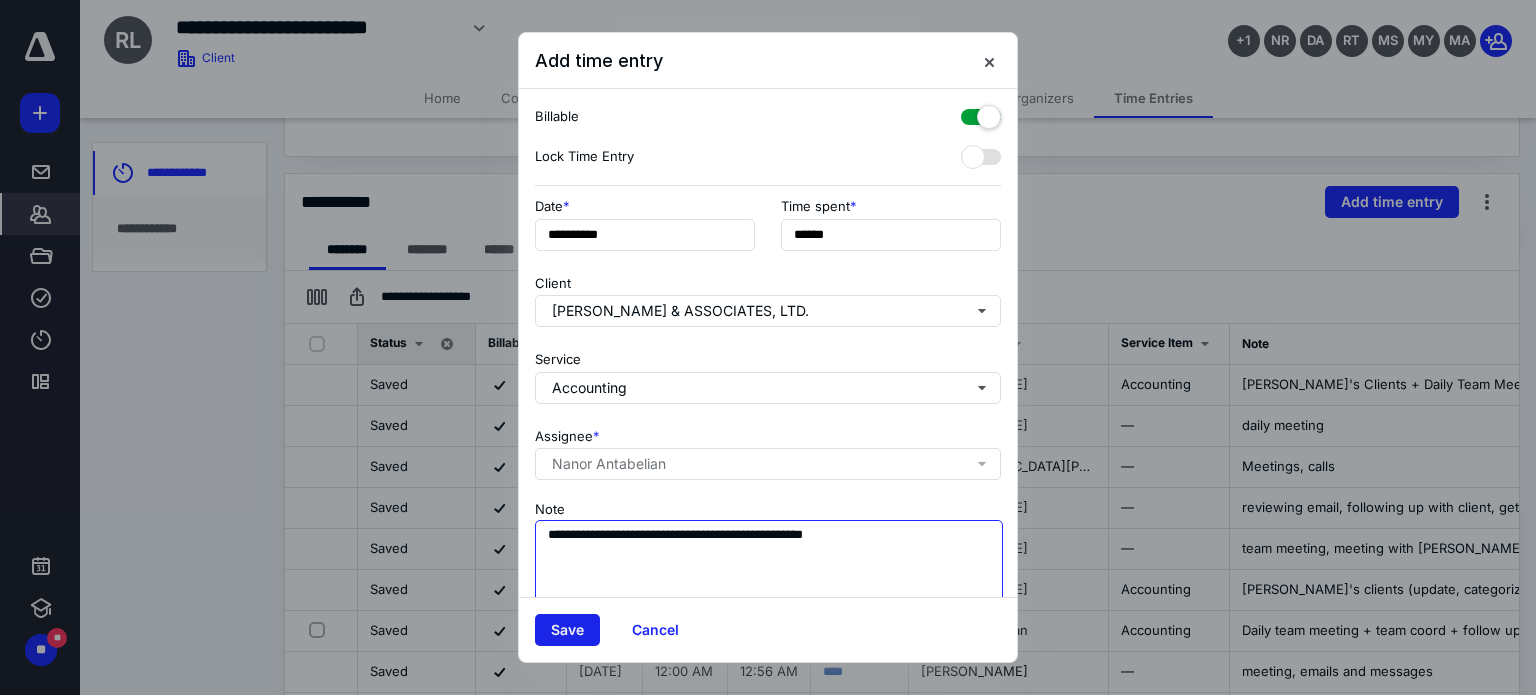 type on "**********" 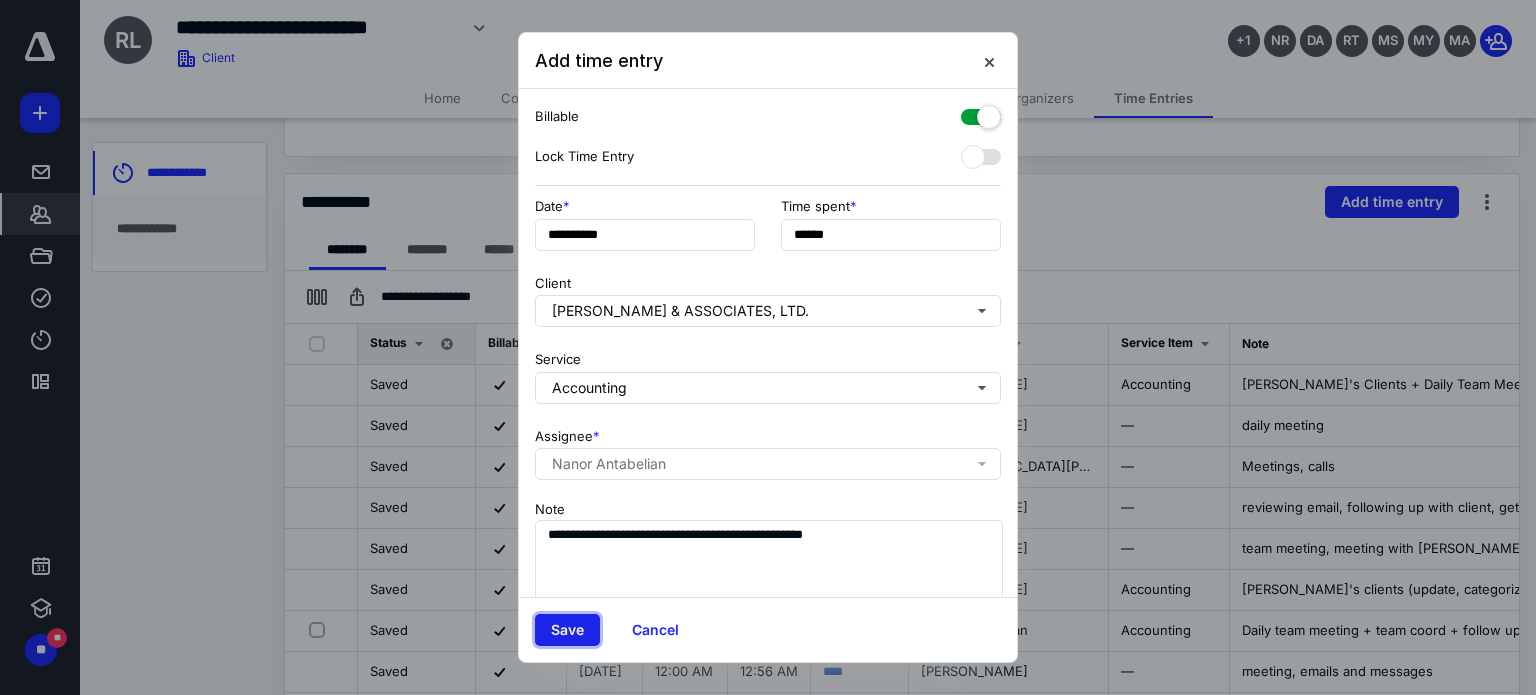 click on "Save" at bounding box center (567, 630) 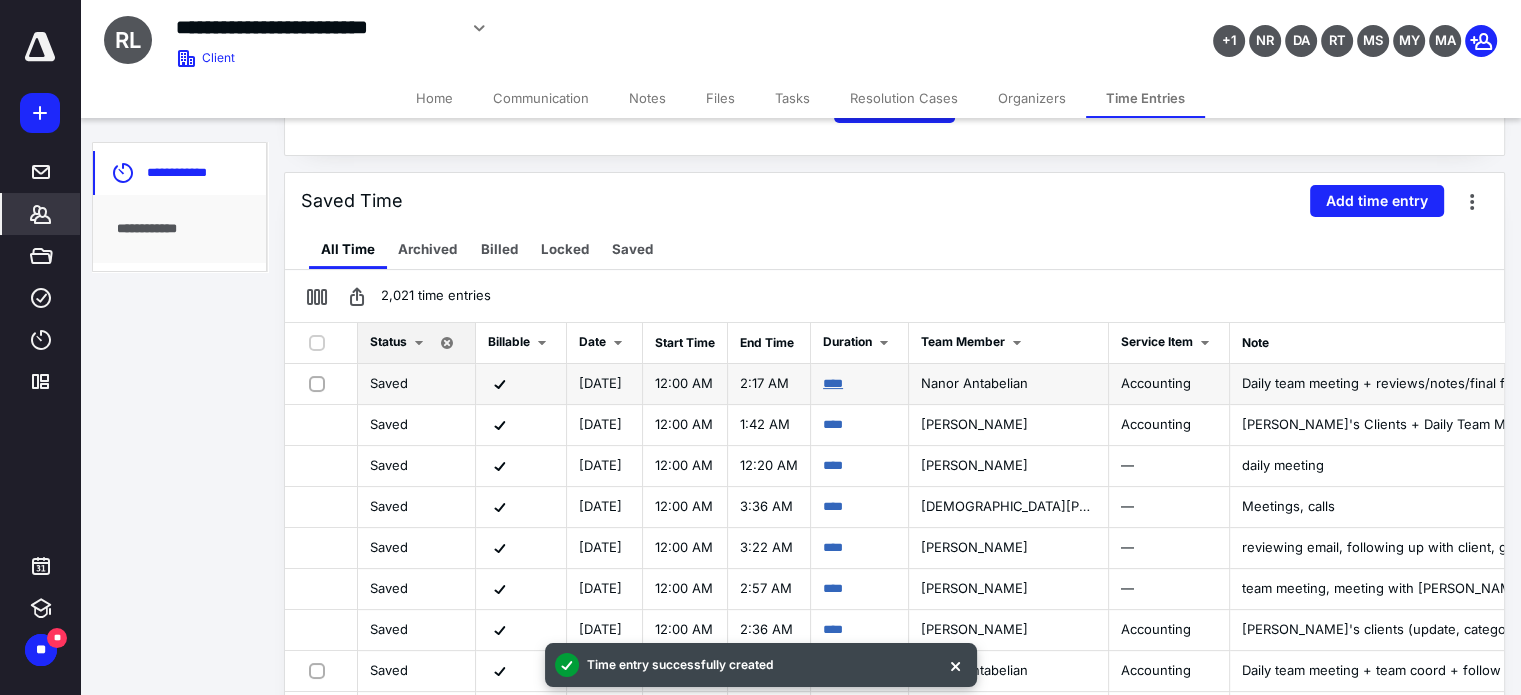 click on "****" at bounding box center [833, 383] 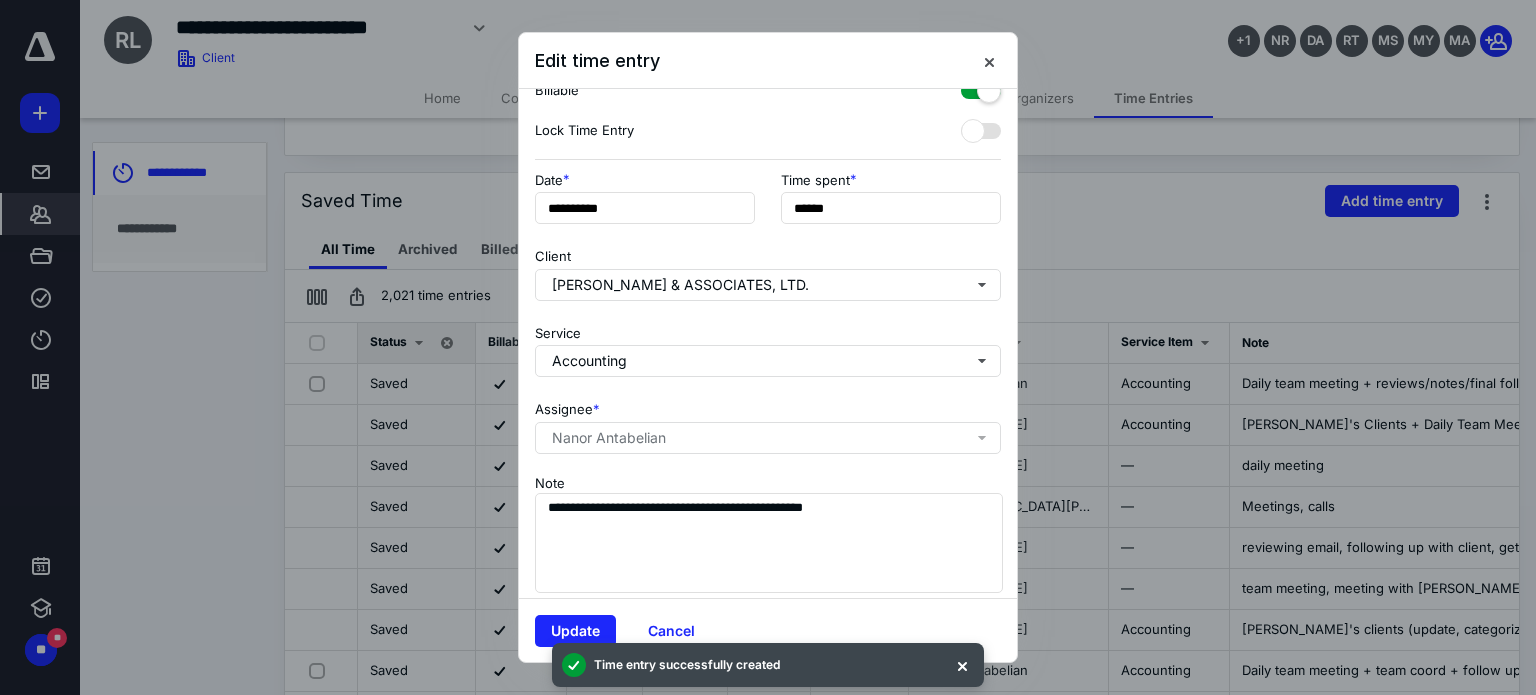 scroll, scrollTop: 84, scrollLeft: 0, axis: vertical 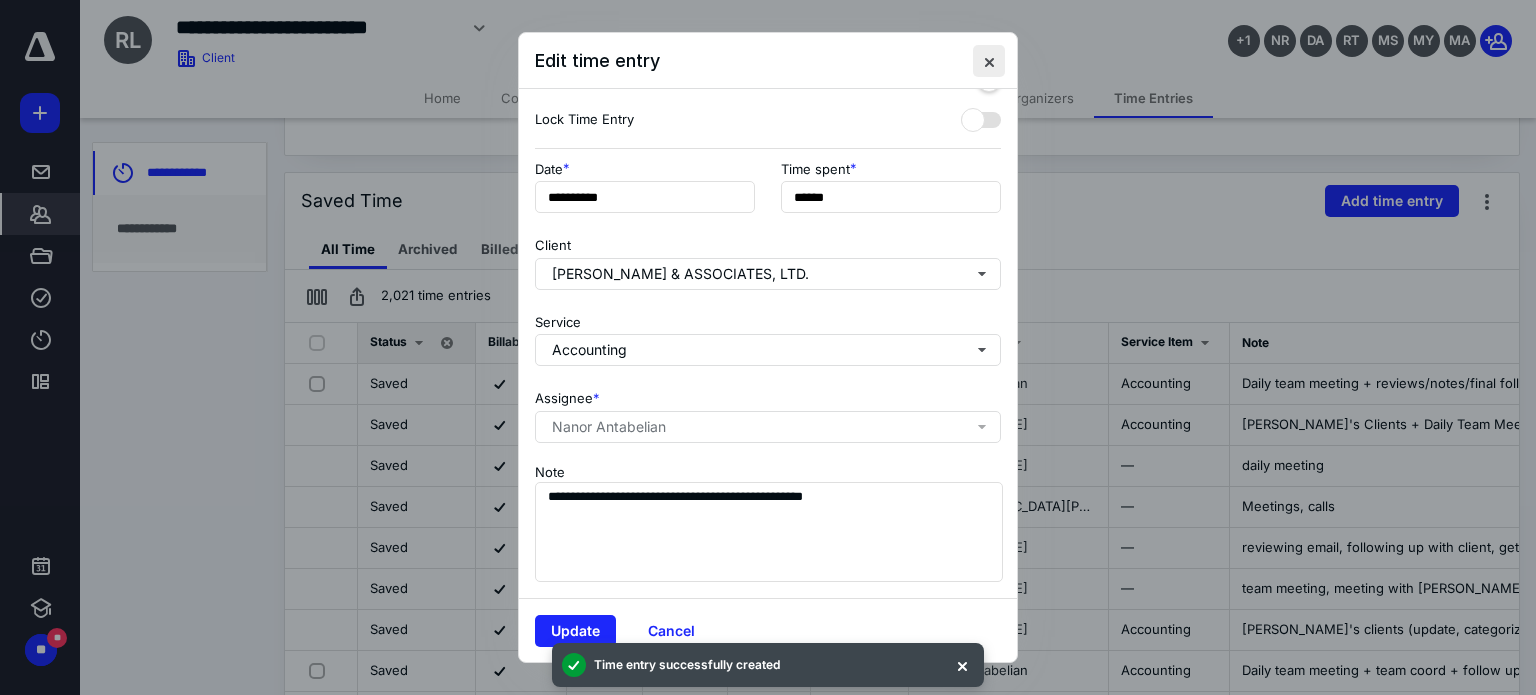 click at bounding box center (989, 61) 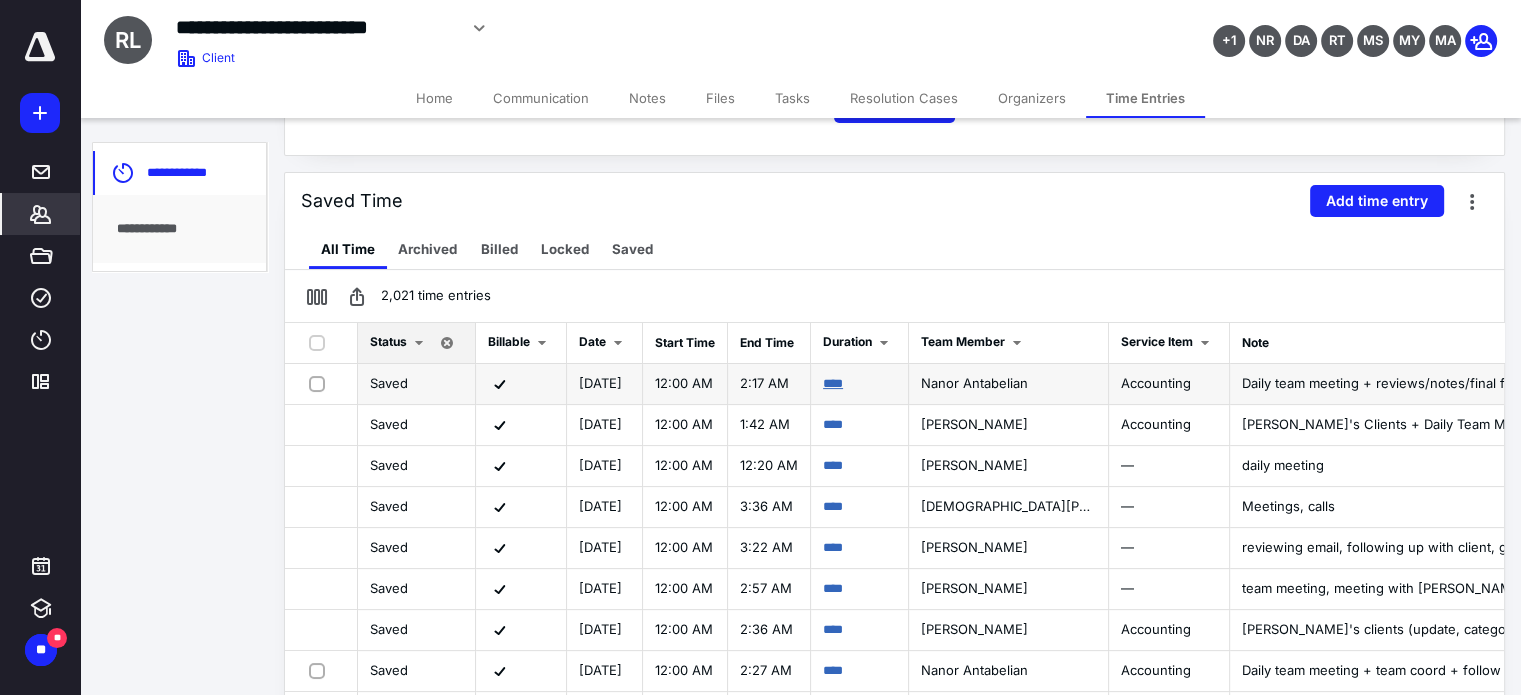 click on "****" at bounding box center (833, 383) 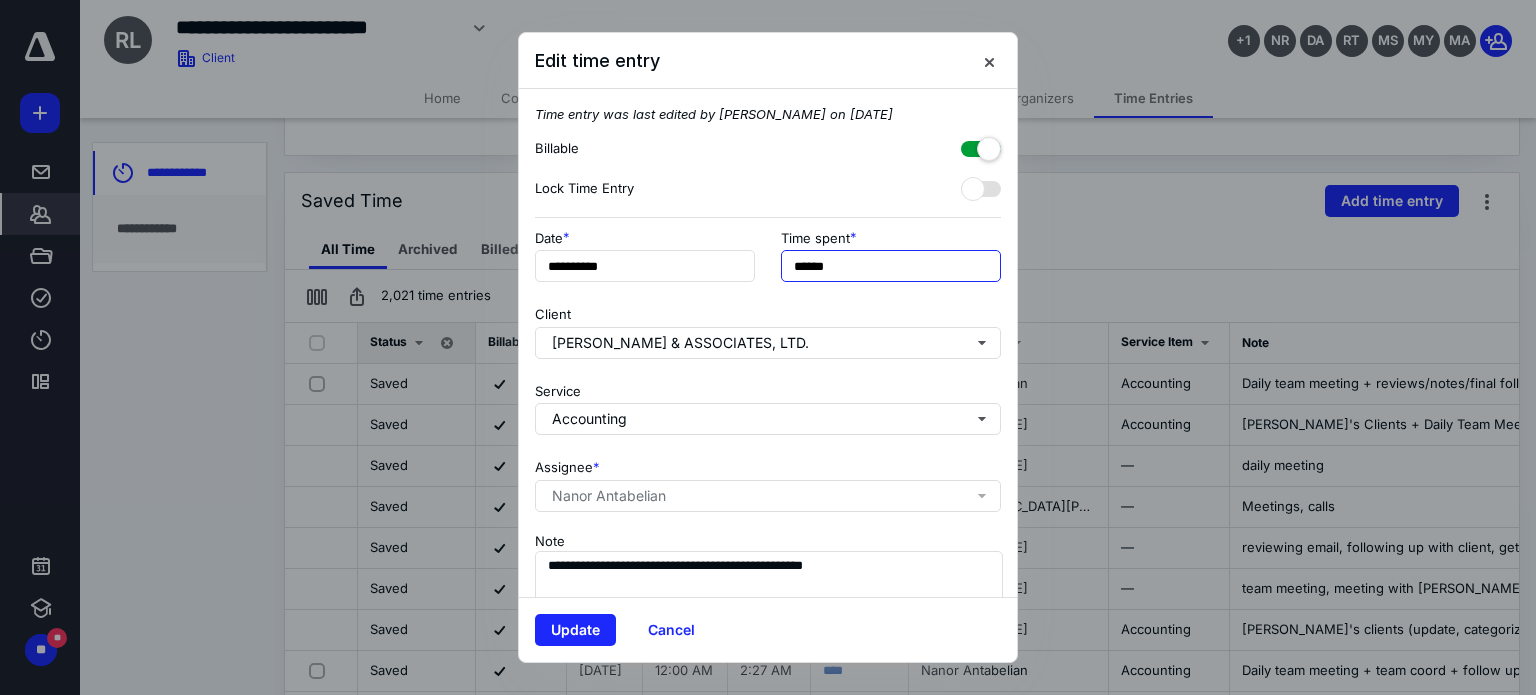 click on "******" at bounding box center [891, 266] 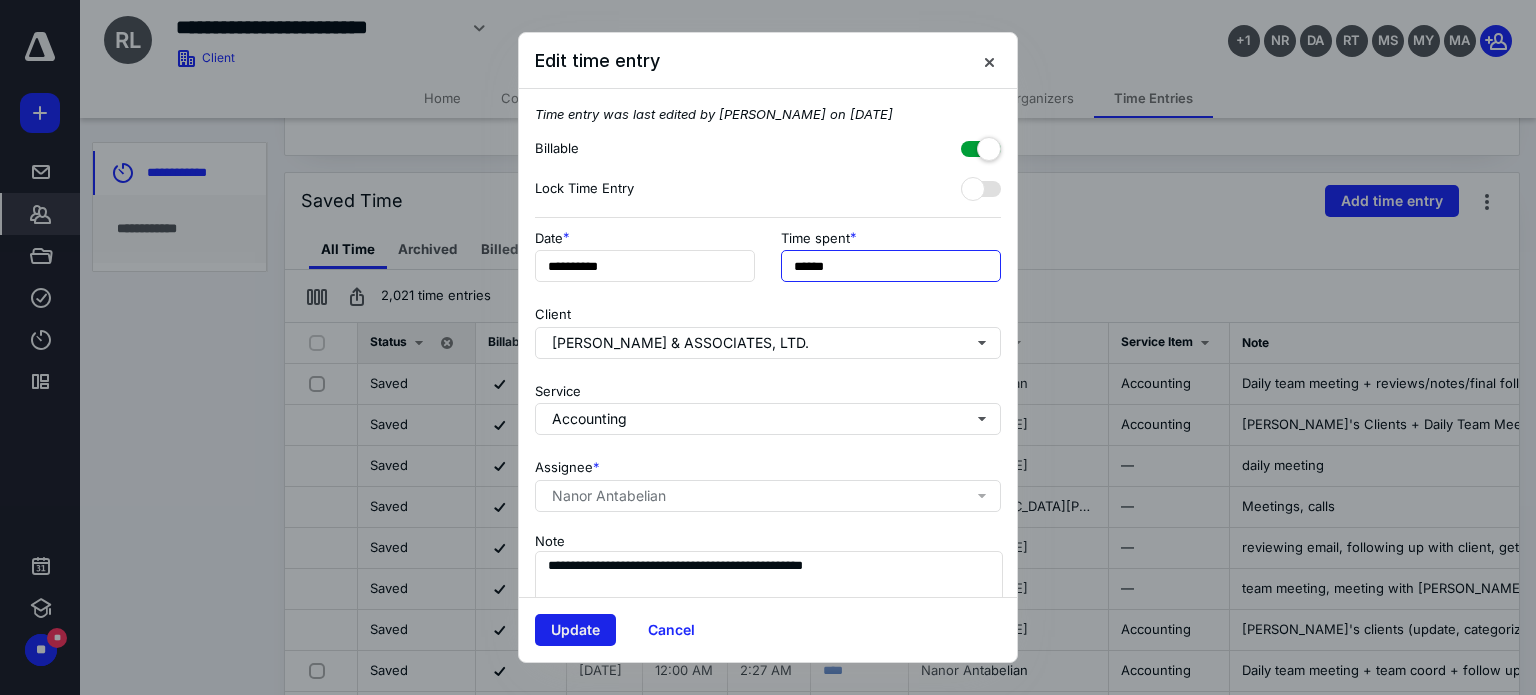 type on "******" 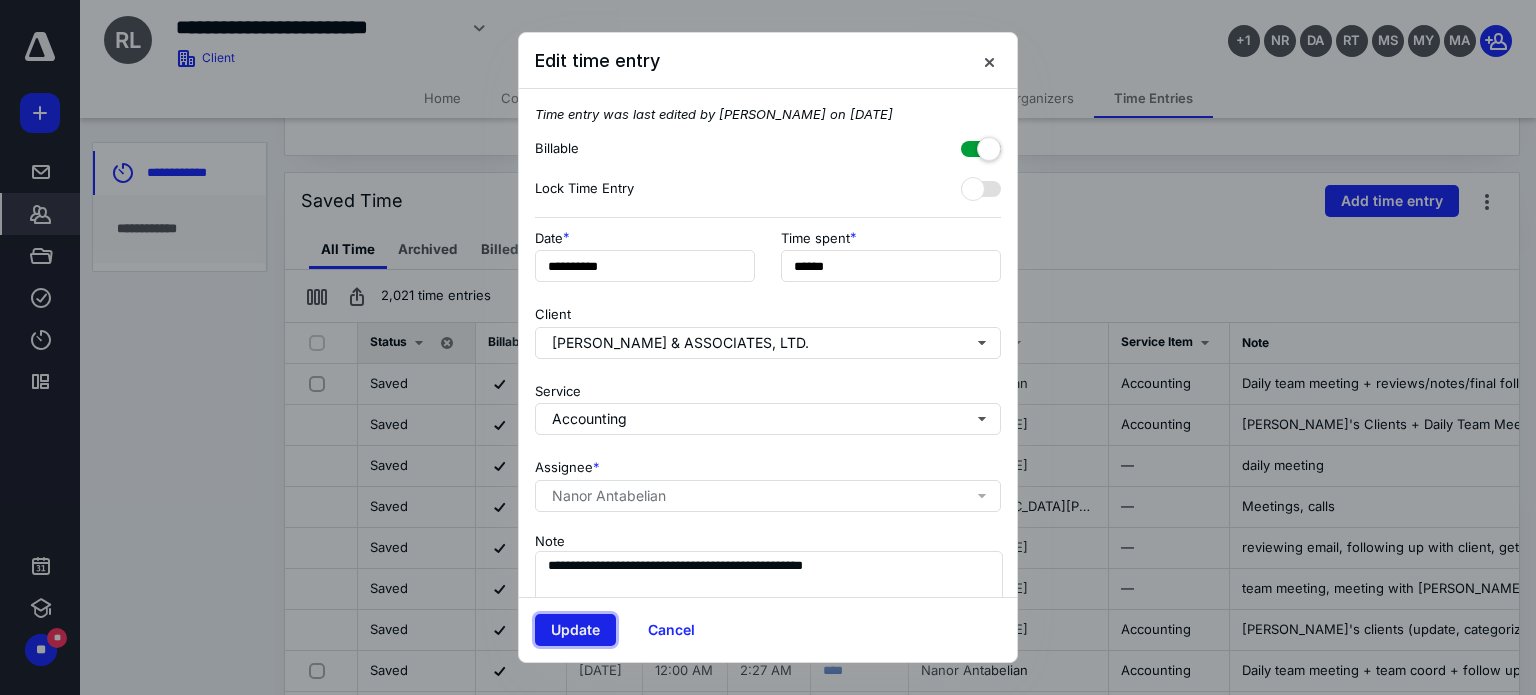 click on "Update" at bounding box center [575, 630] 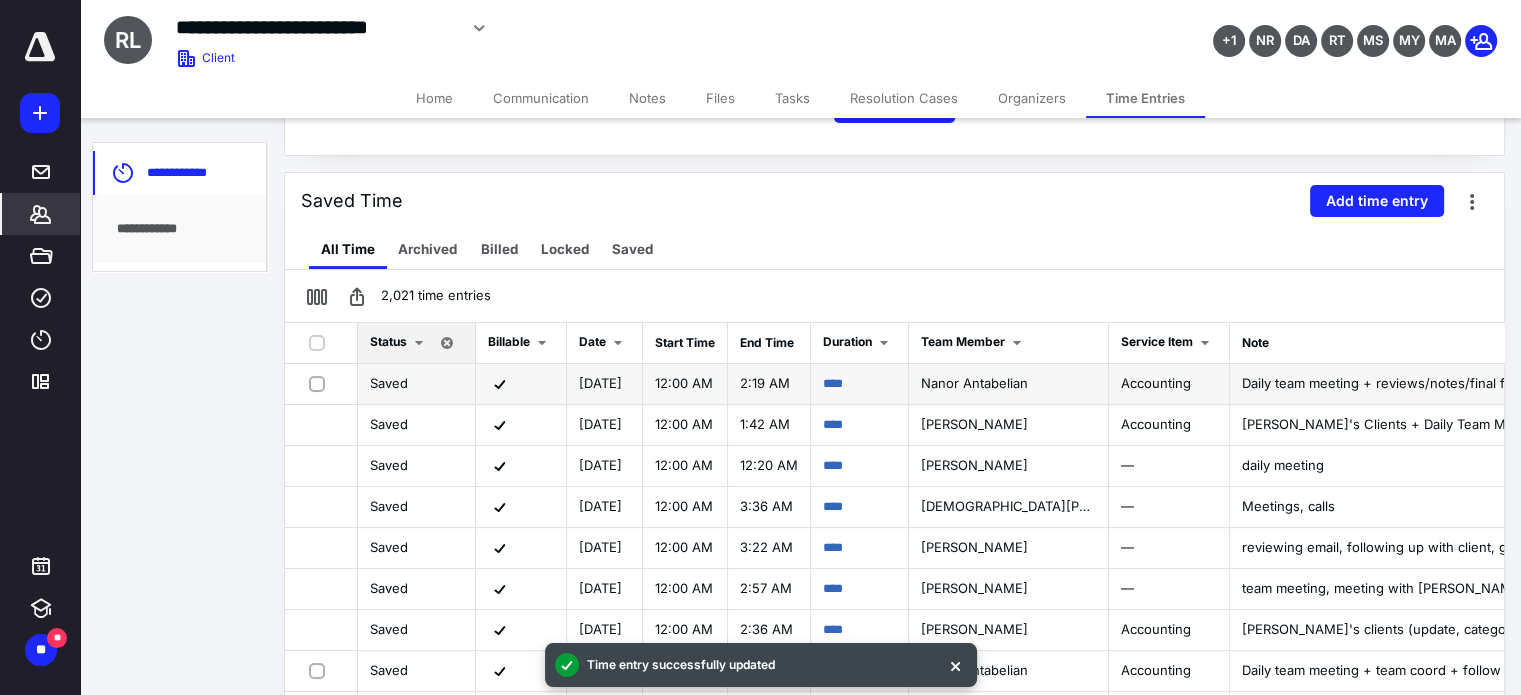 click on "****" at bounding box center (860, 384) 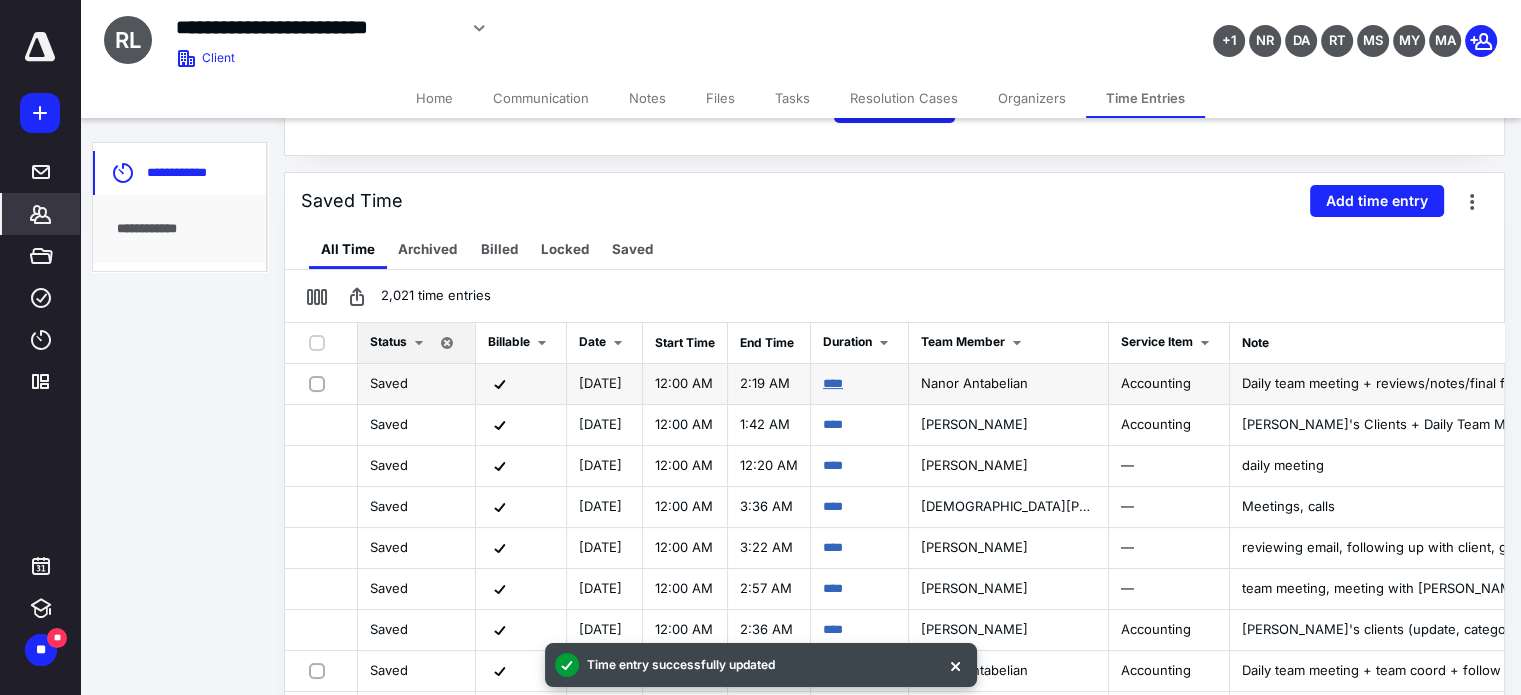click on "****" at bounding box center (833, 383) 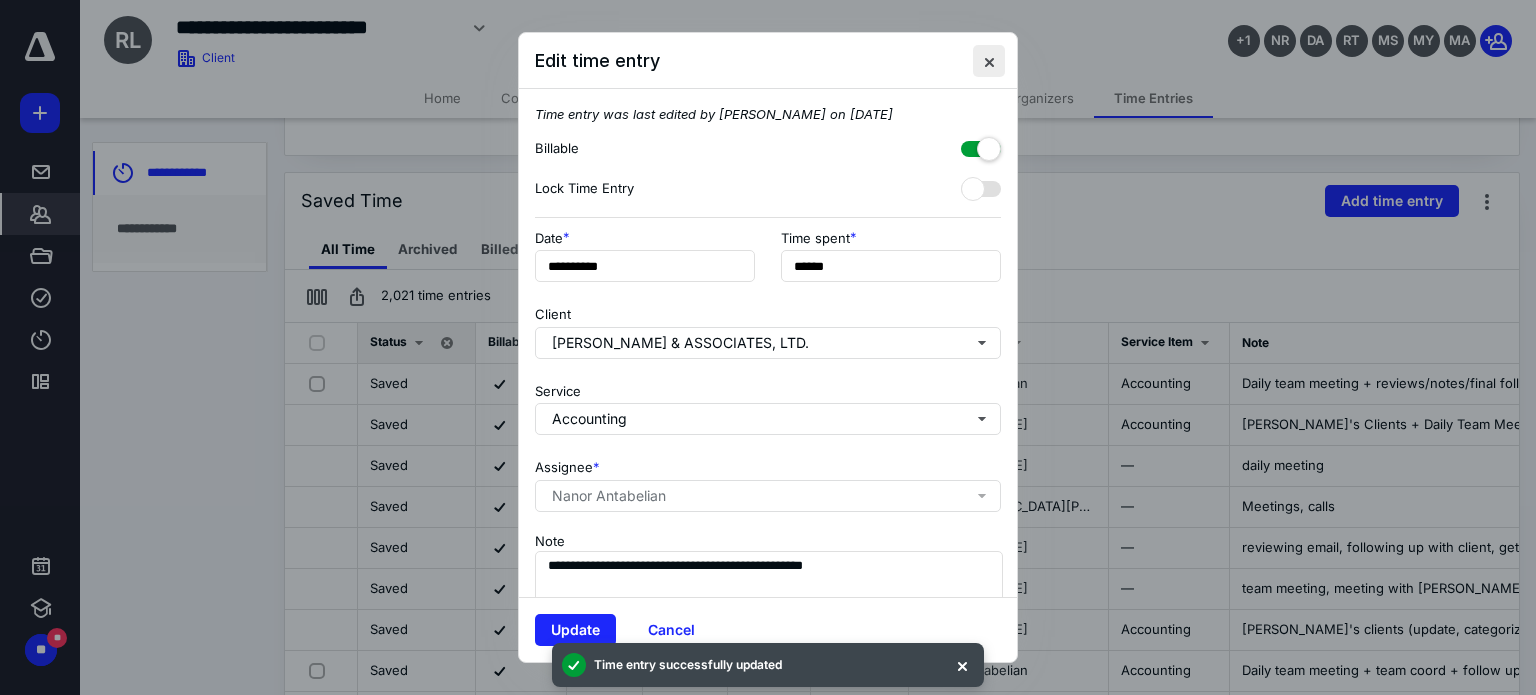 click at bounding box center (989, 61) 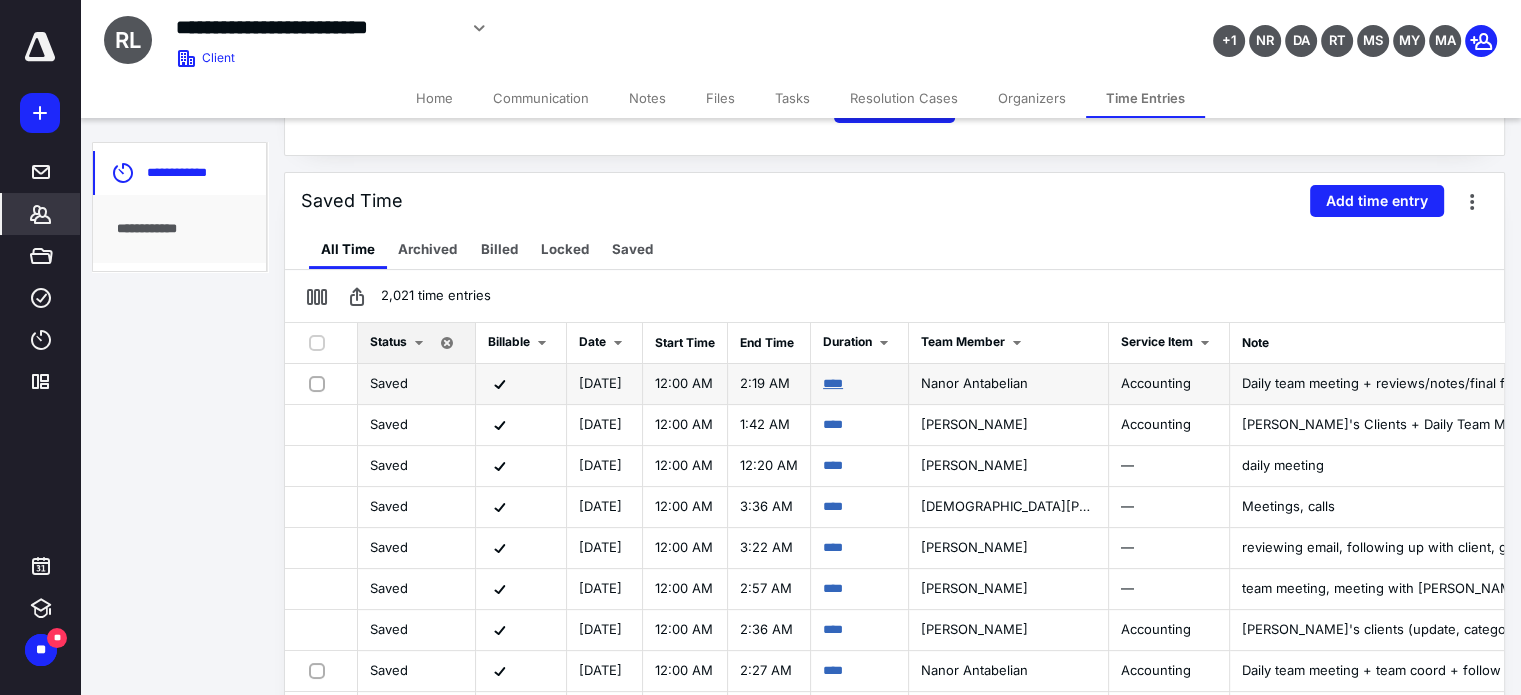click on "****" at bounding box center [833, 383] 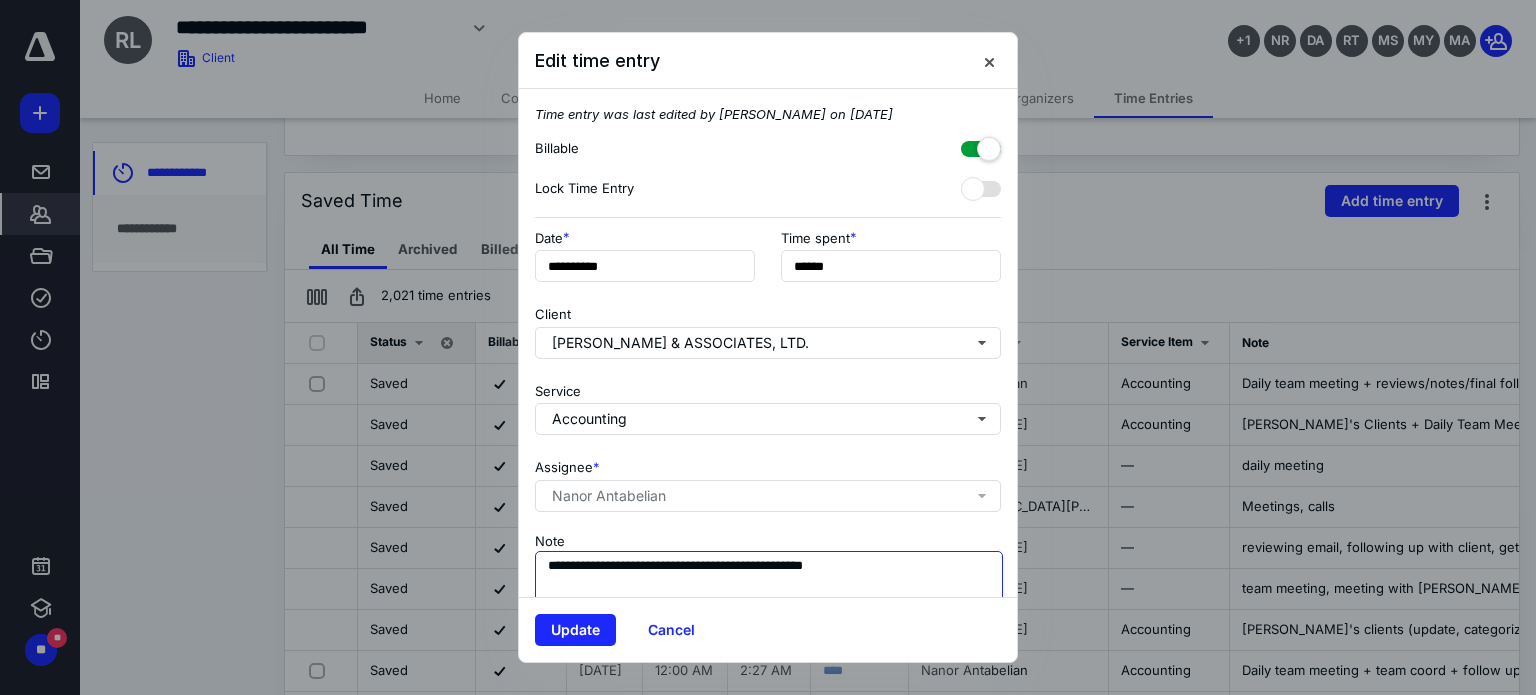 click on "**********" at bounding box center (769, 601) 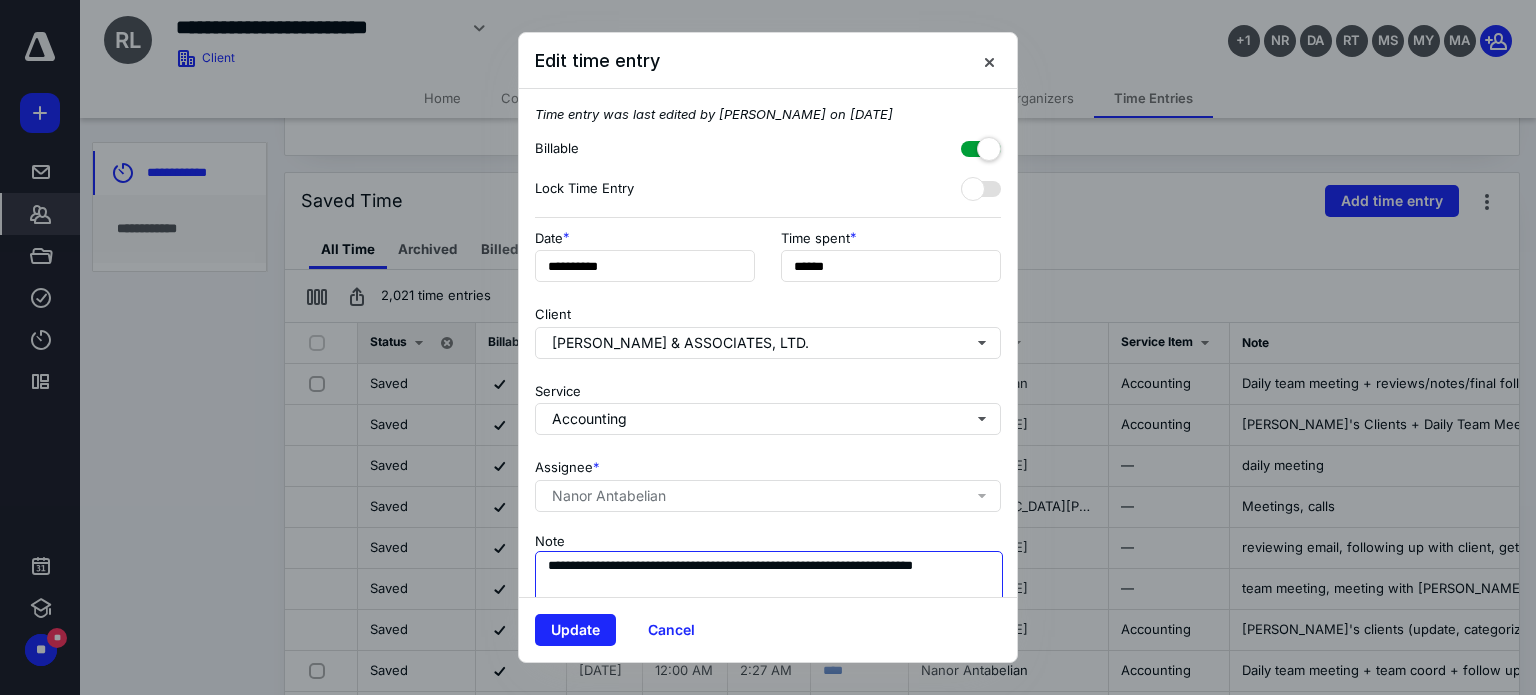 scroll, scrollTop: 9, scrollLeft: 0, axis: vertical 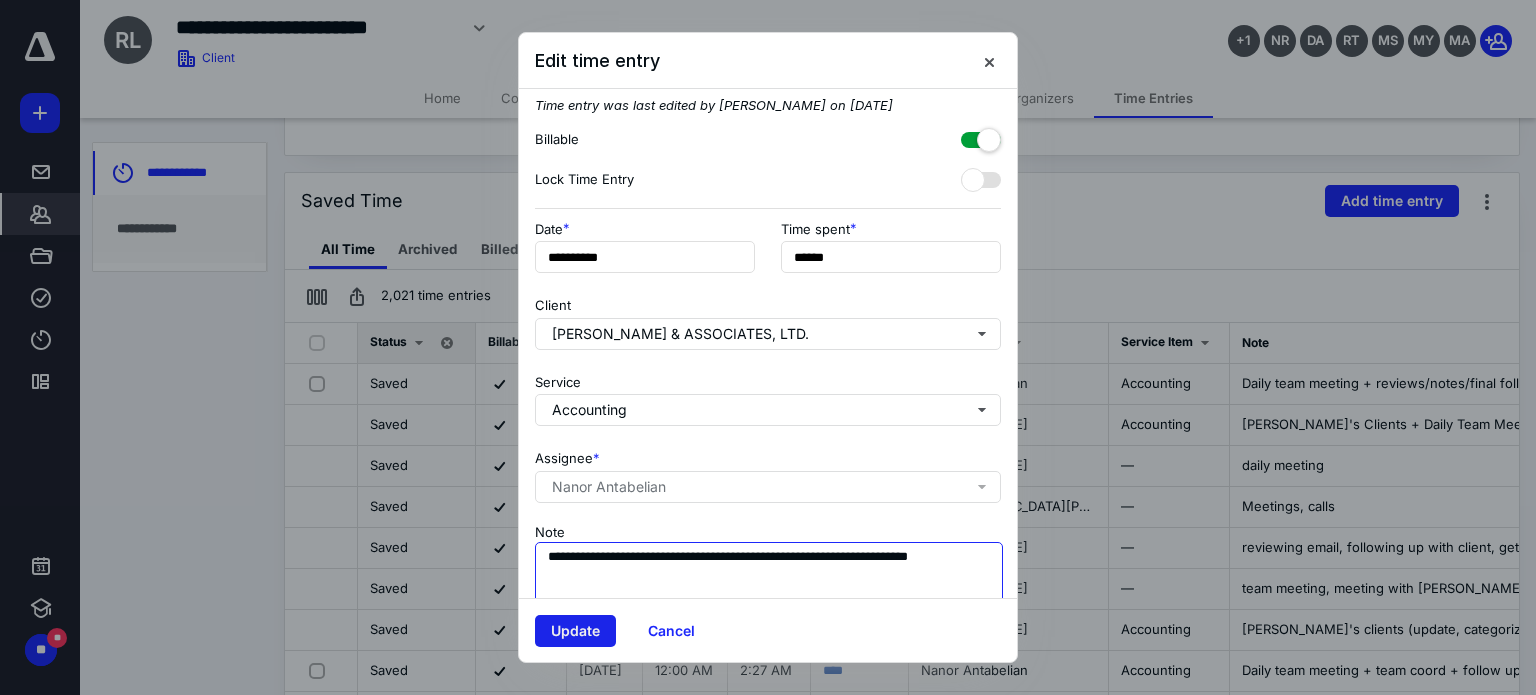 type on "**********" 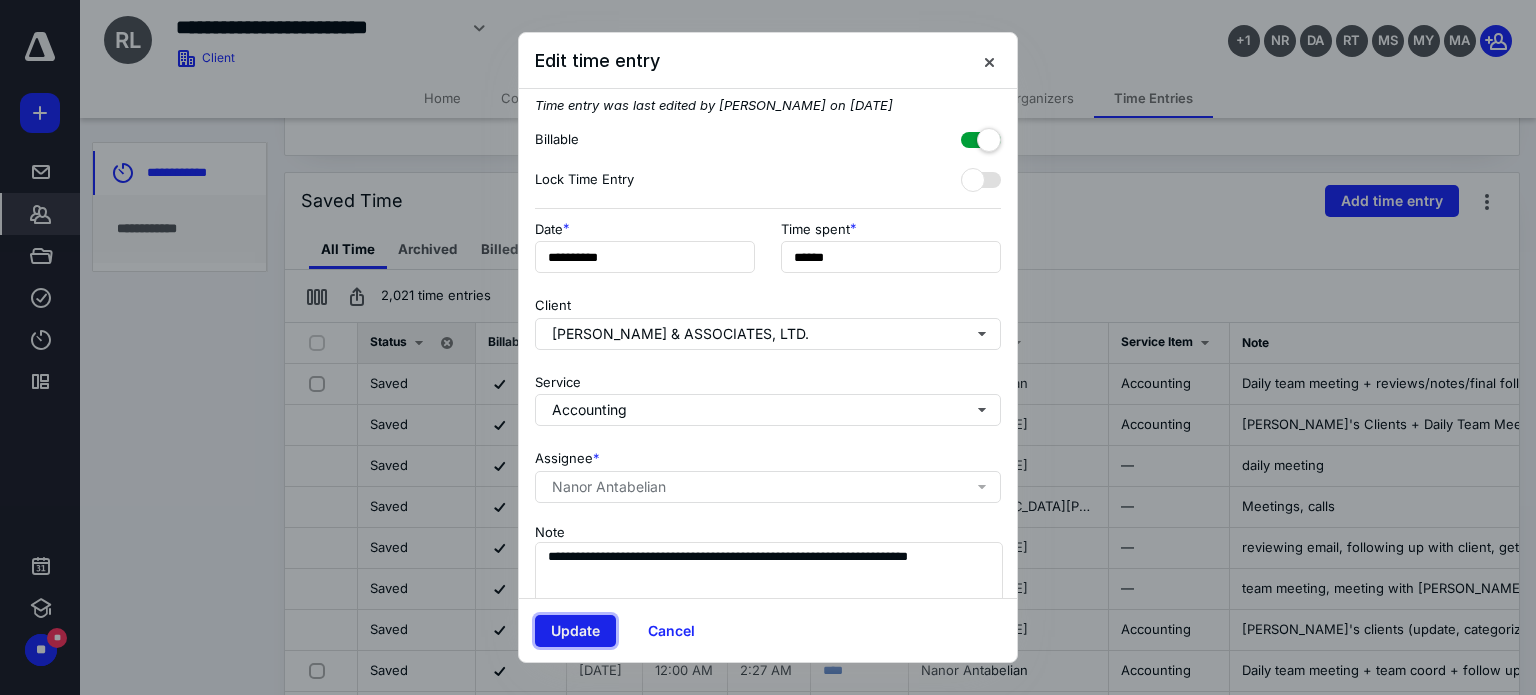 click on "Update" at bounding box center (575, 631) 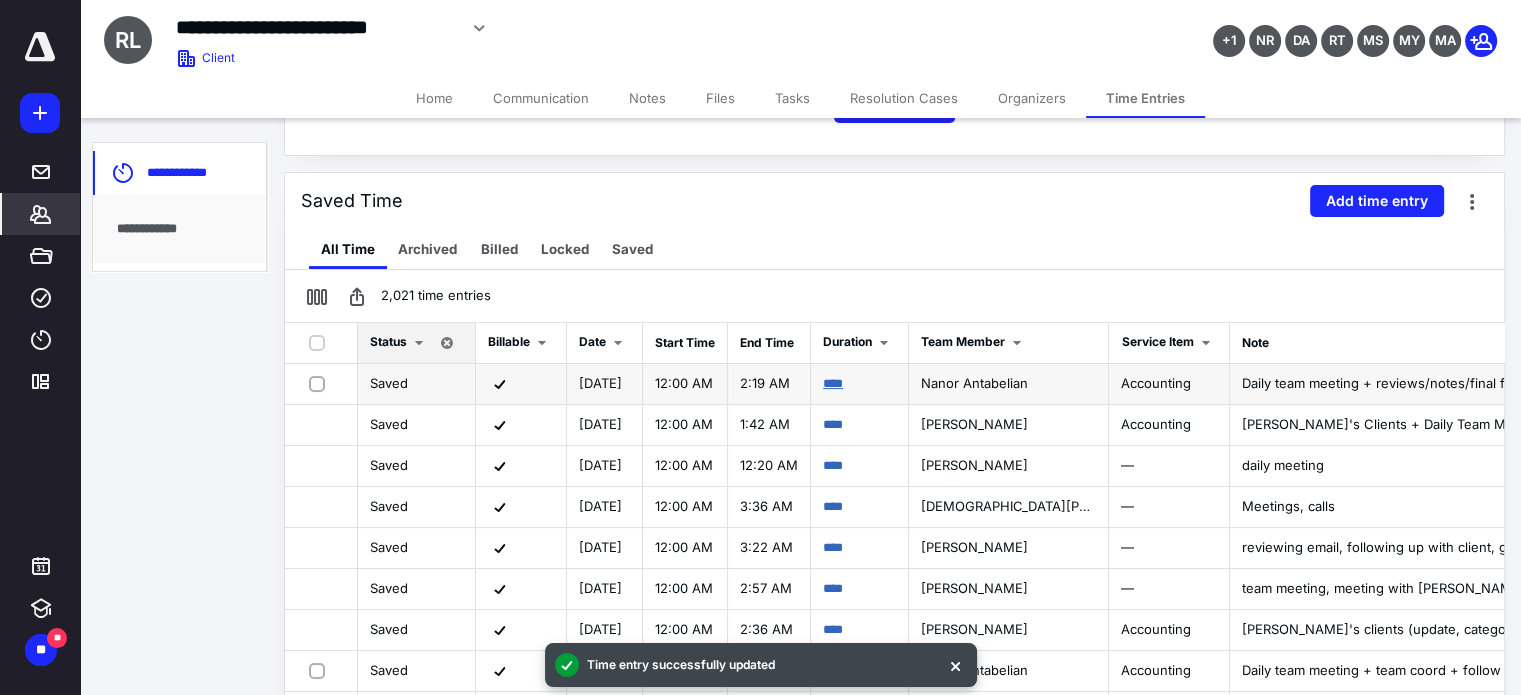 click on "****" at bounding box center [833, 383] 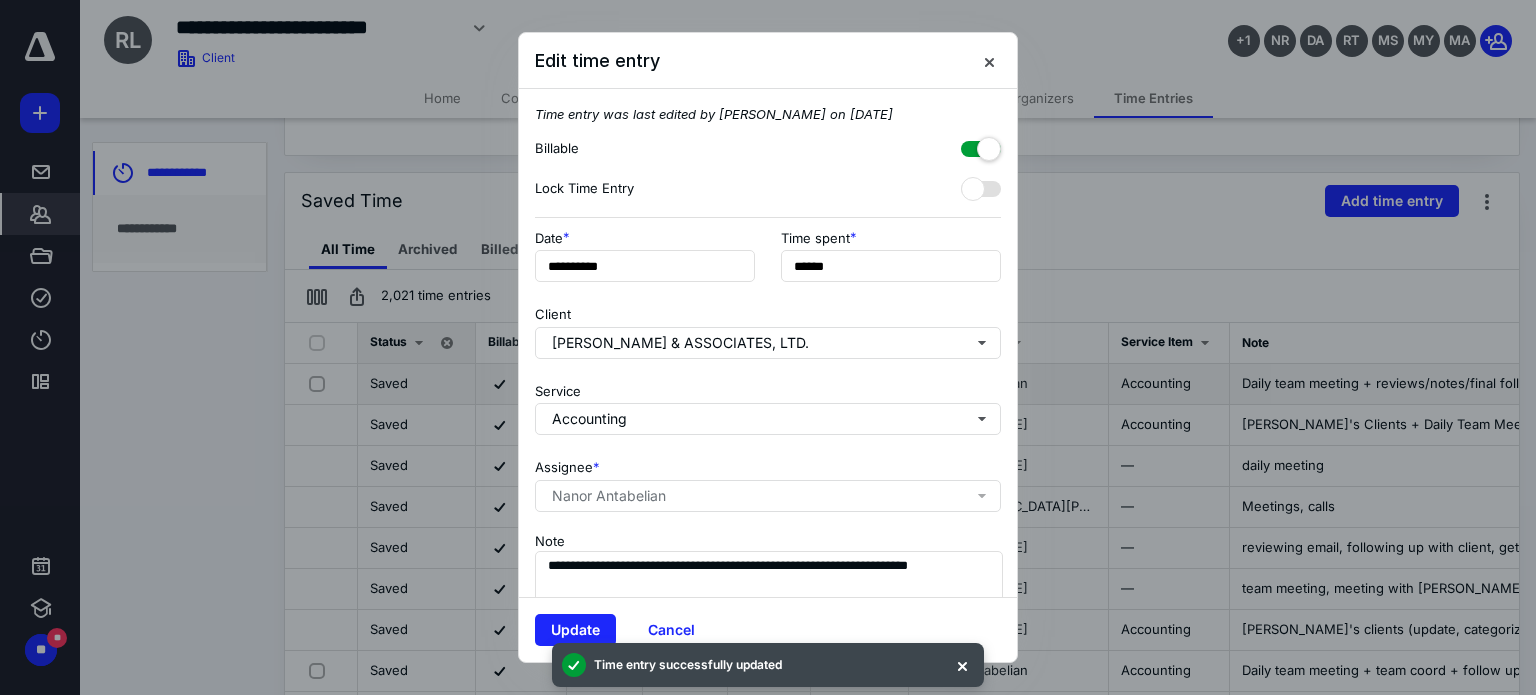 scroll, scrollTop: 84, scrollLeft: 0, axis: vertical 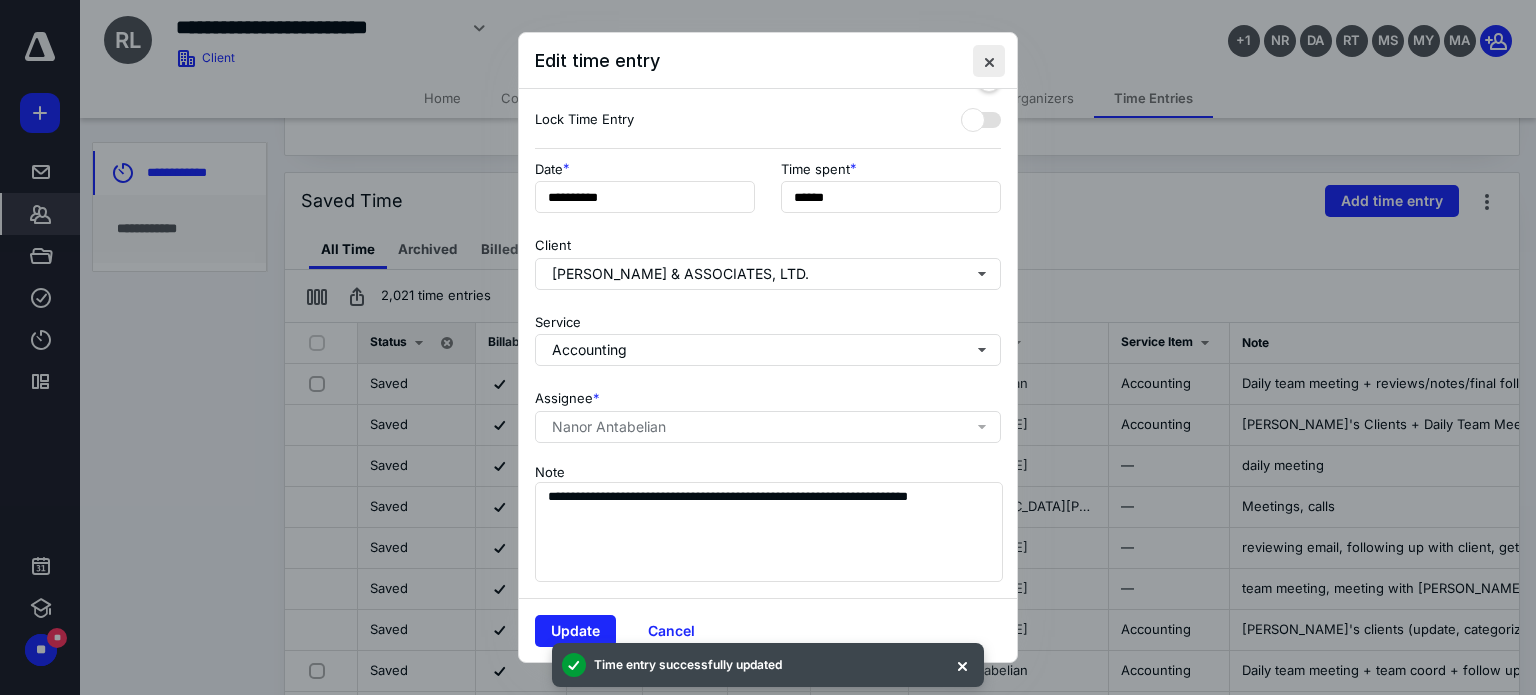 click at bounding box center [989, 61] 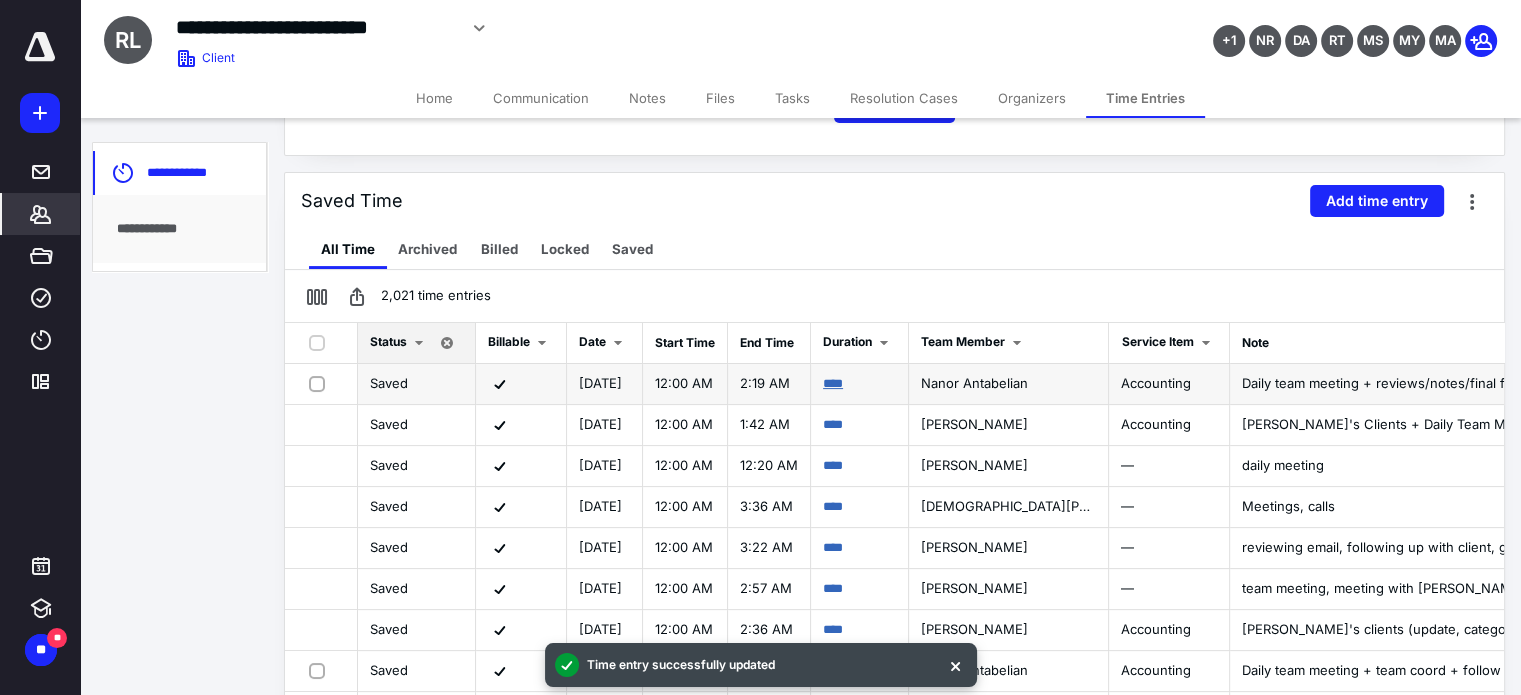 click on "****" at bounding box center [833, 383] 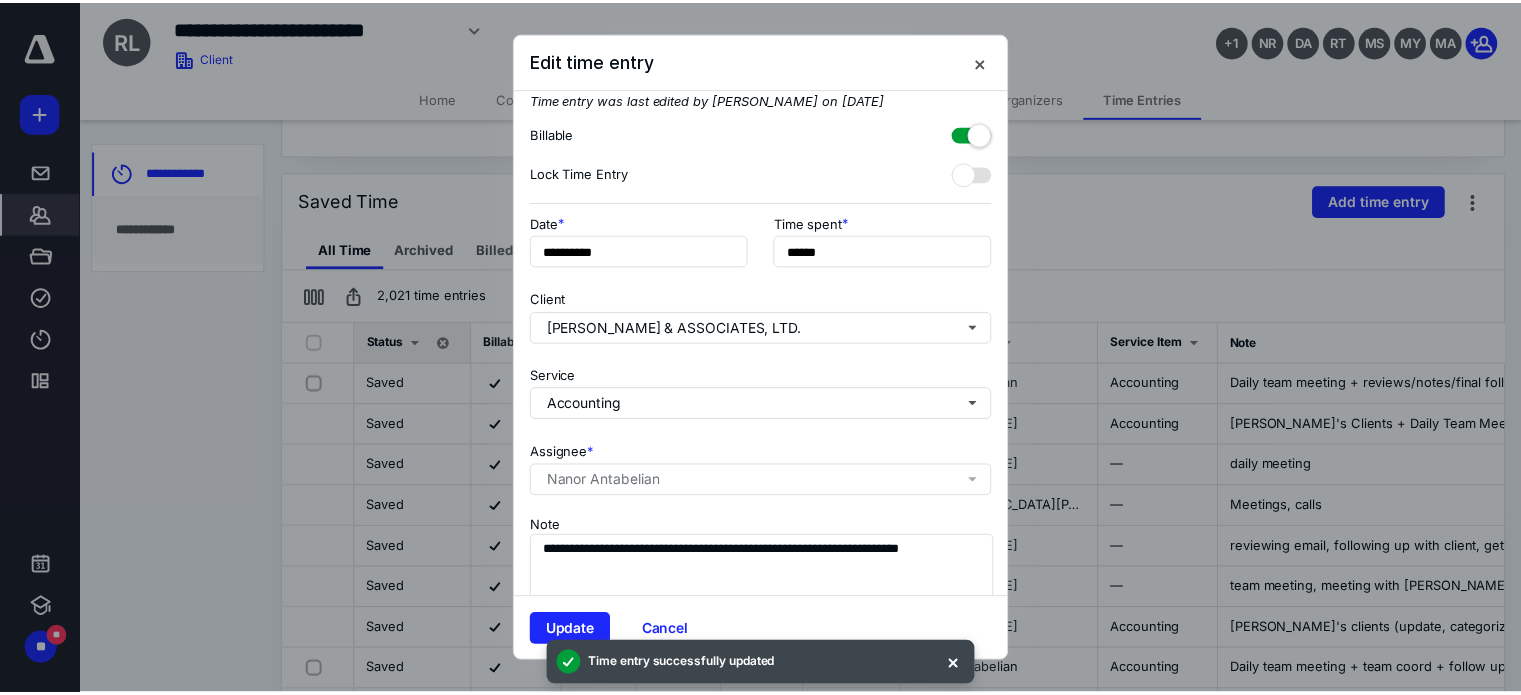 scroll, scrollTop: 0, scrollLeft: 0, axis: both 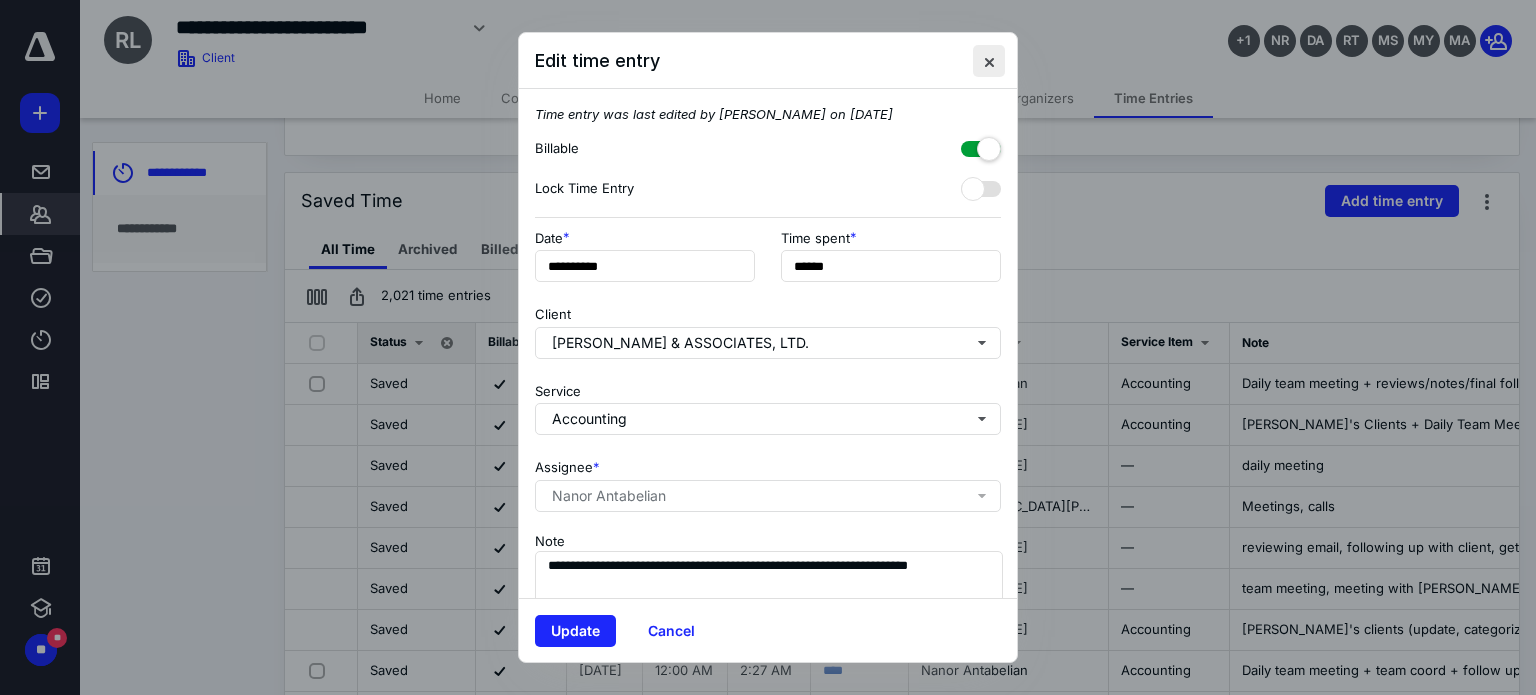 click at bounding box center [989, 61] 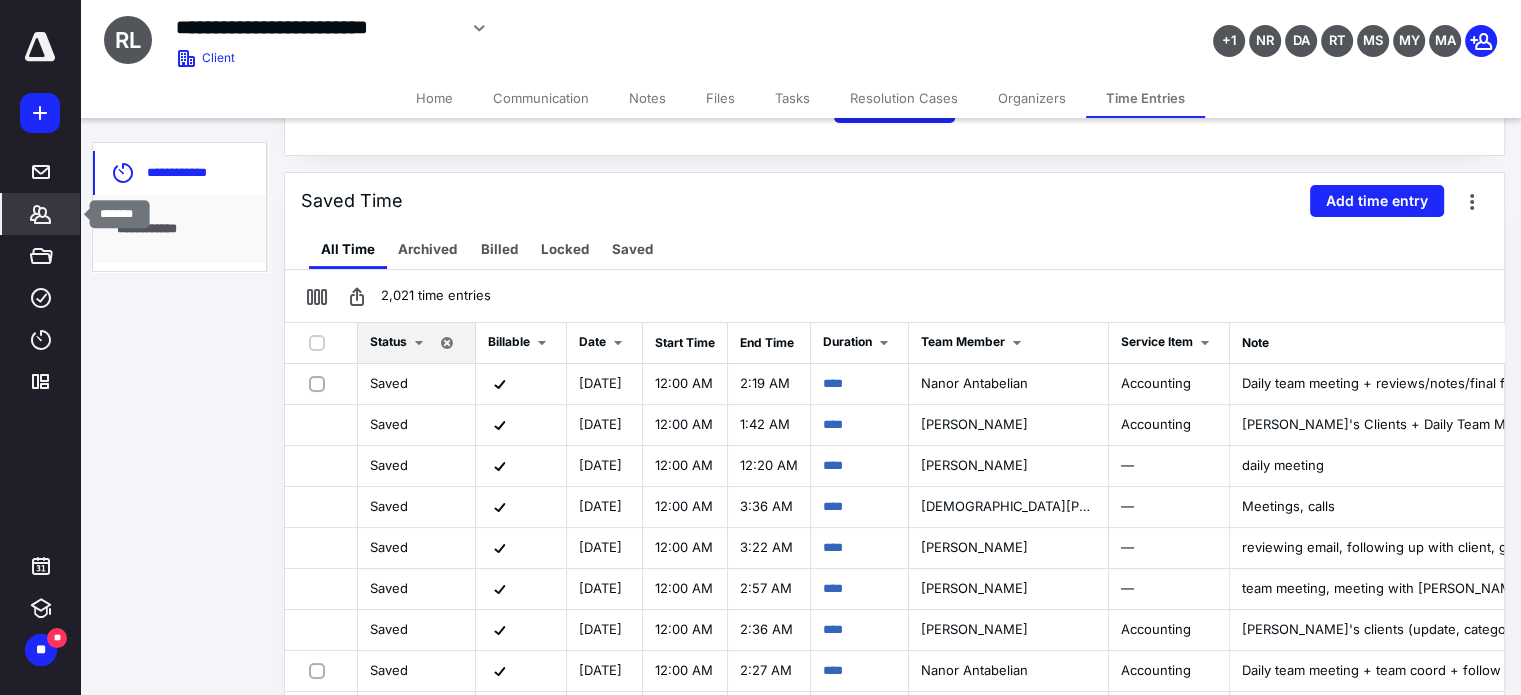 click 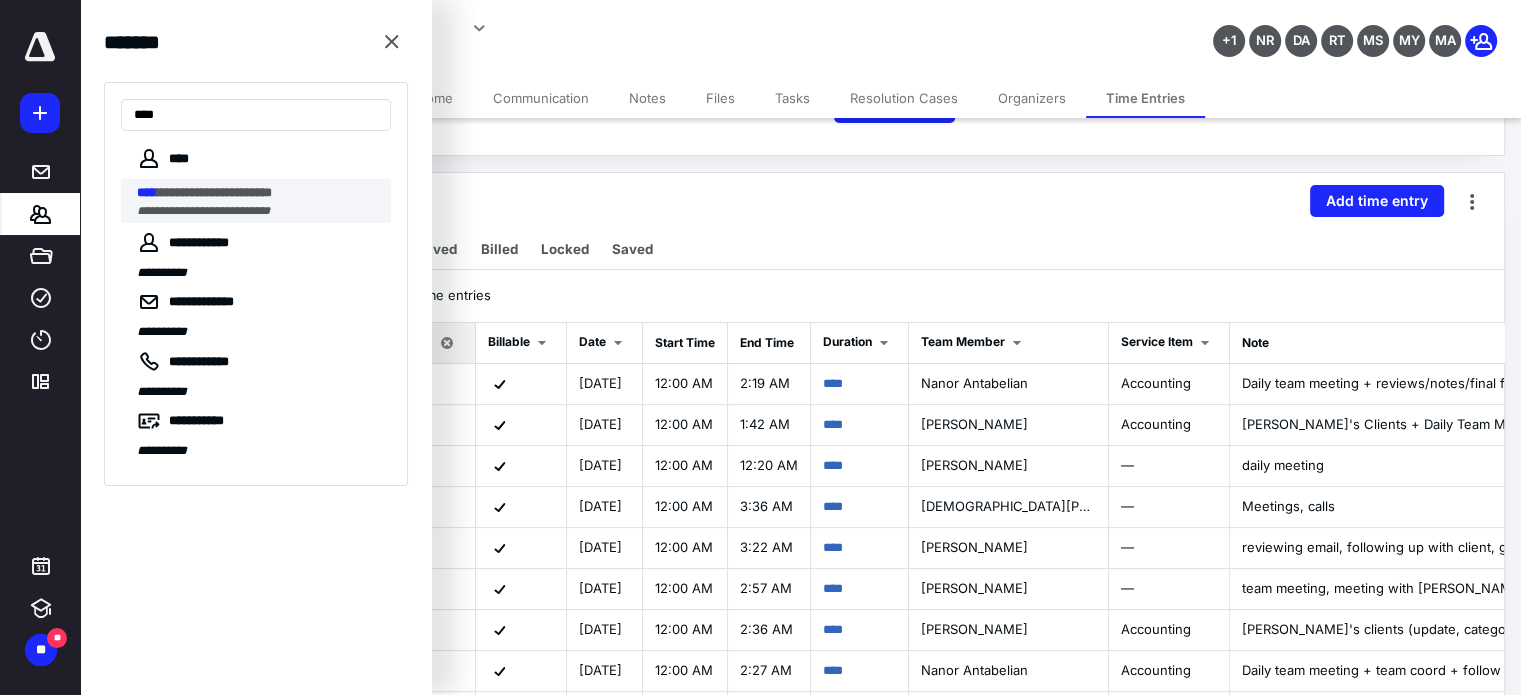 type on "****" 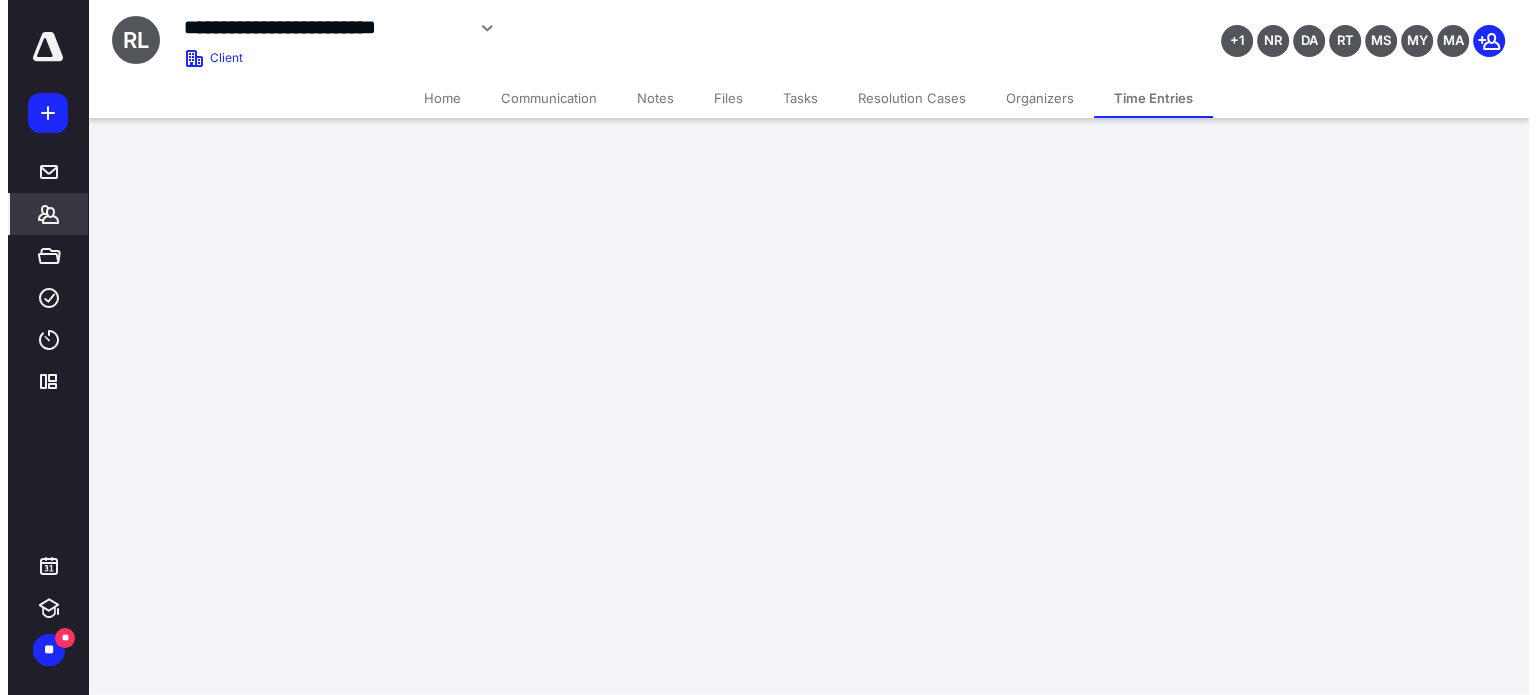 scroll, scrollTop: 0, scrollLeft: 0, axis: both 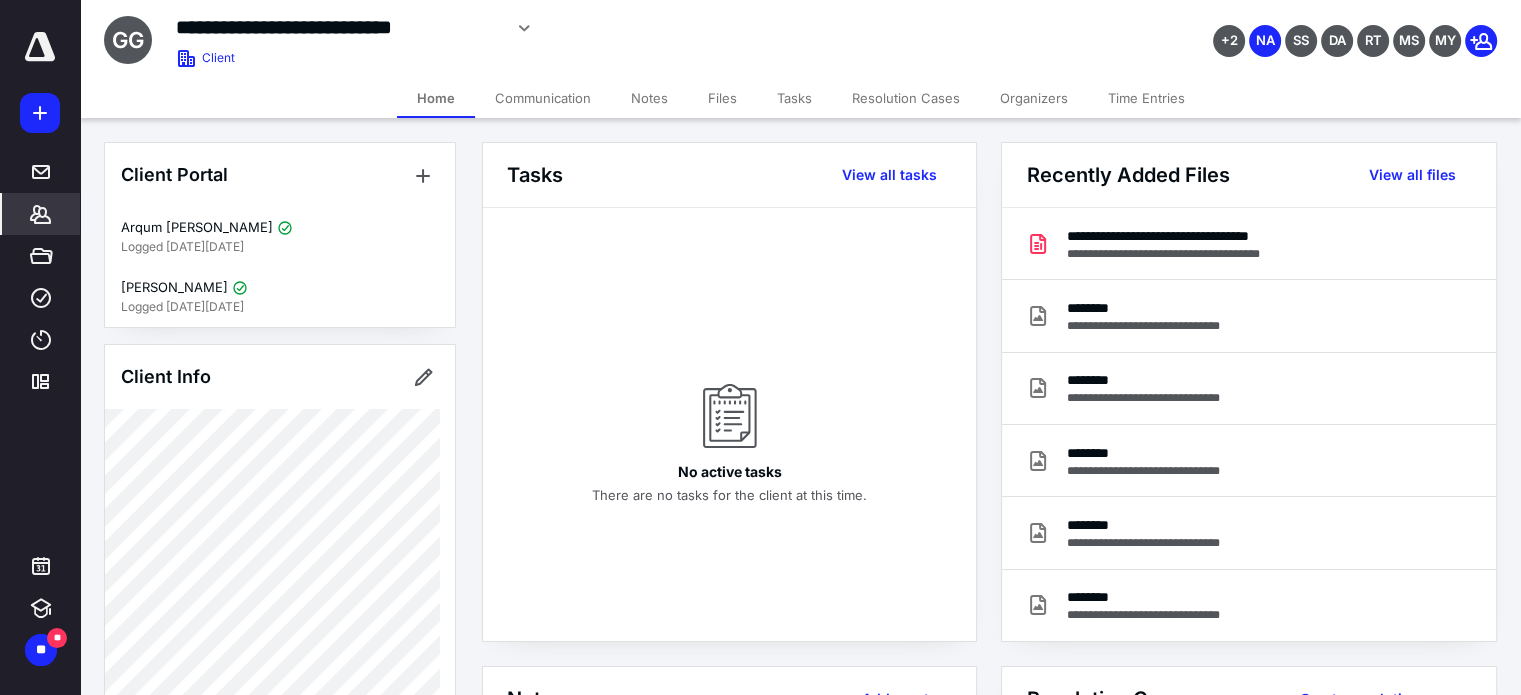 click on "Files" at bounding box center [722, 98] 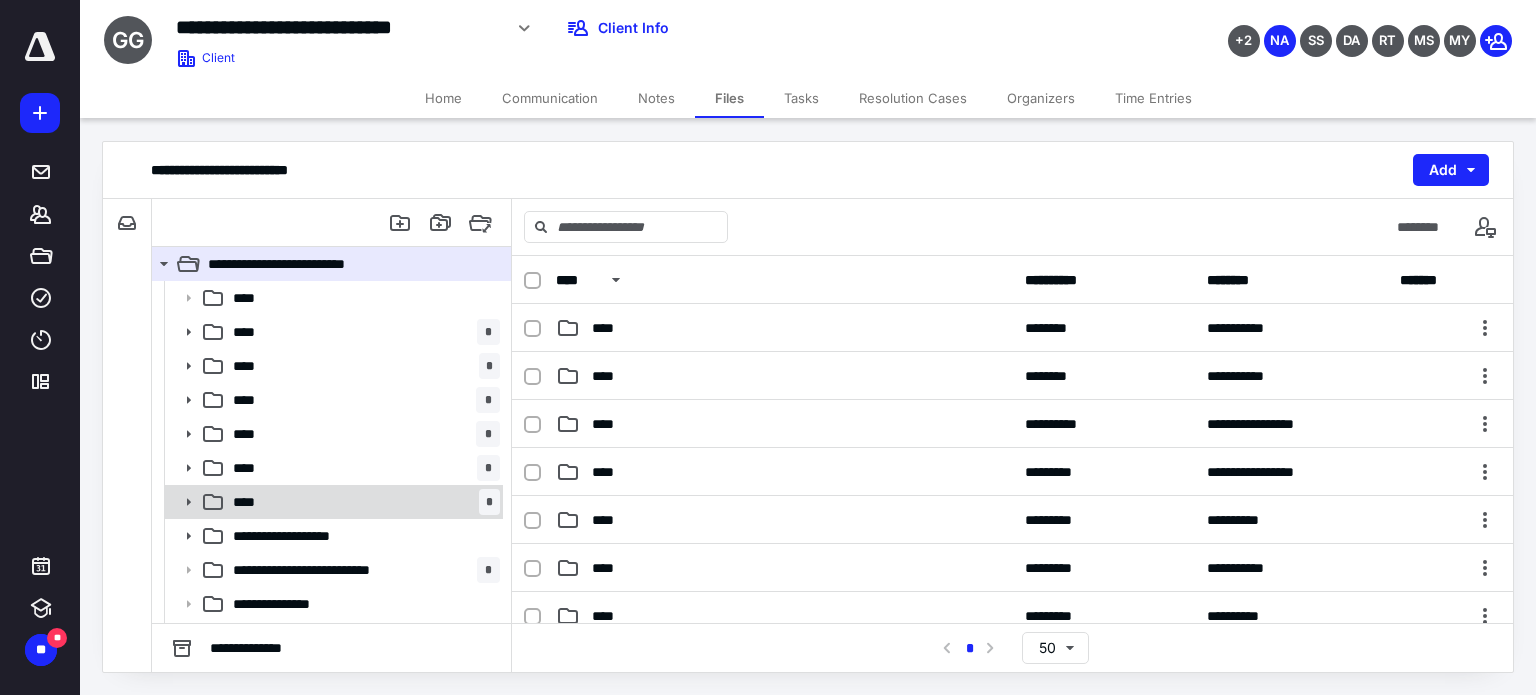 click on "**** *" at bounding box center (362, 502) 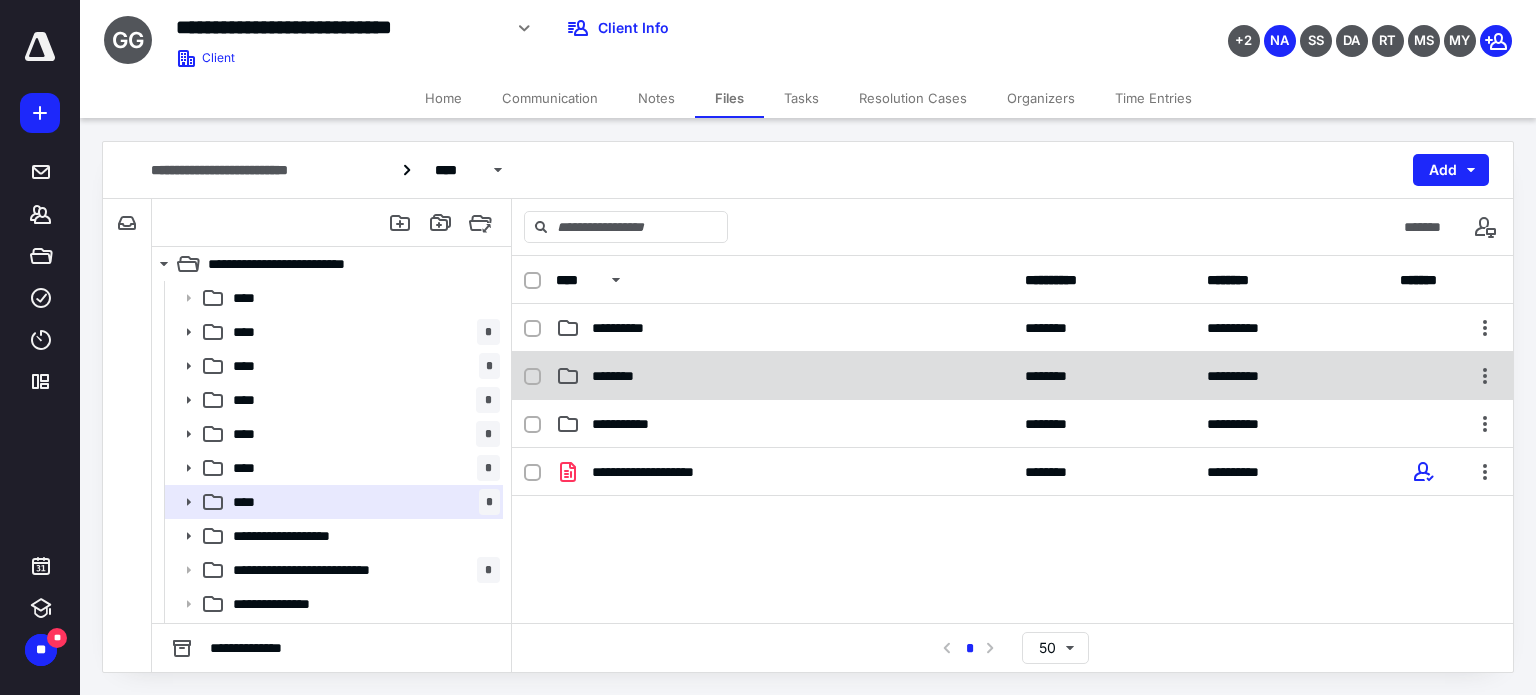 click on "********" at bounding box center (625, 376) 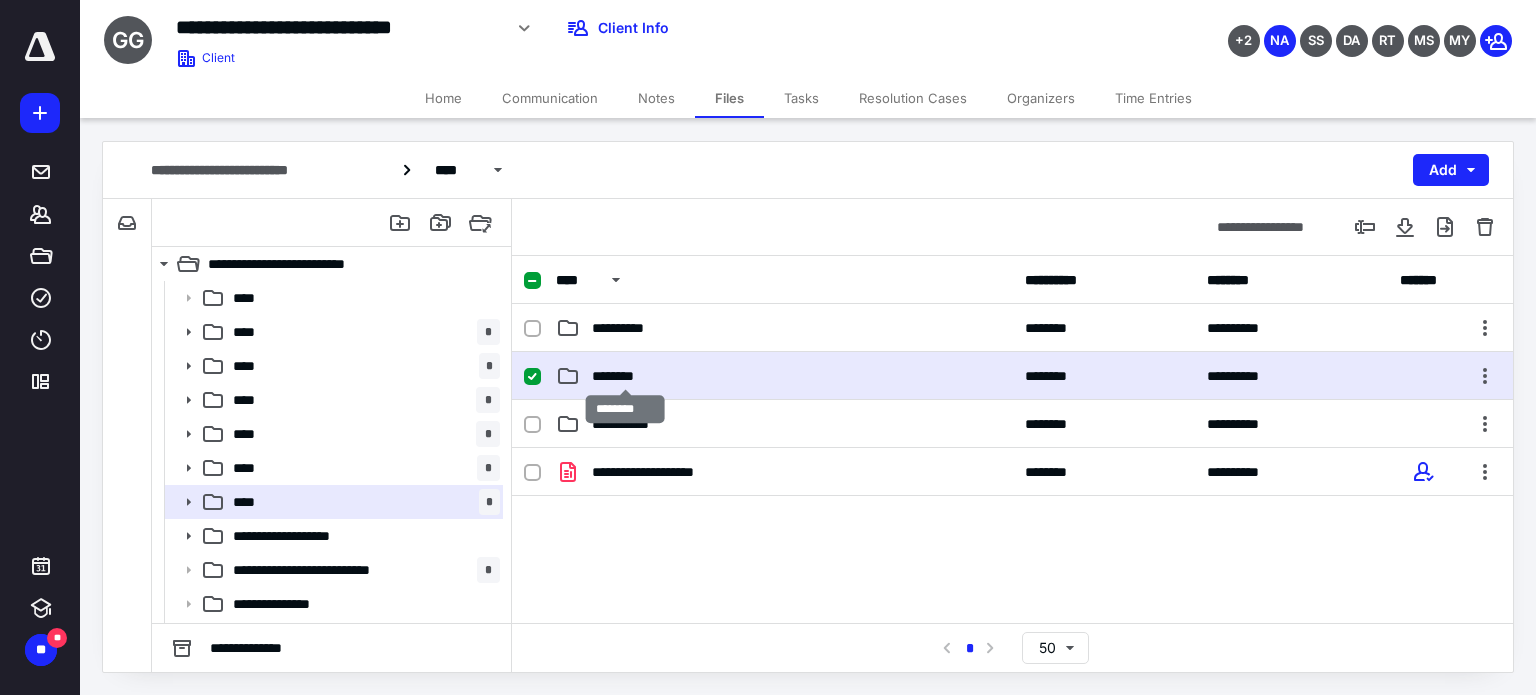 click on "********" at bounding box center (625, 376) 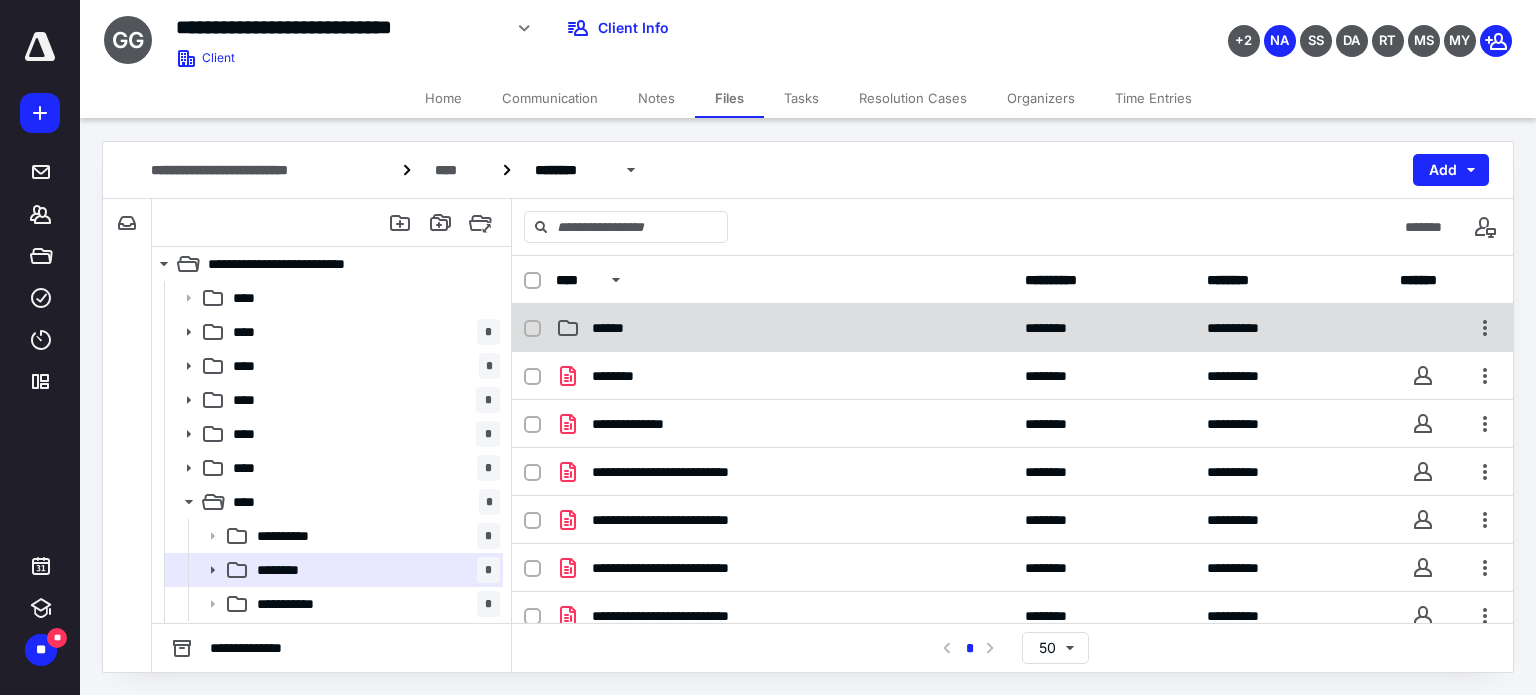 click on "**********" at bounding box center (1012, 328) 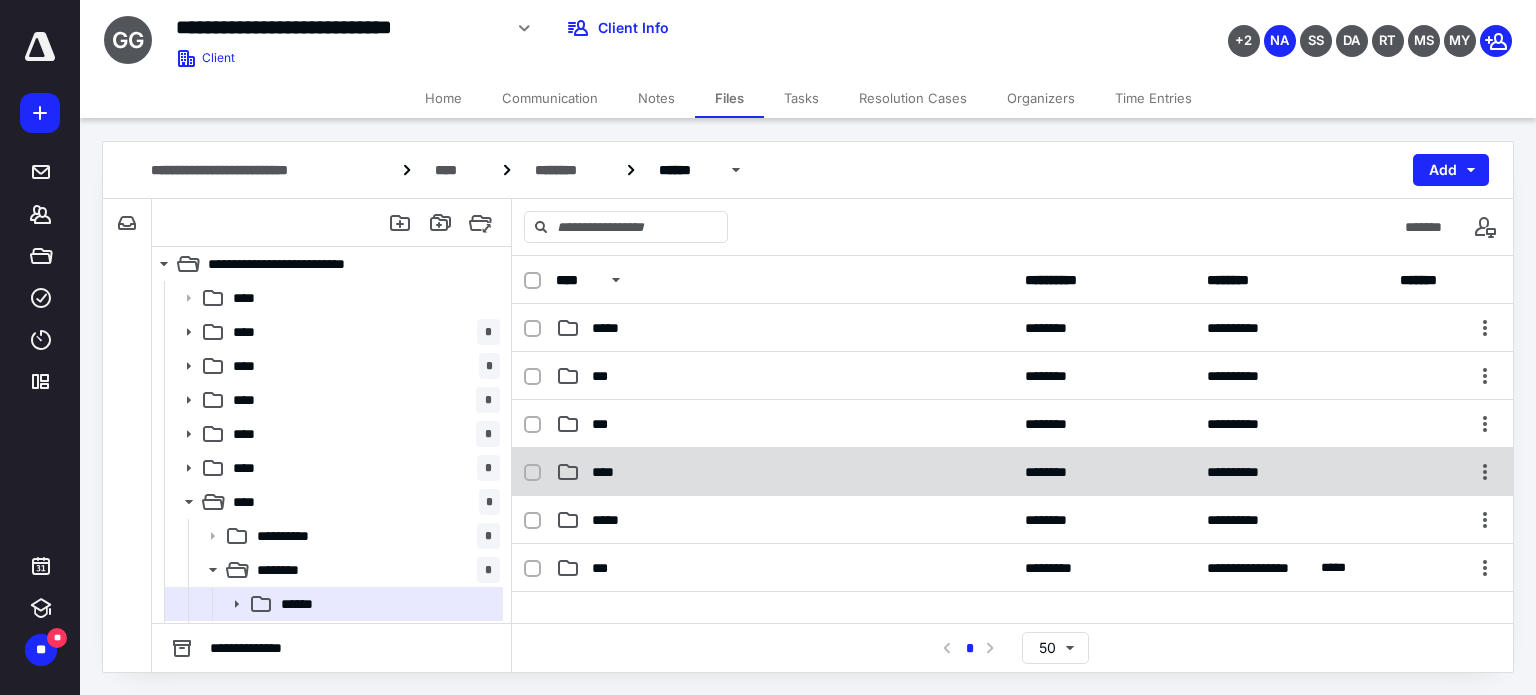 click on "****" at bounding box center (608, 472) 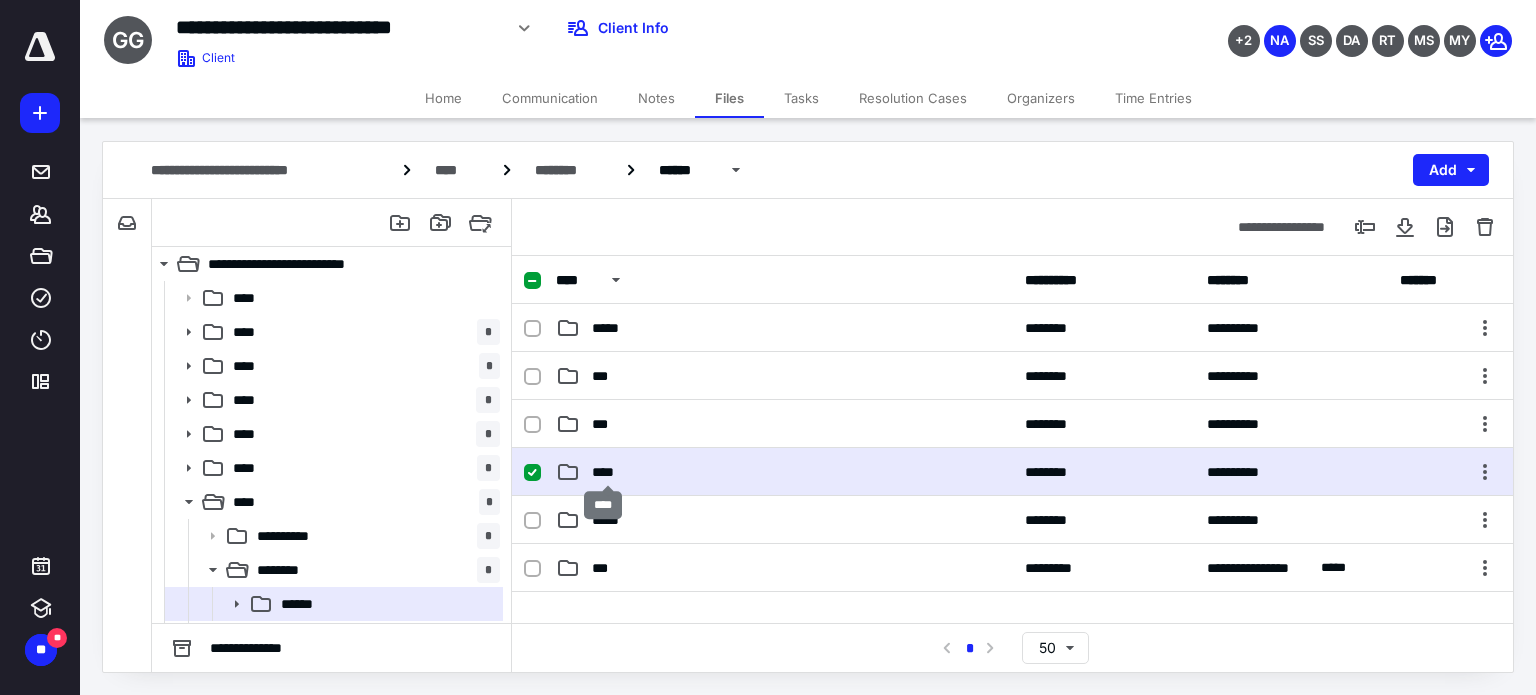 click on "****" at bounding box center [608, 472] 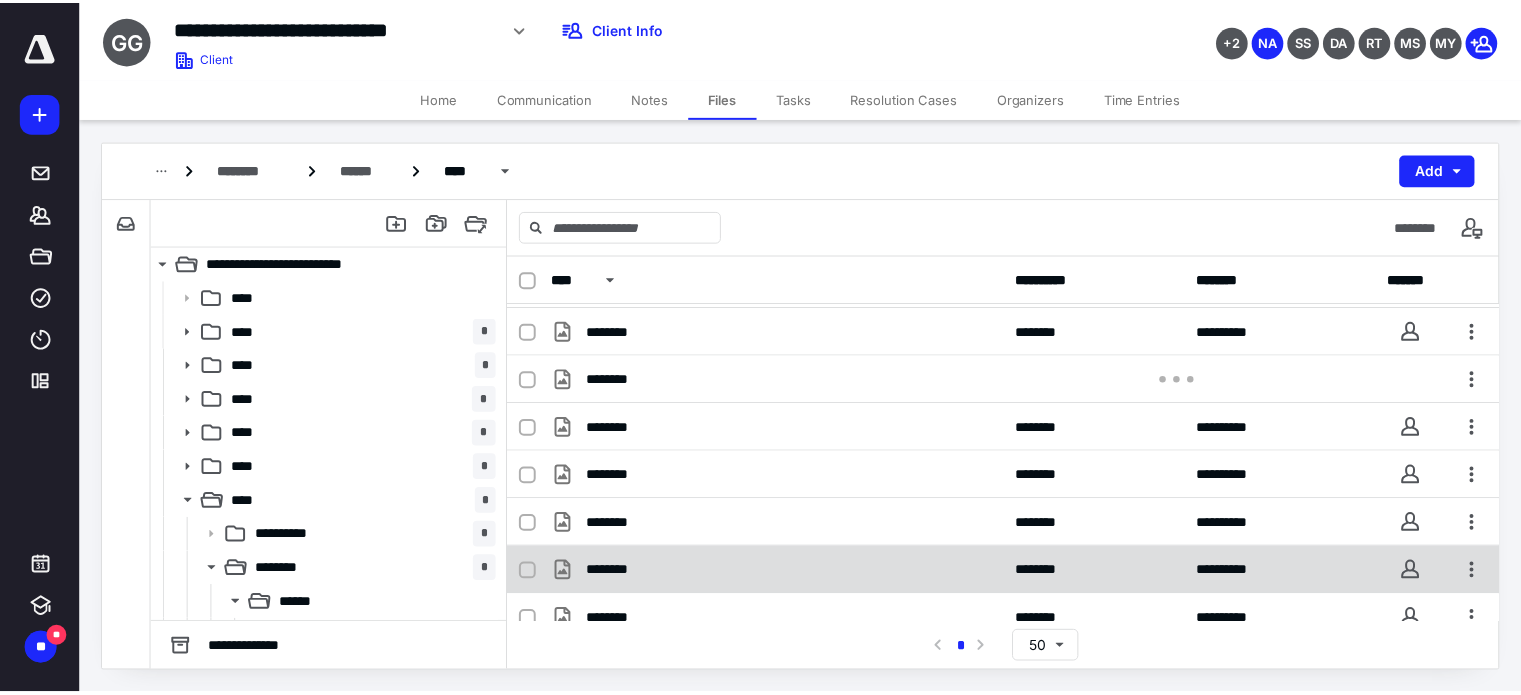 scroll, scrollTop: 0, scrollLeft: 0, axis: both 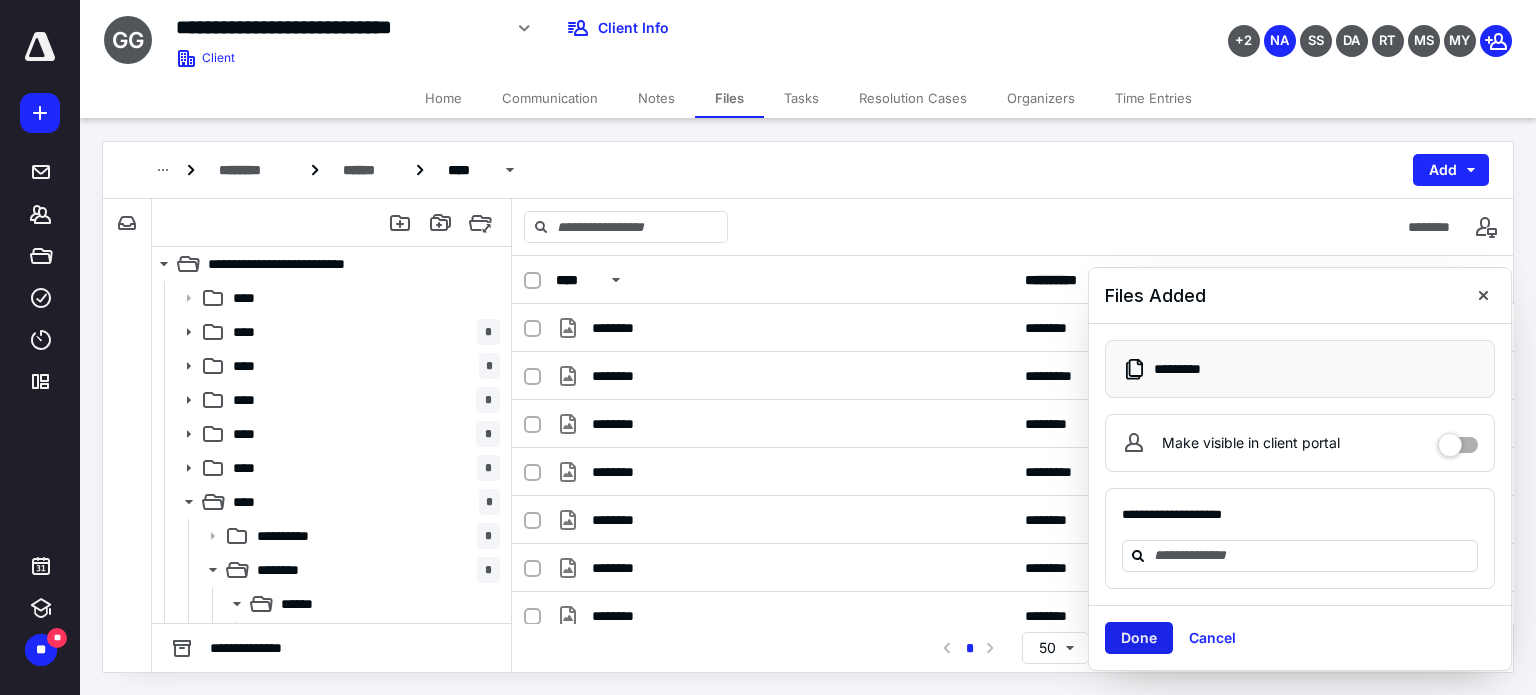 click on "Done" at bounding box center [1139, 638] 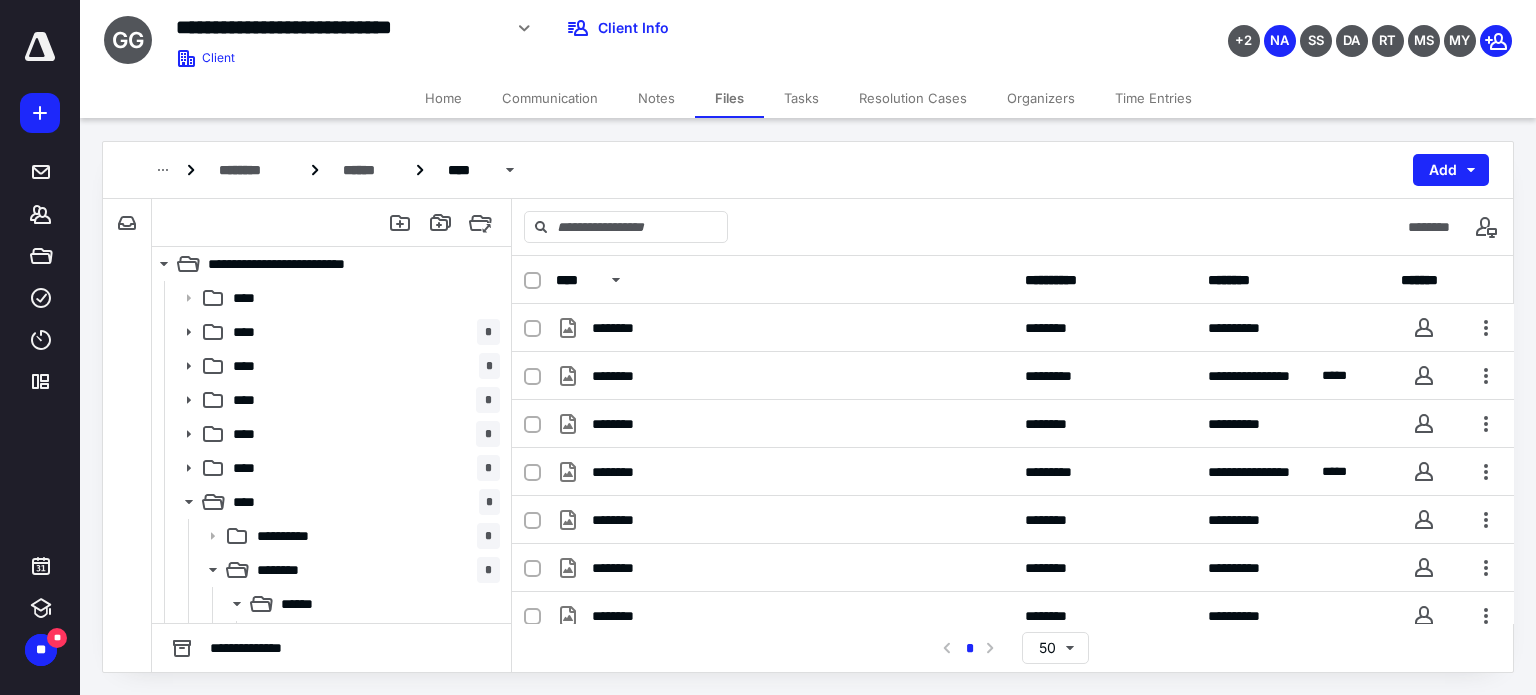 click on "**********" at bounding box center [808, 407] 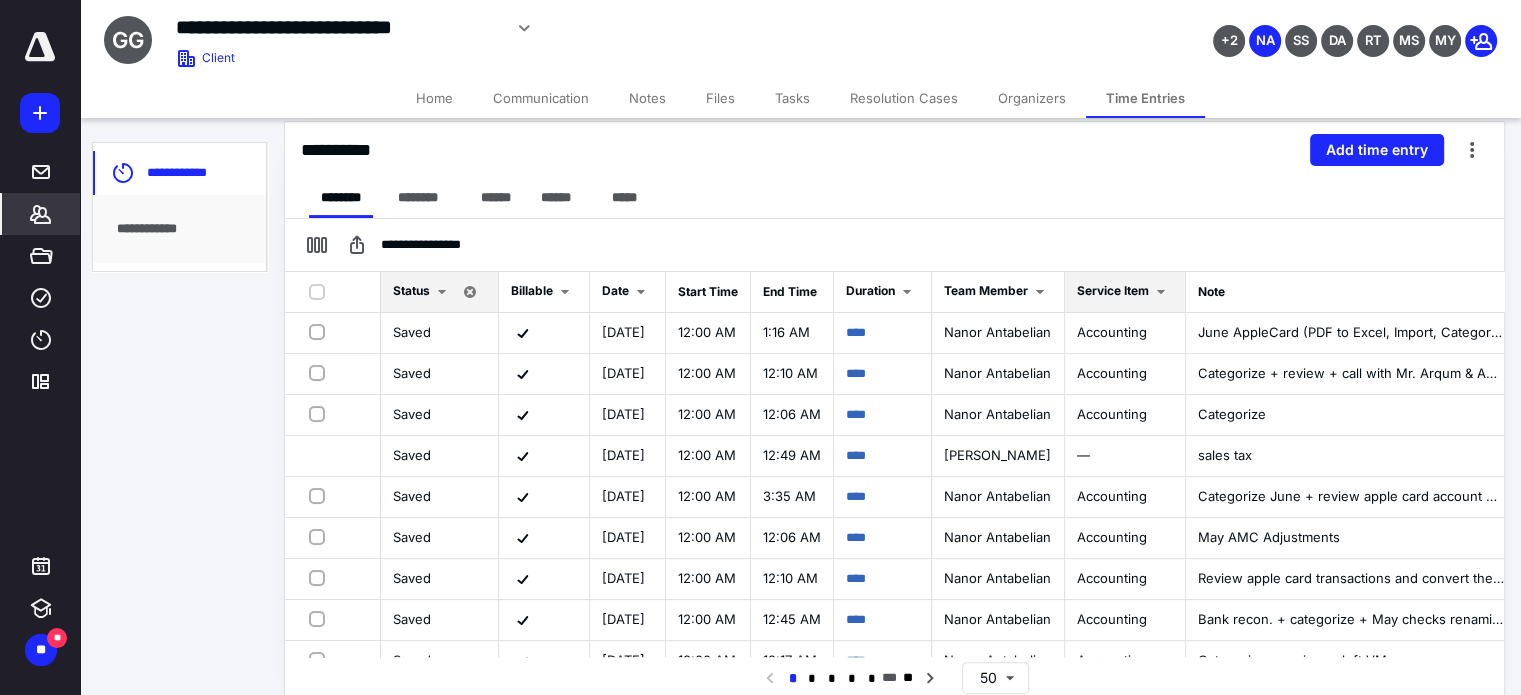 scroll, scrollTop: 444, scrollLeft: 0, axis: vertical 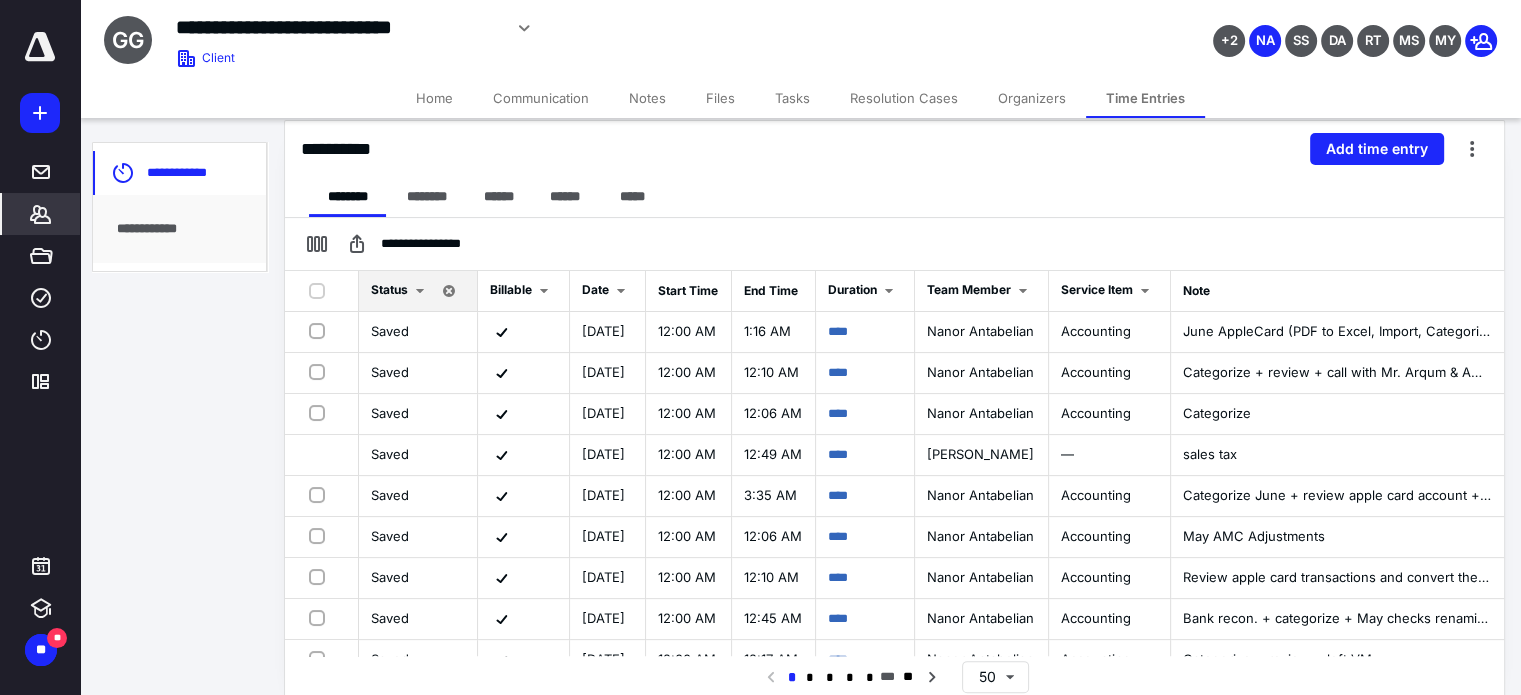 click 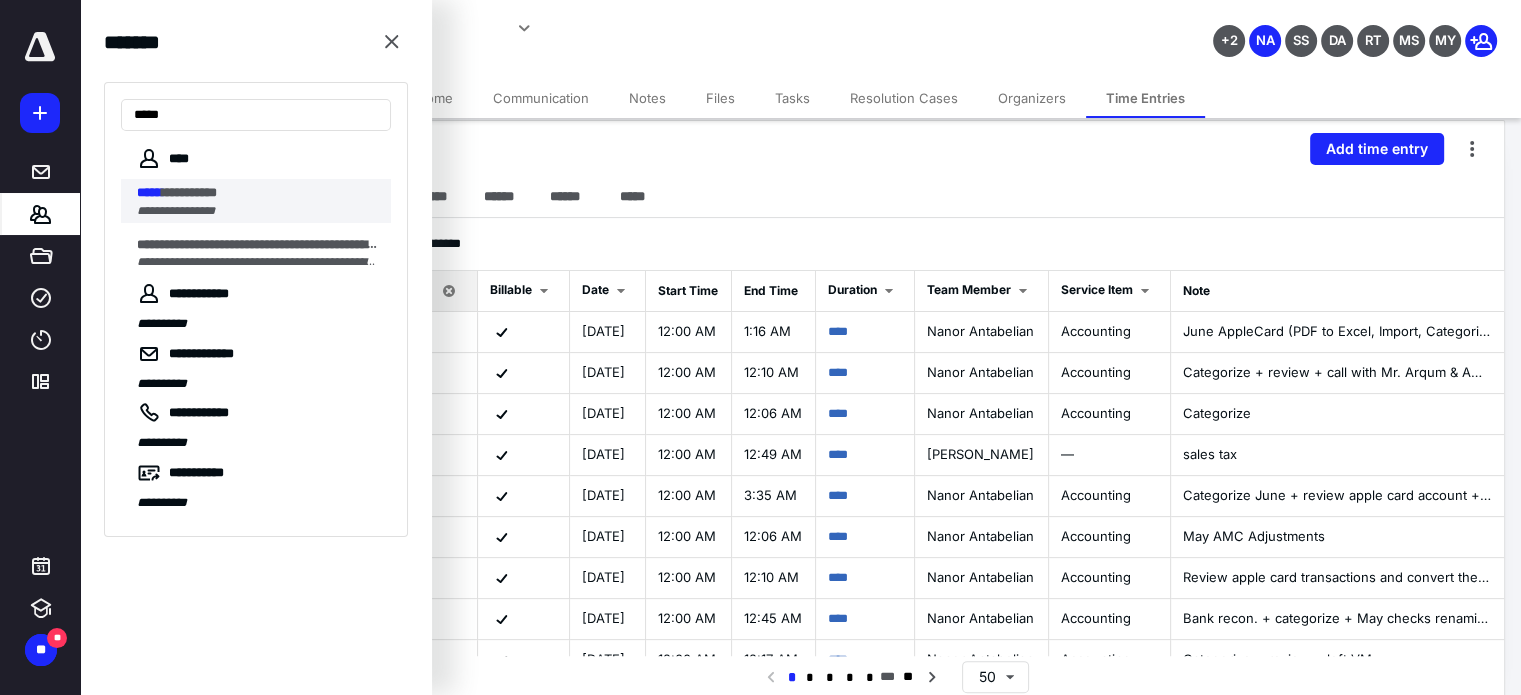 type on "*****" 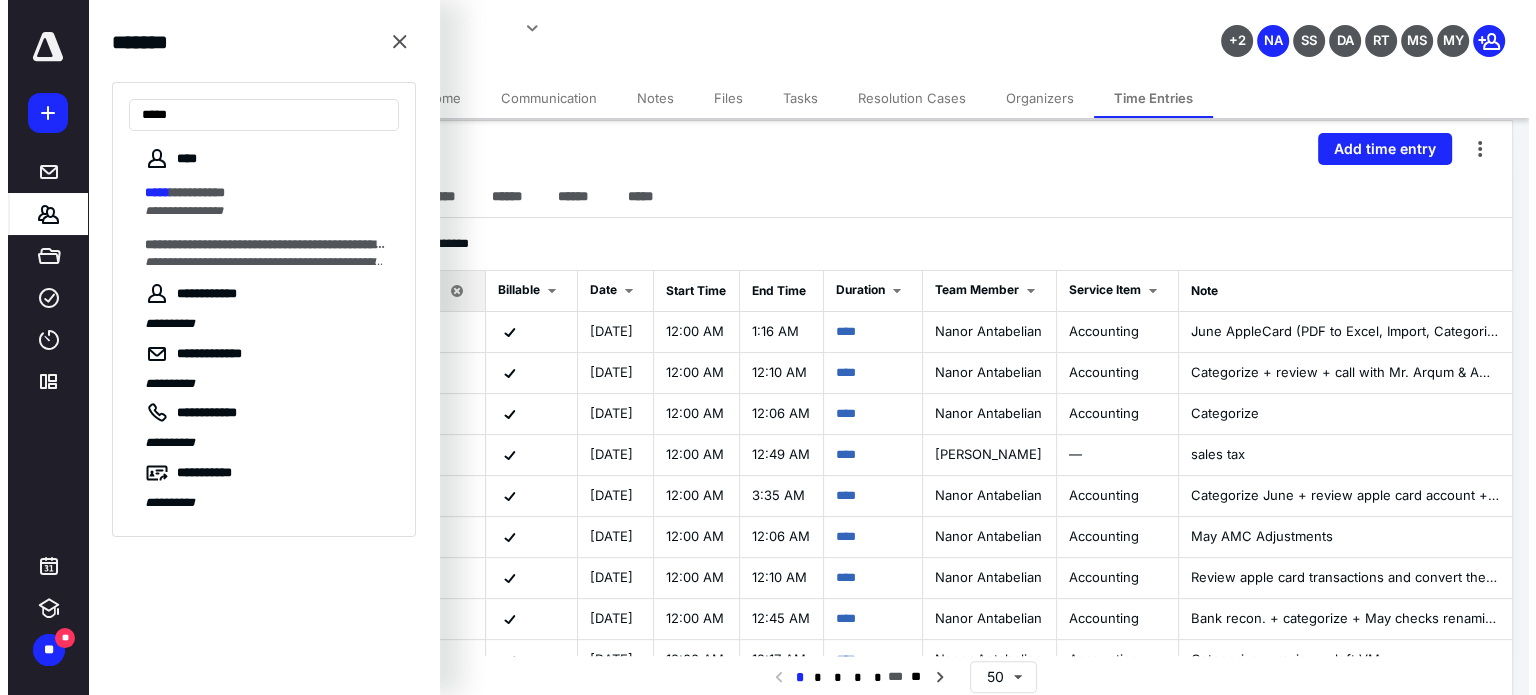 scroll, scrollTop: 0, scrollLeft: 0, axis: both 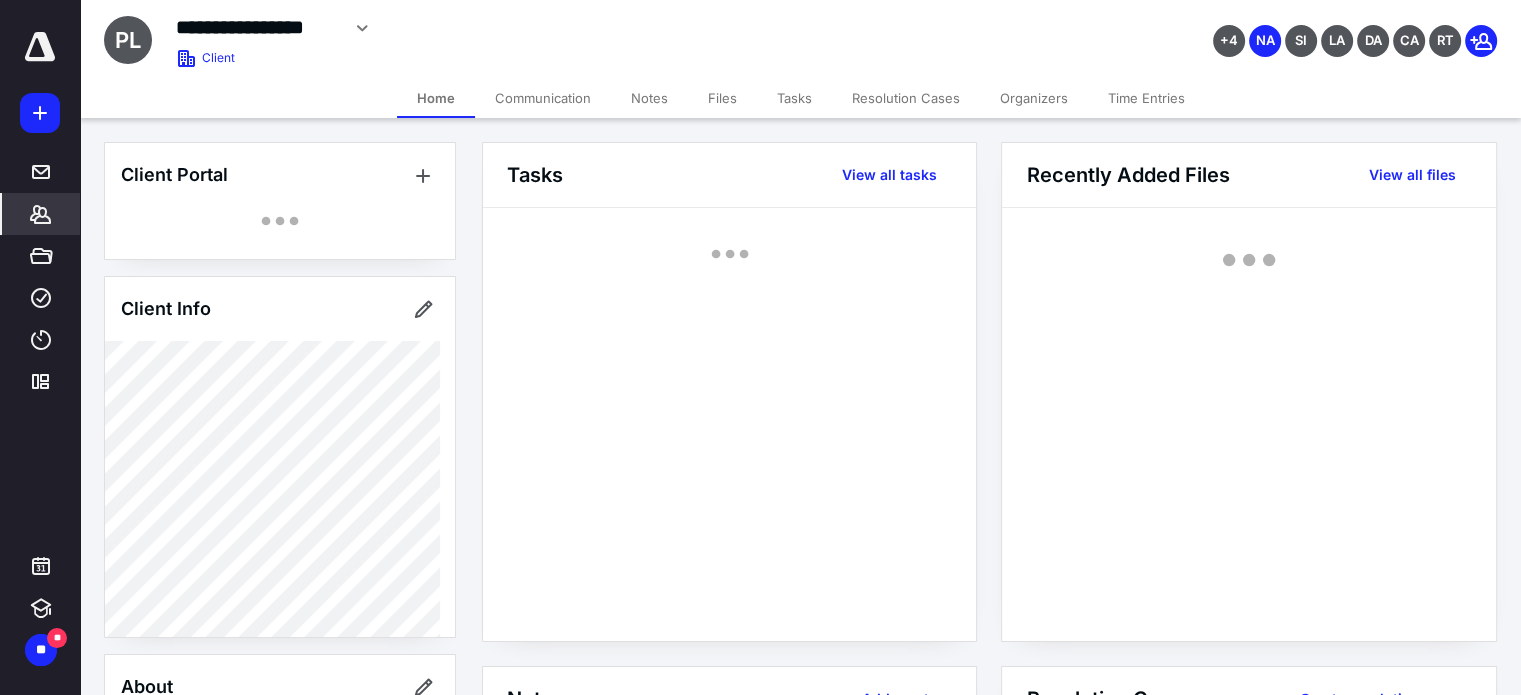 click on "Files" at bounding box center (722, 98) 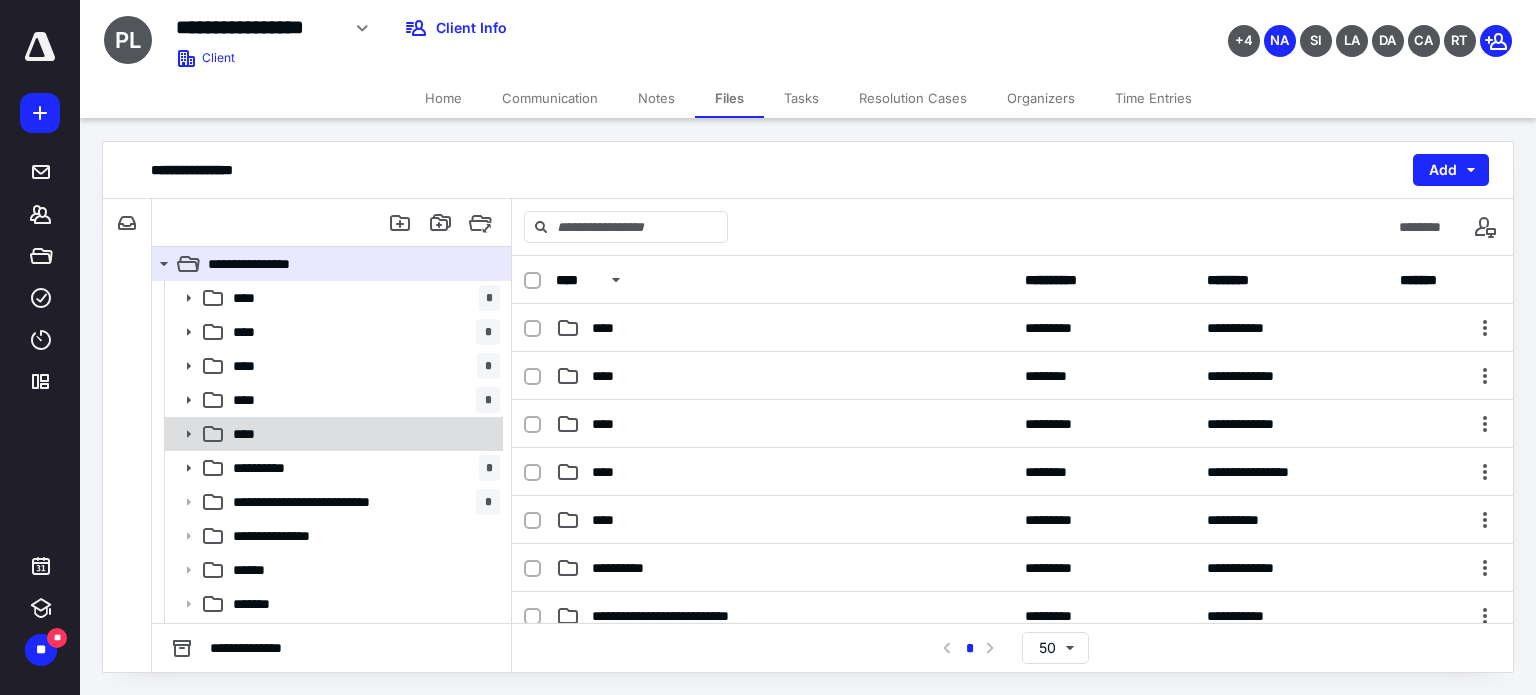 click on "****" at bounding box center [362, 434] 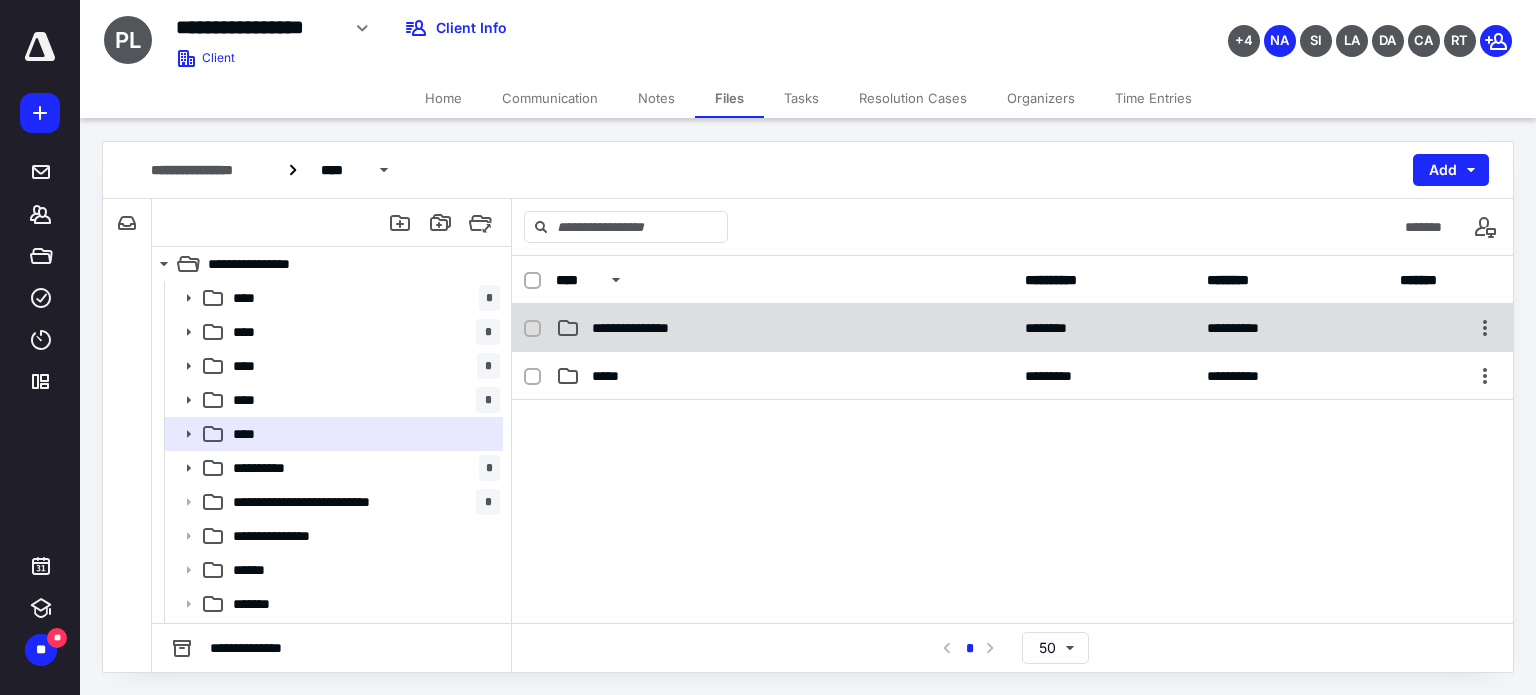 click on "**********" at bounding box center (648, 328) 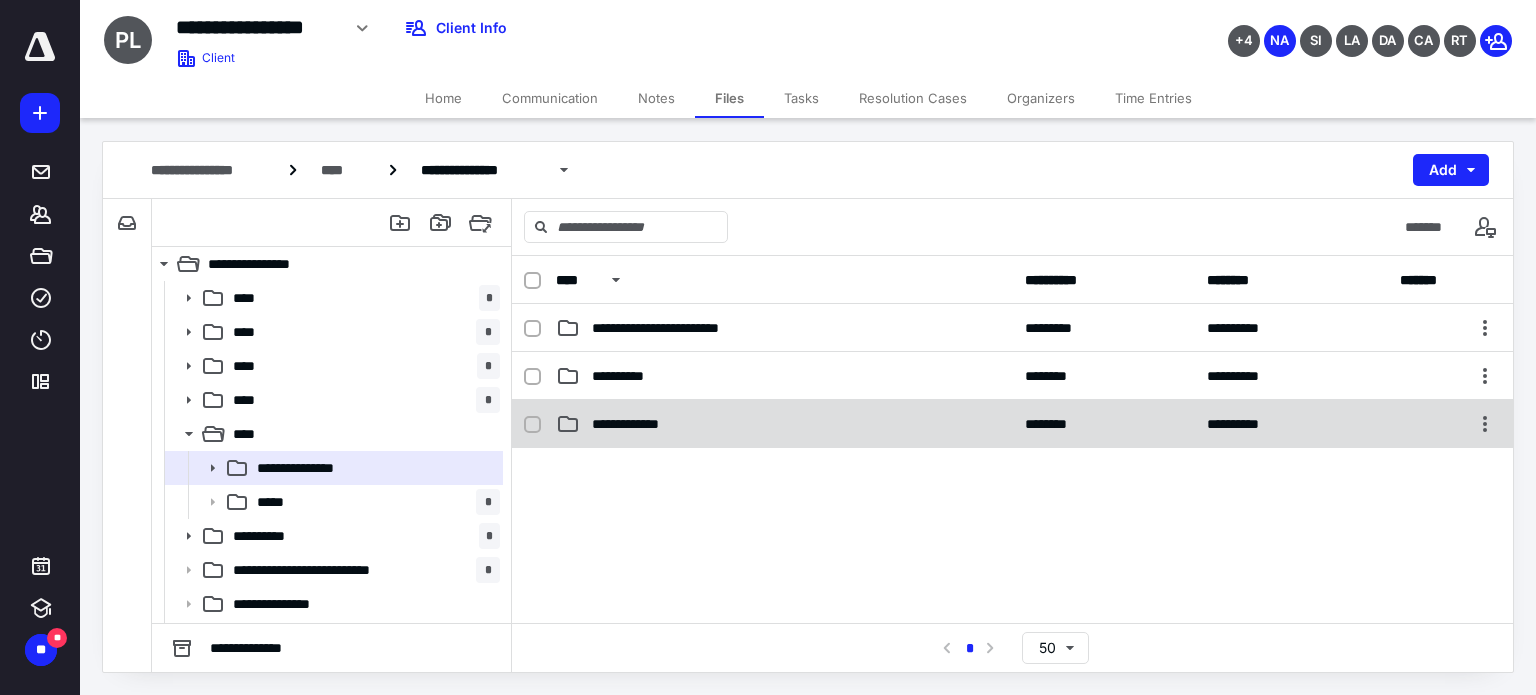 click on "**********" at bounding box center [644, 424] 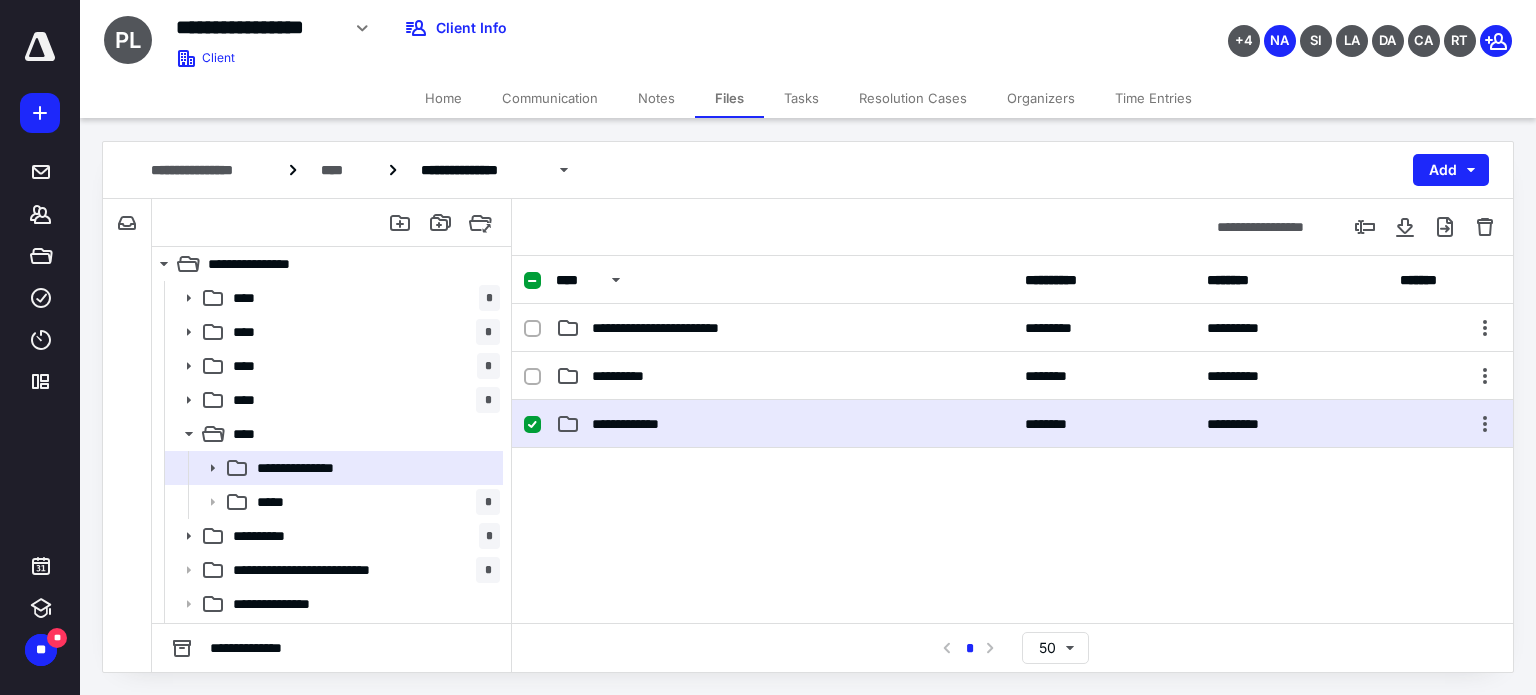 click on "**********" at bounding box center [644, 424] 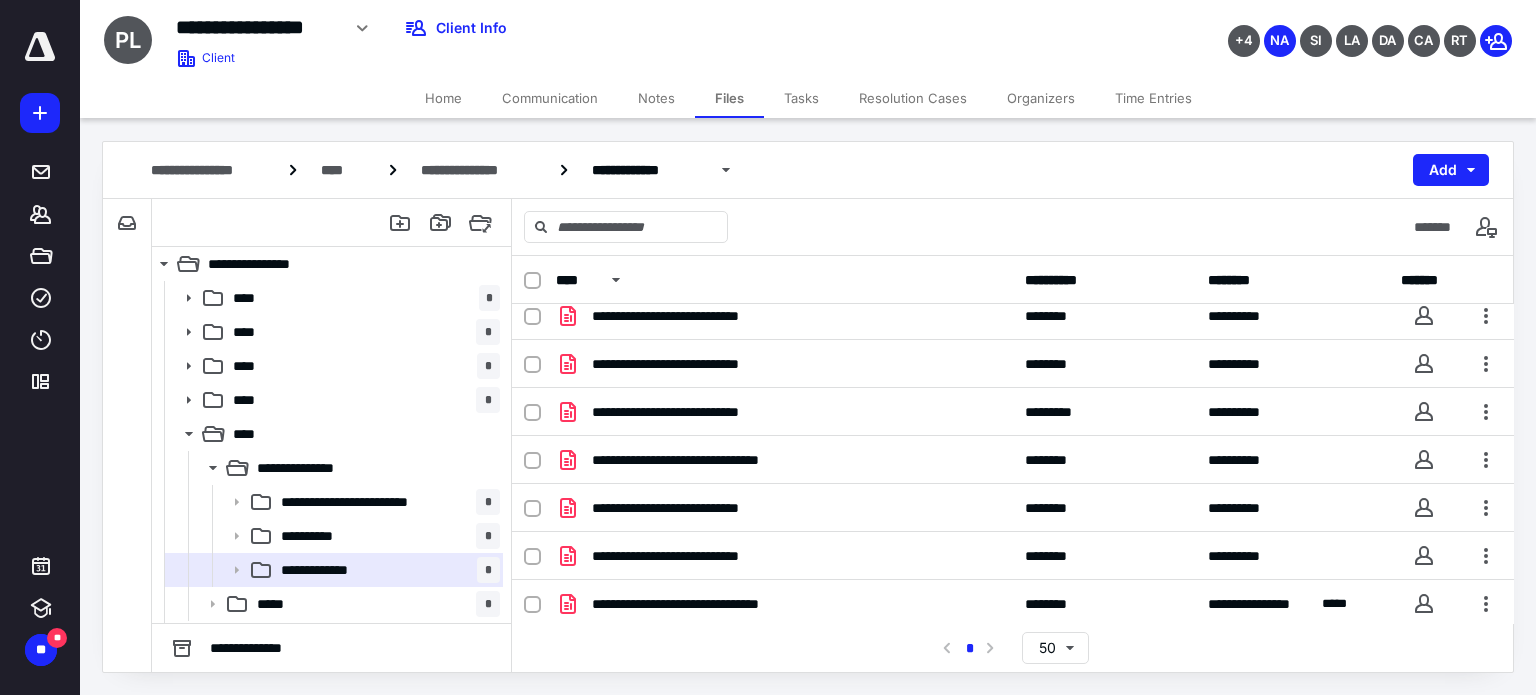 scroll, scrollTop: 14, scrollLeft: 0, axis: vertical 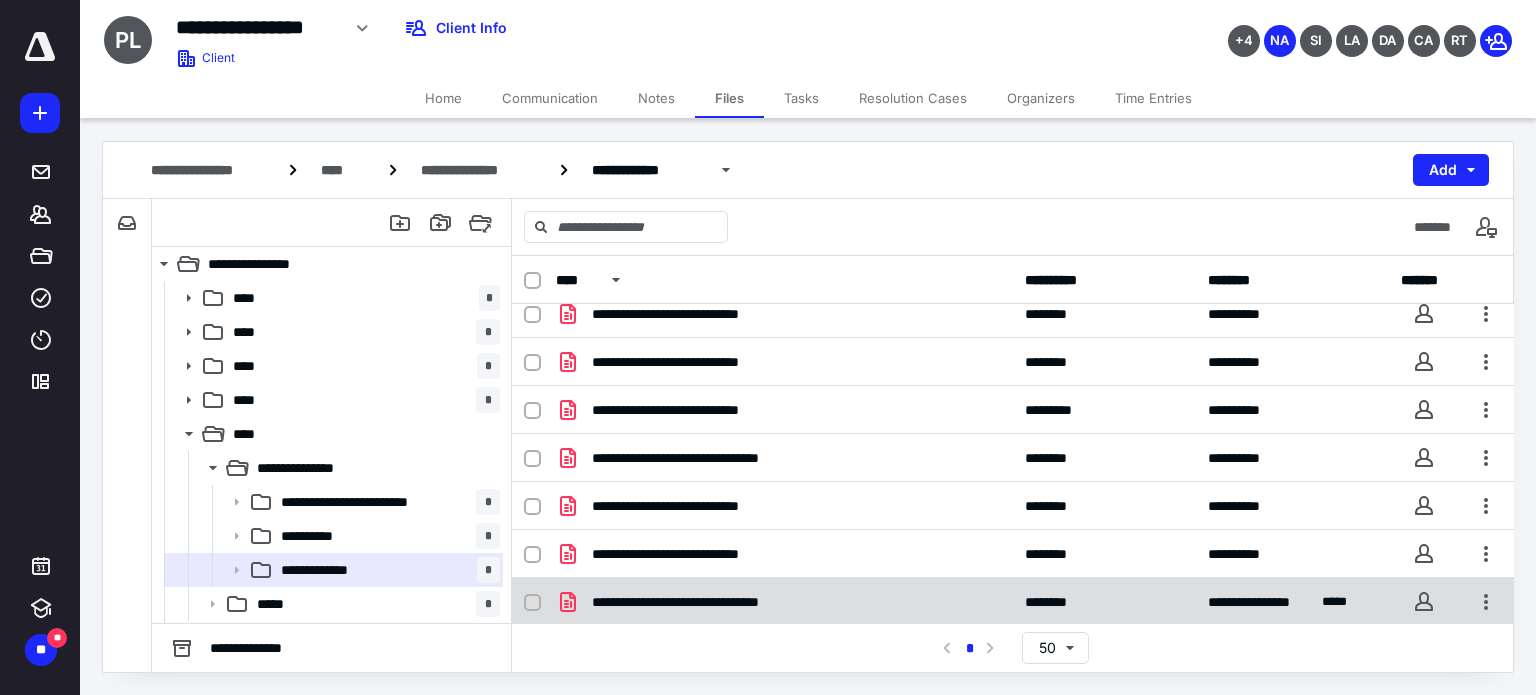 click on "**********" at bounding box center (711, 602) 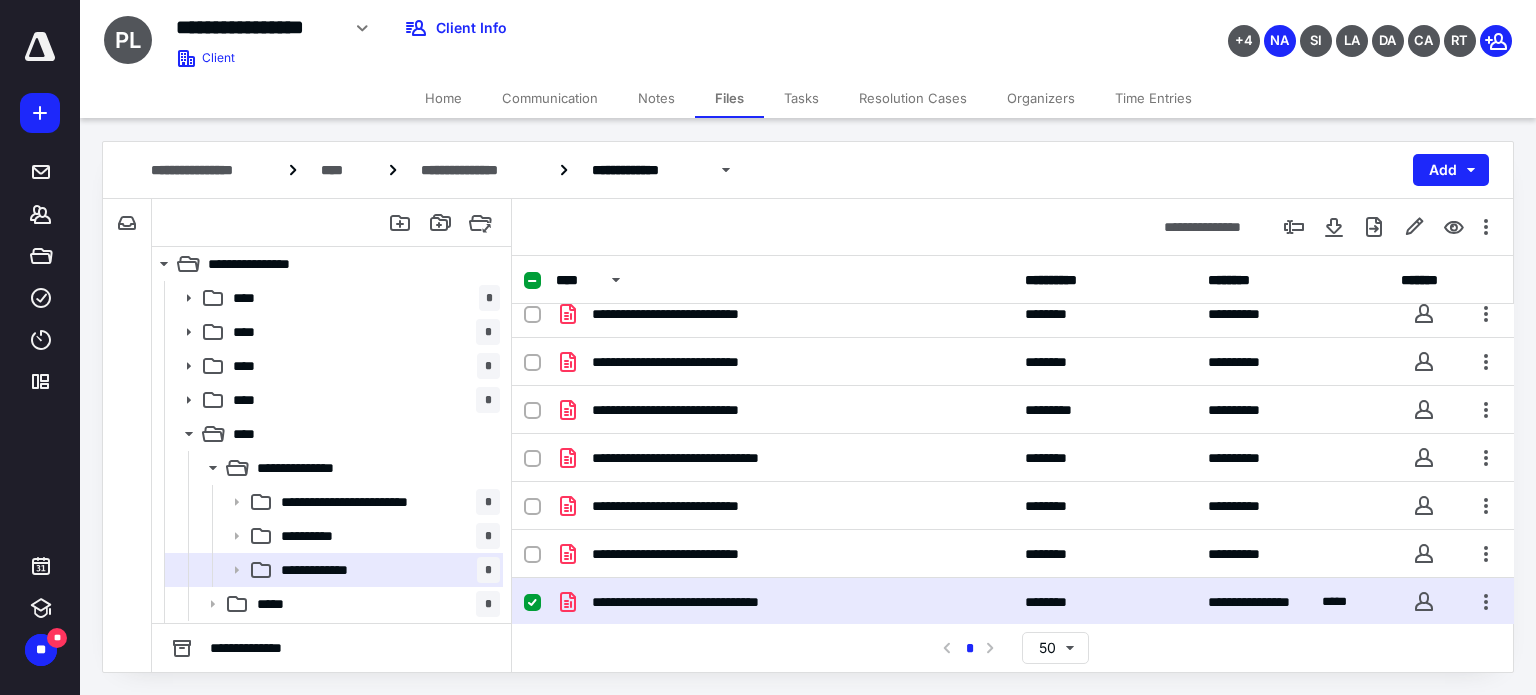 click on "**********" at bounding box center (711, 602) 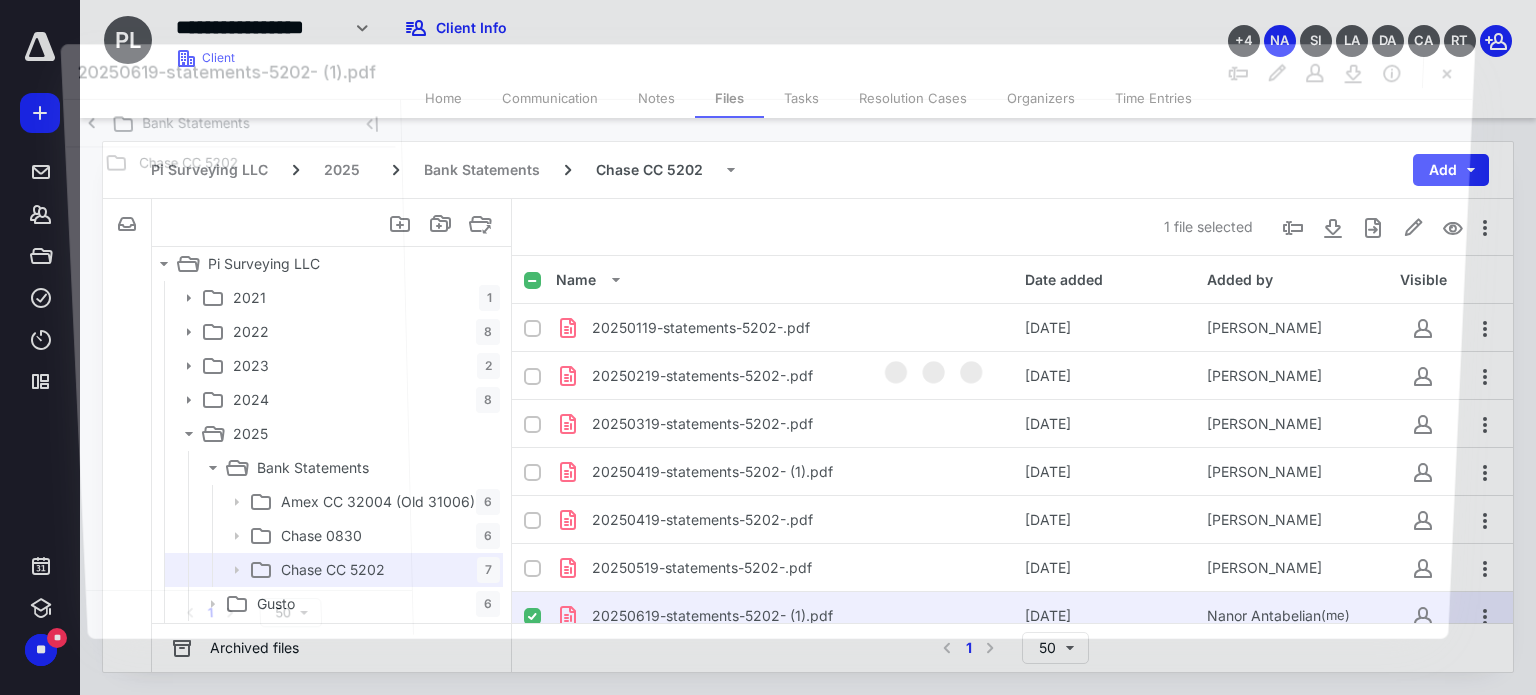 scroll, scrollTop: 14, scrollLeft: 0, axis: vertical 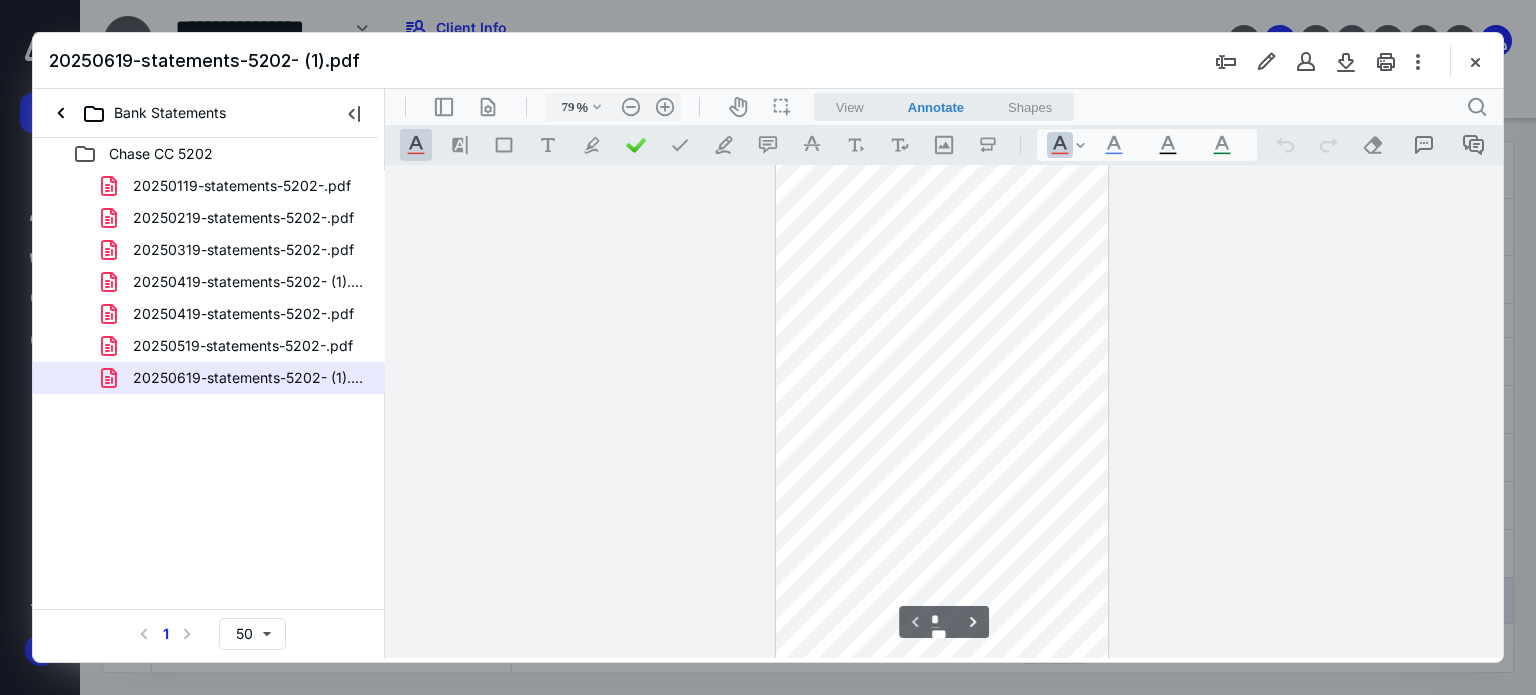 type on "87" 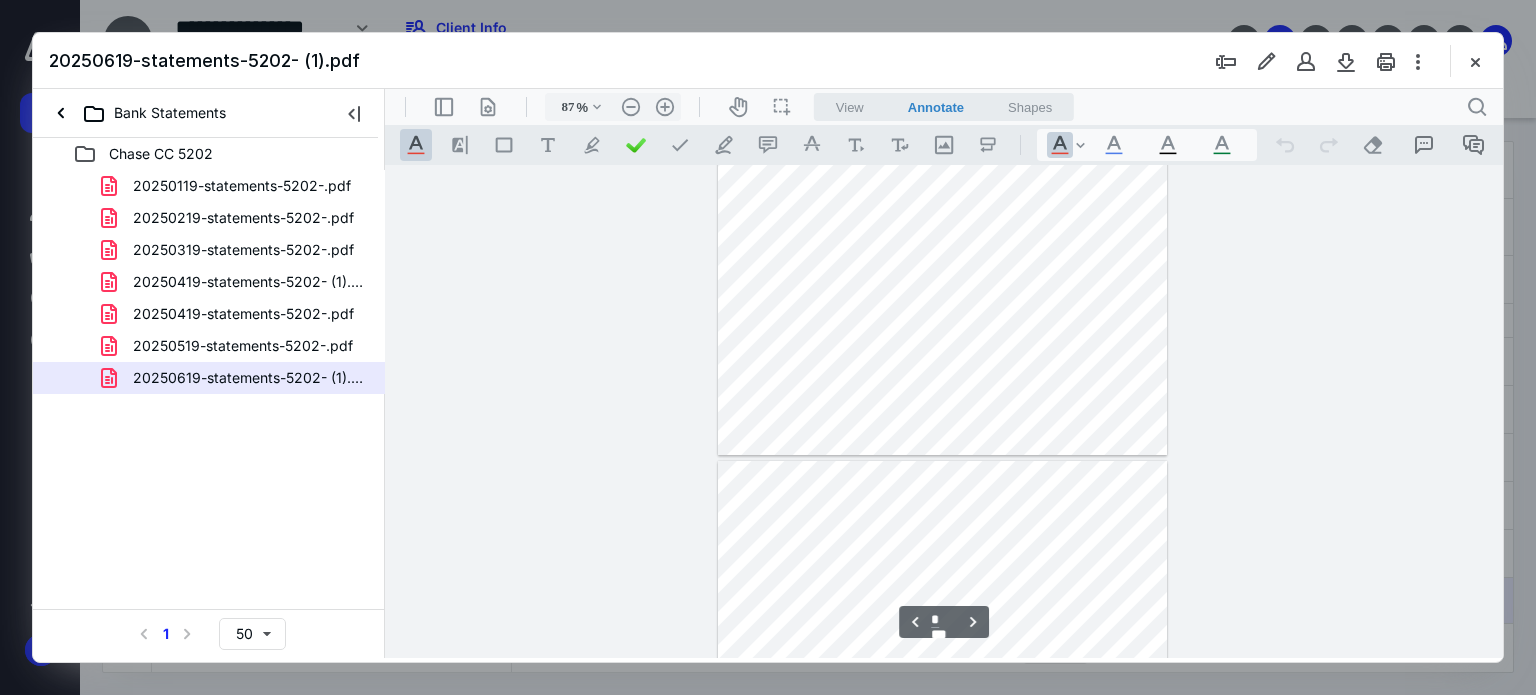 type on "*" 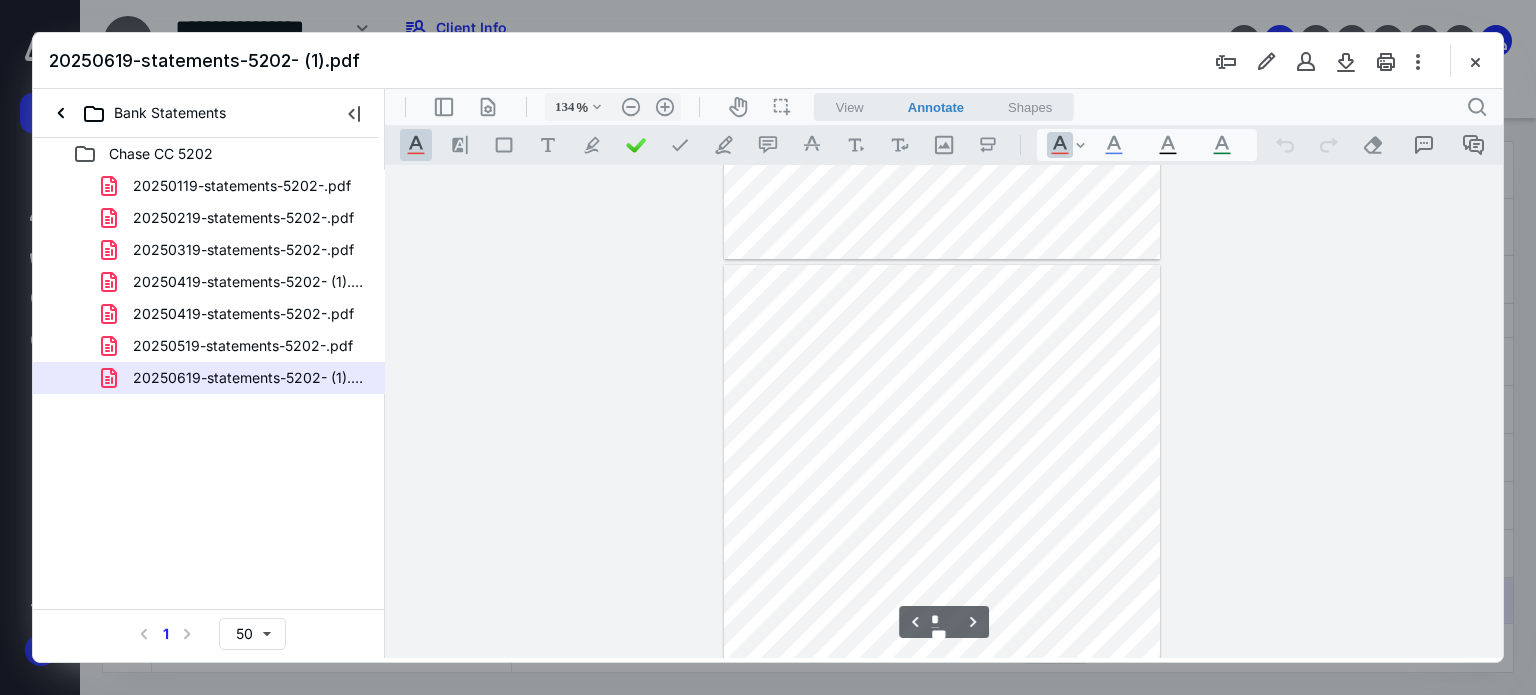 type on "159" 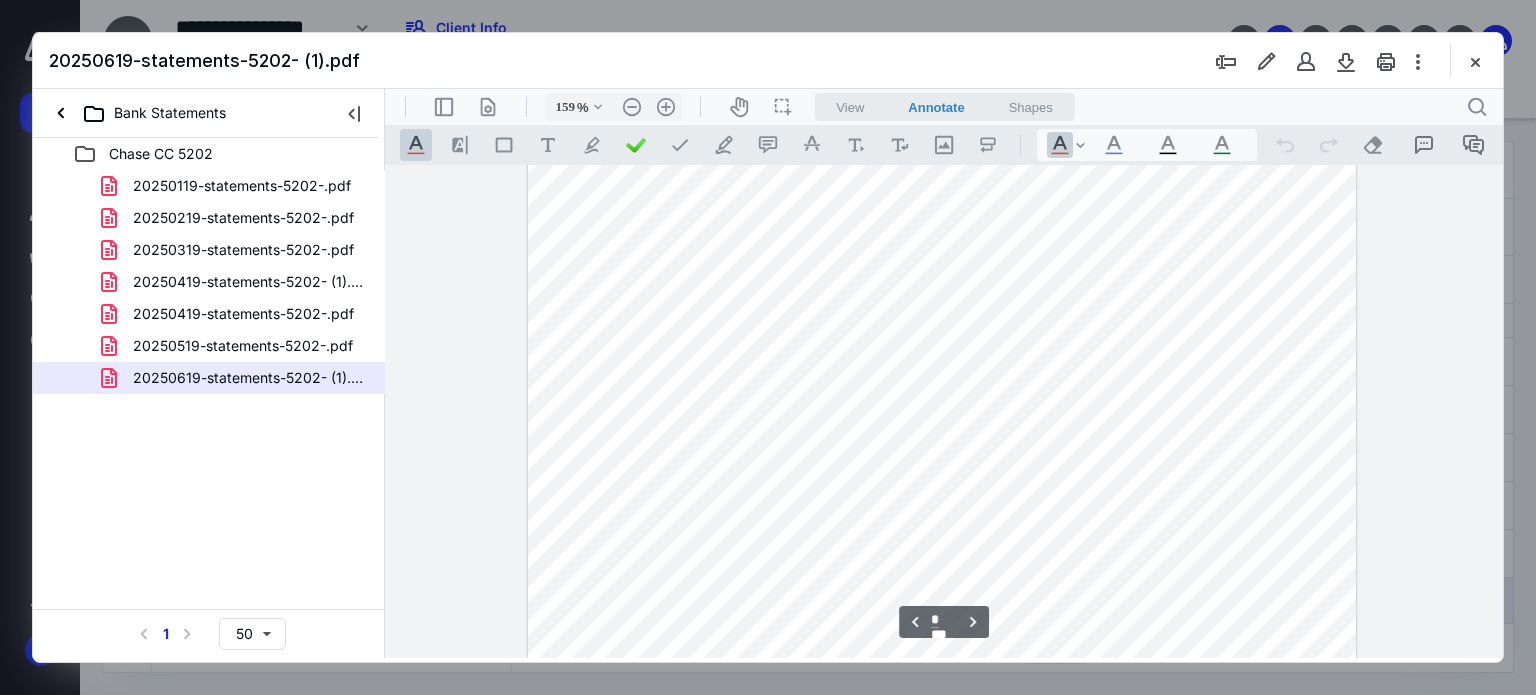 scroll, scrollTop: 3816, scrollLeft: 0, axis: vertical 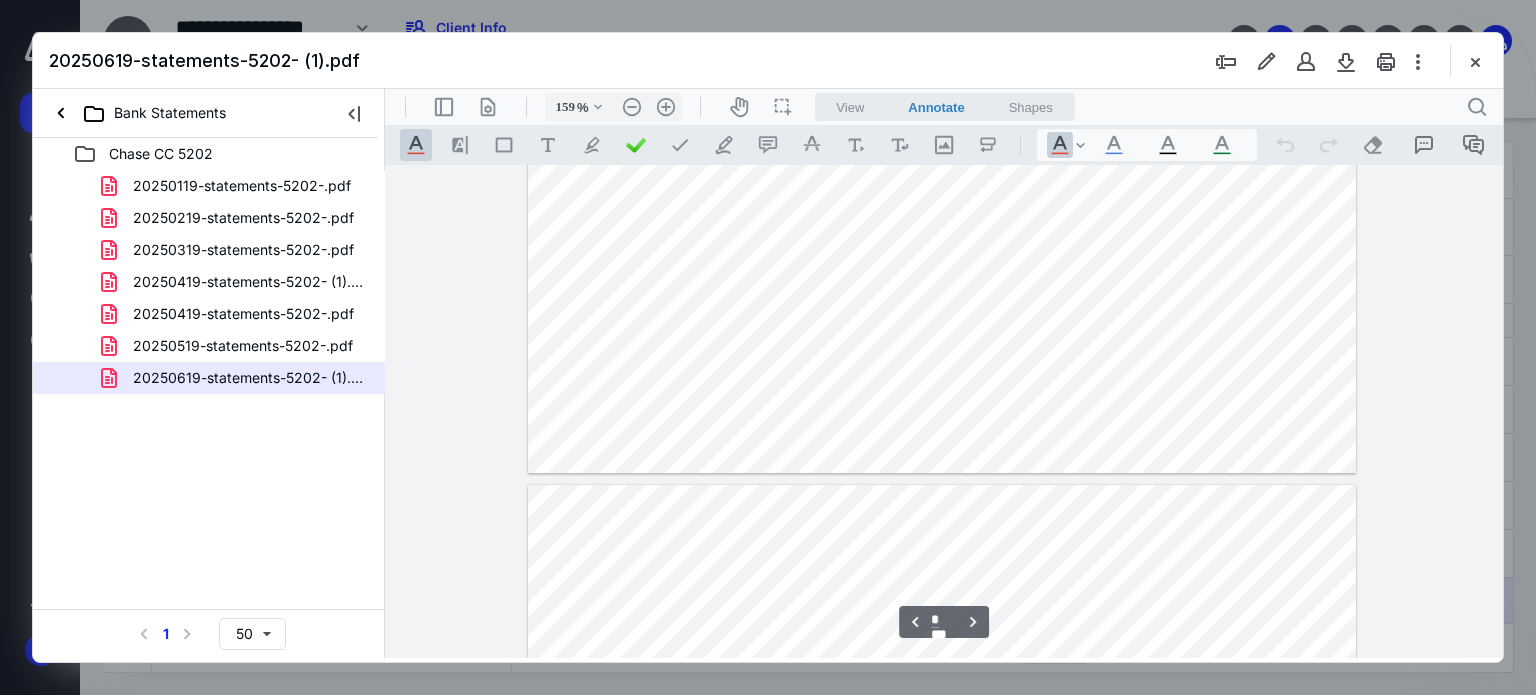 type on "*" 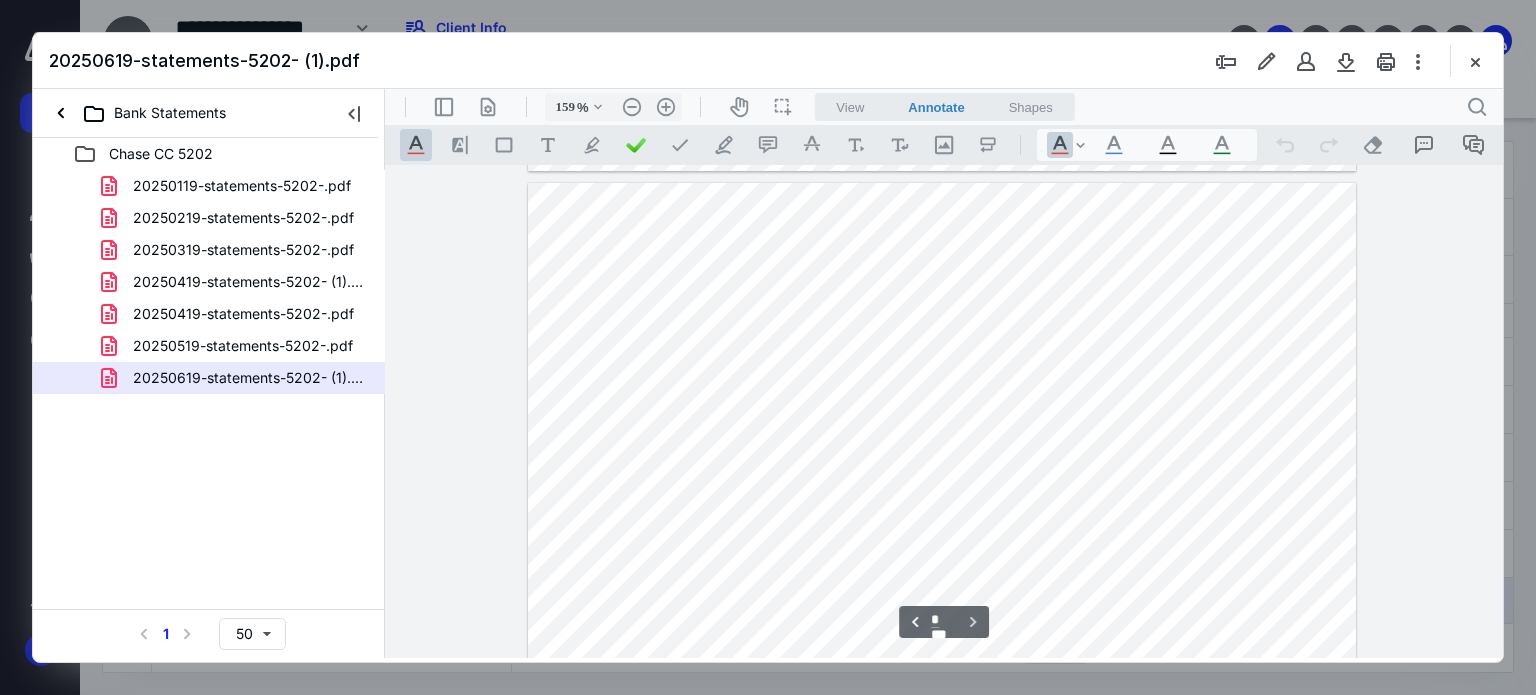 scroll, scrollTop: 4716, scrollLeft: 0, axis: vertical 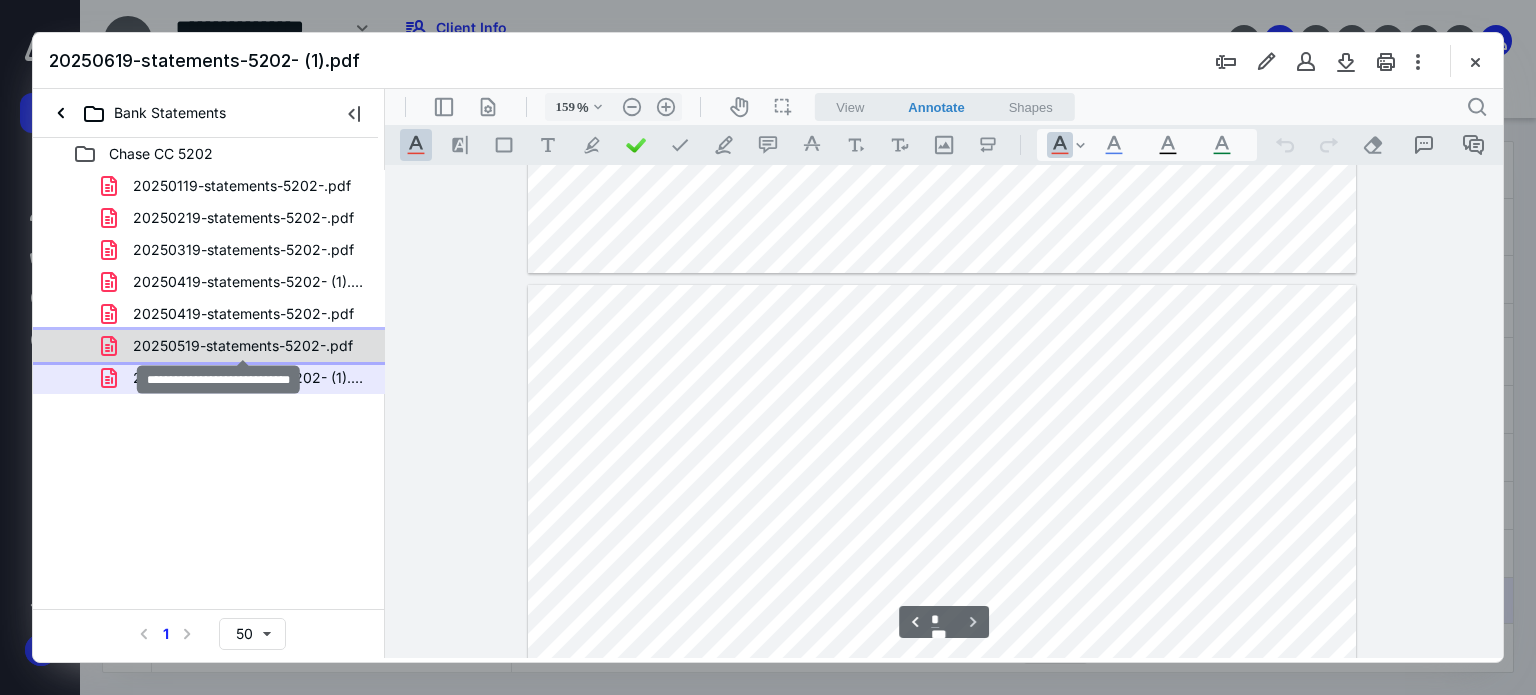 click on "20250519-statements-5202-.pdf" at bounding box center [243, 346] 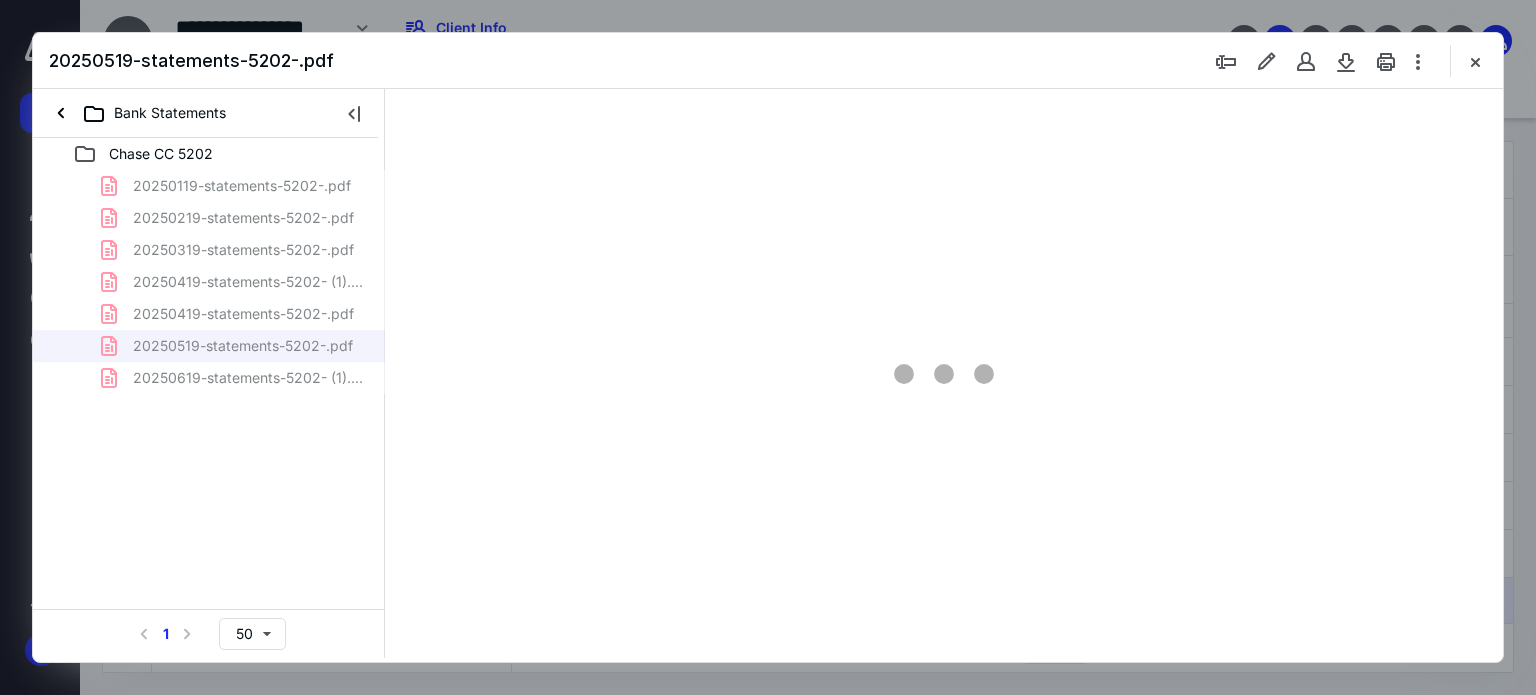 type on "49" 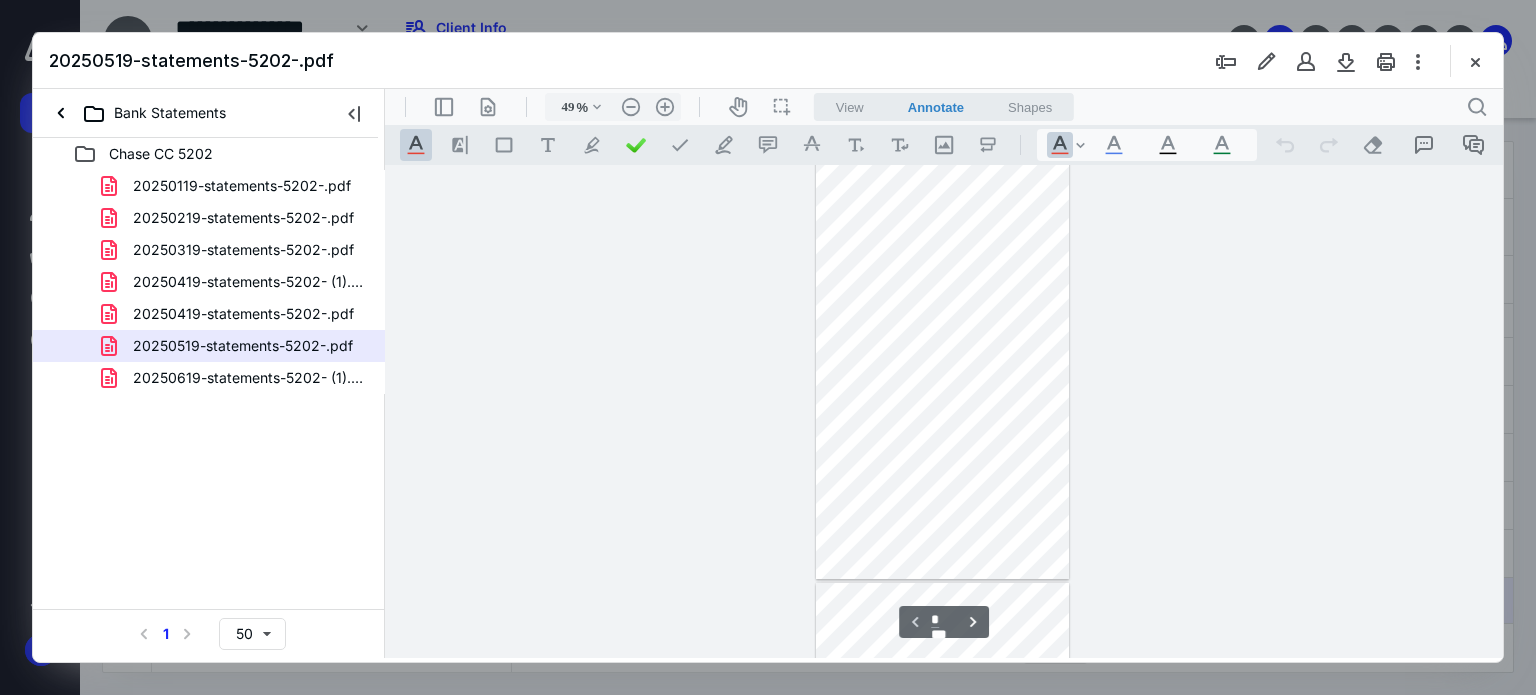 type on "*" 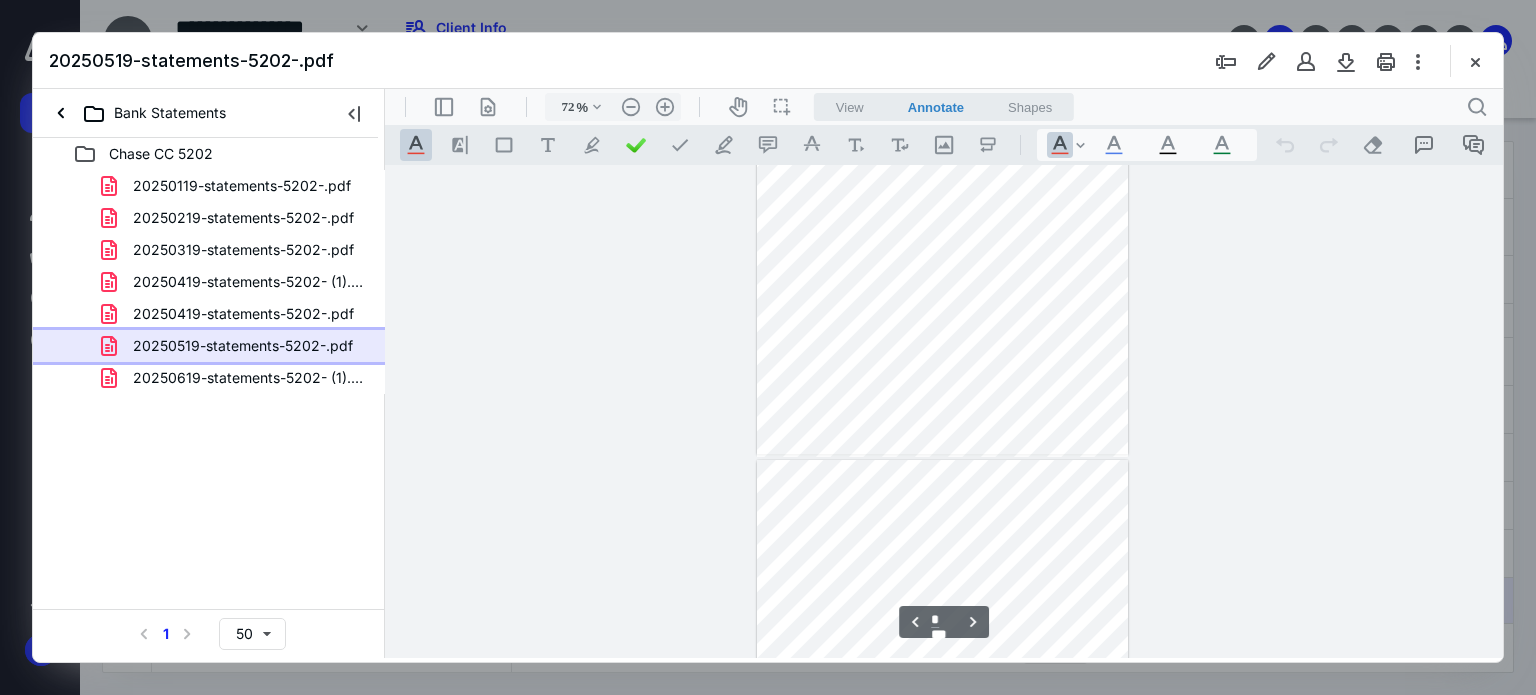 type on "79" 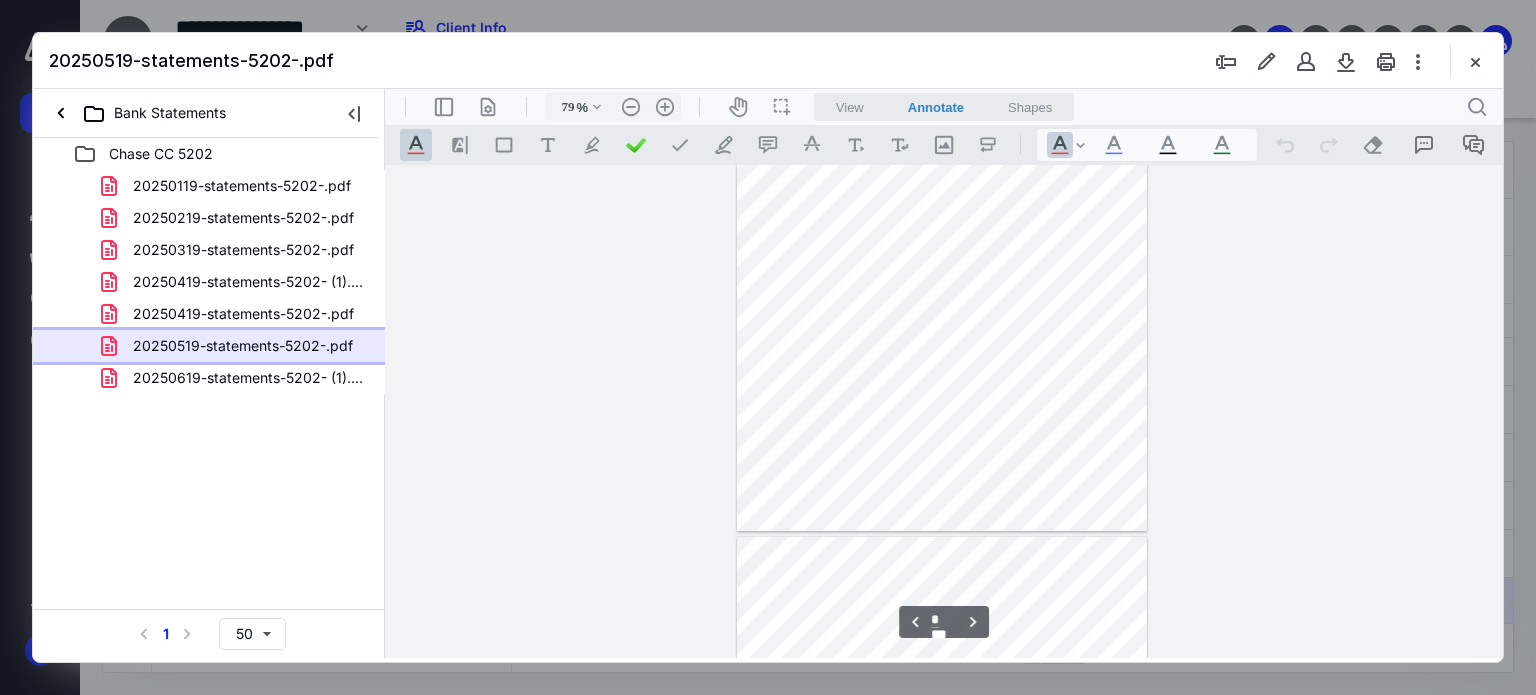 type on "*" 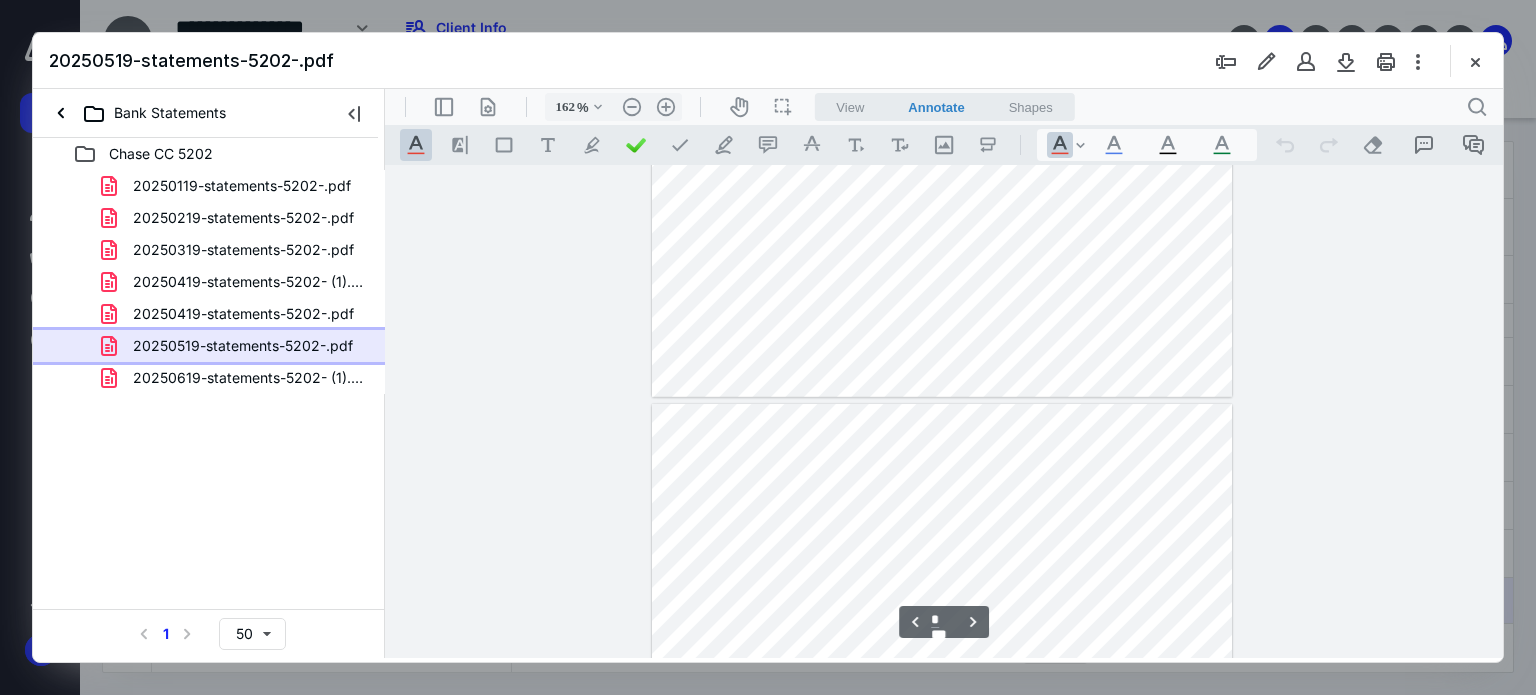 scroll, scrollTop: 3923, scrollLeft: 0, axis: vertical 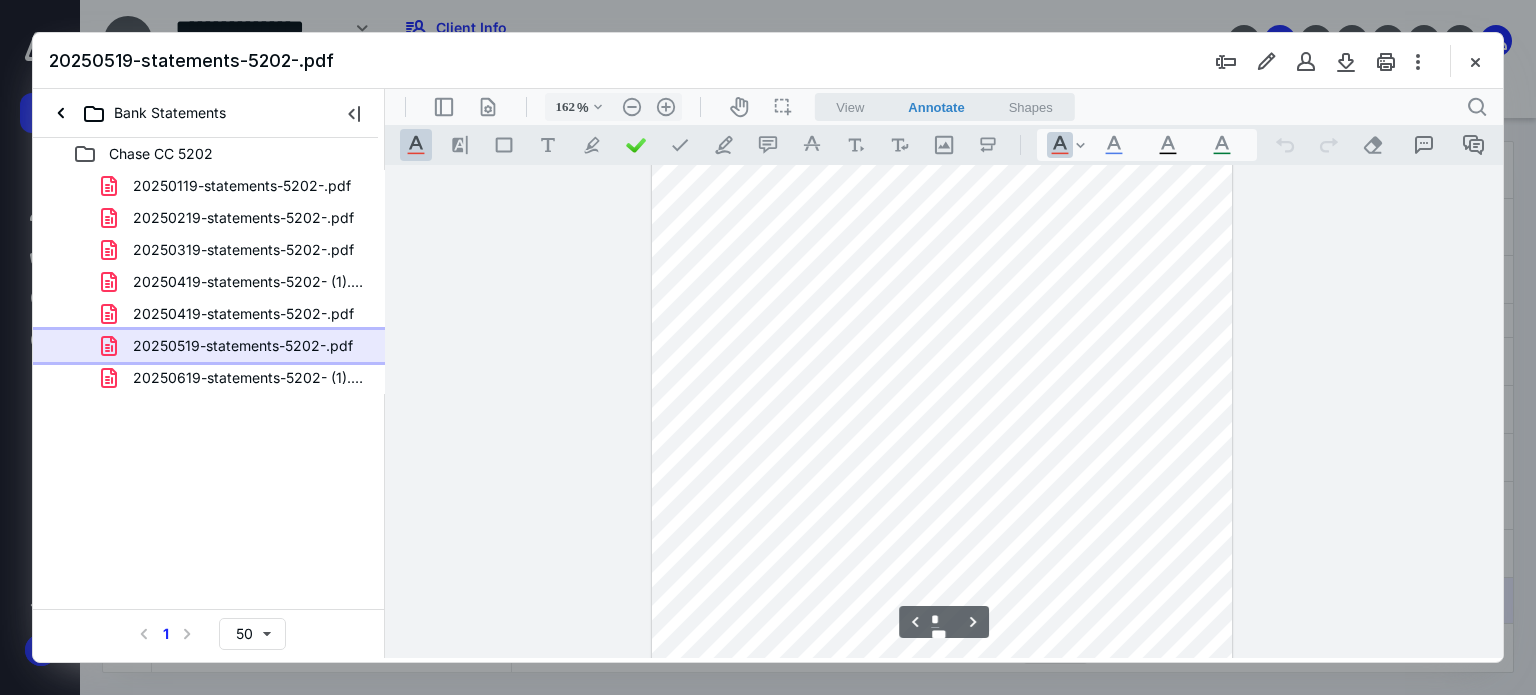 type on "212" 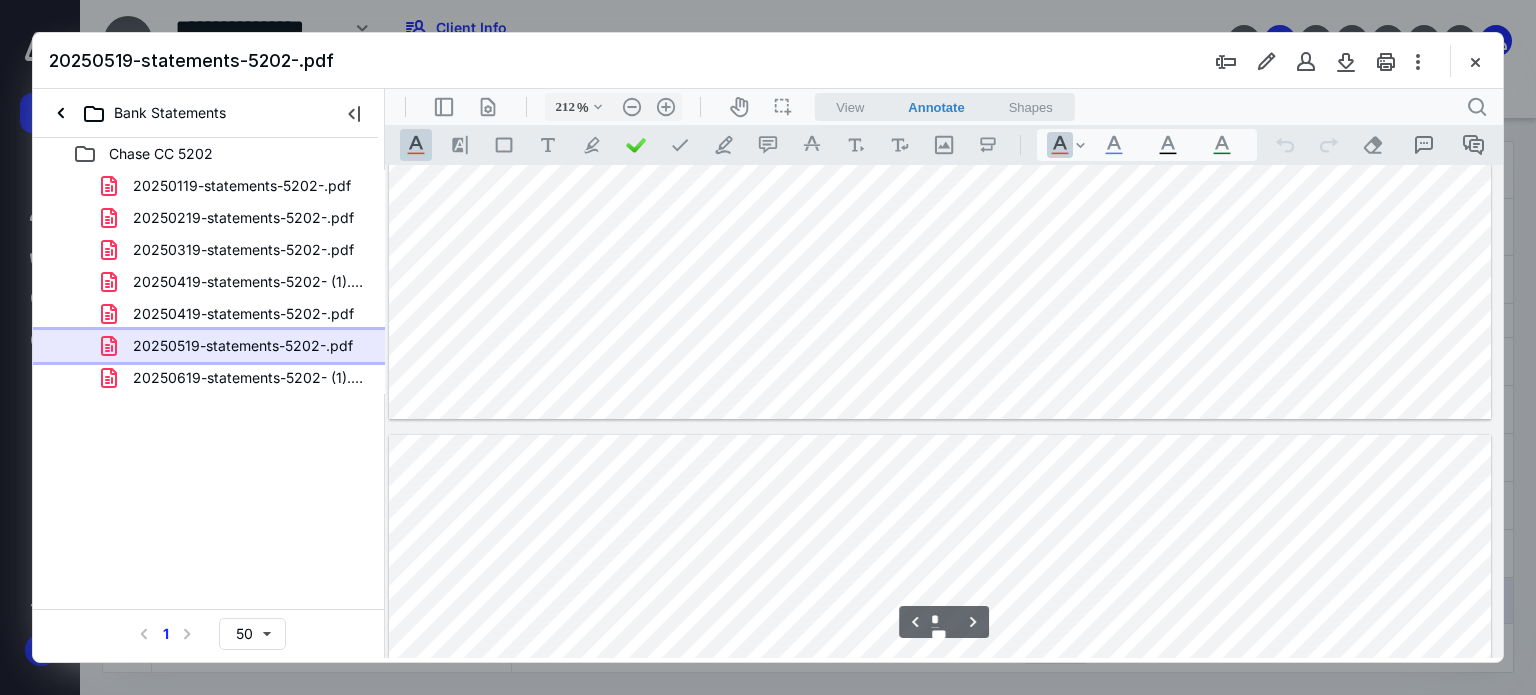type on "*" 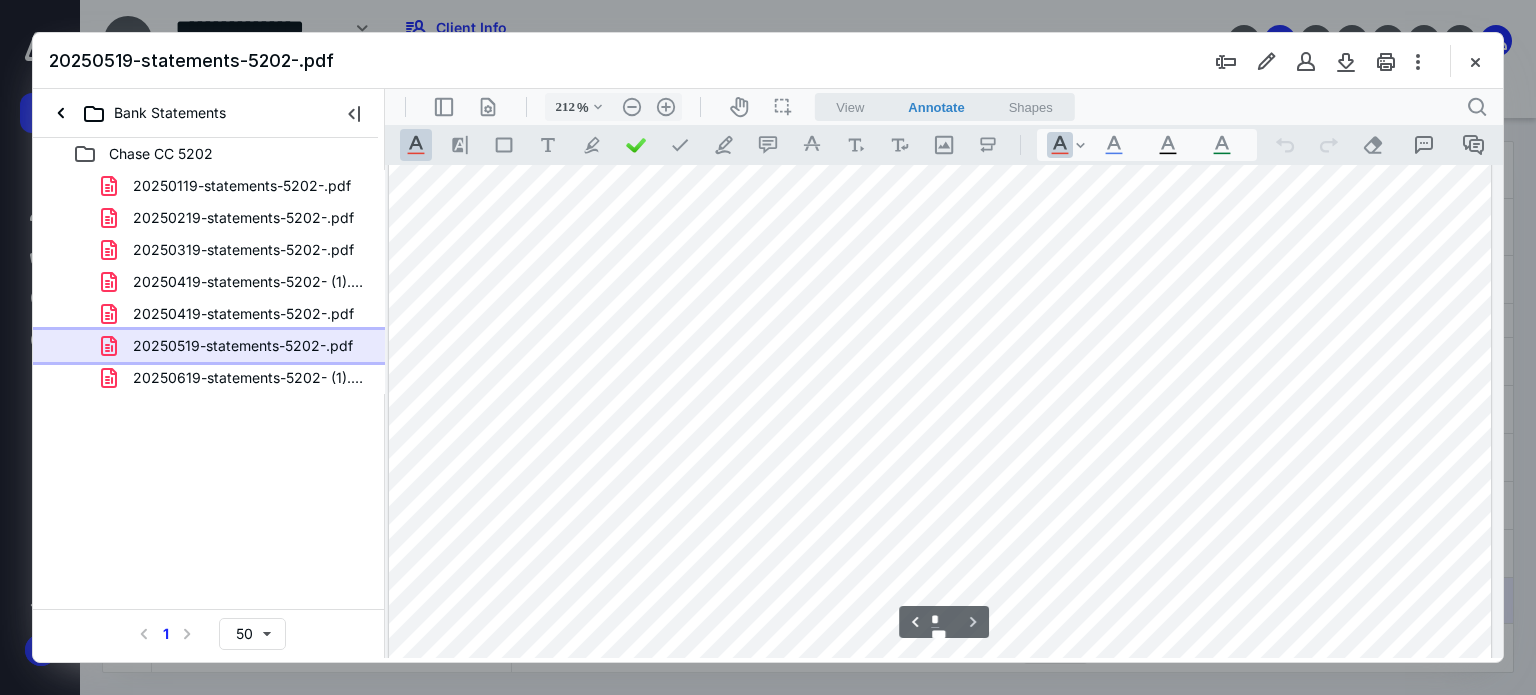 scroll, scrollTop: 6690, scrollLeft: 4, axis: both 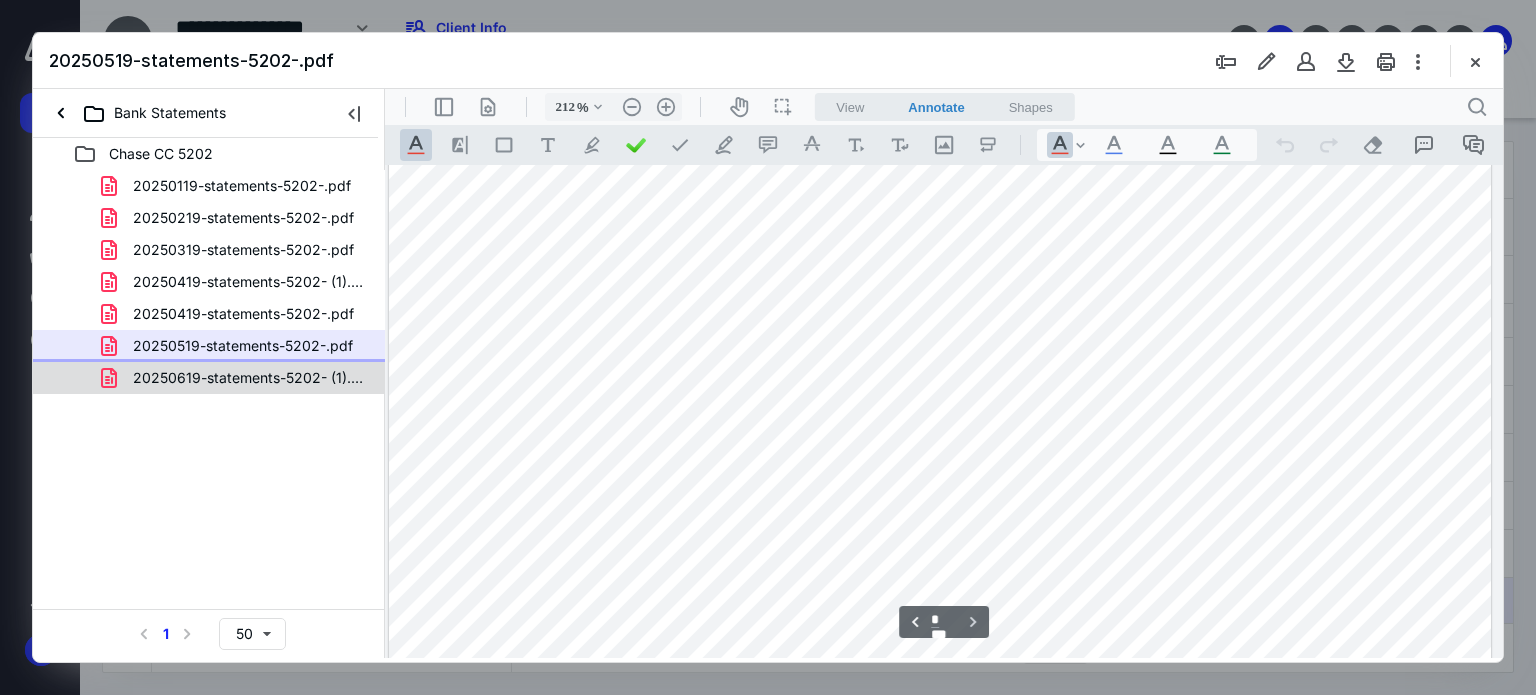 click on "20250619-statements-5202- (1).pdf" at bounding box center [249, 378] 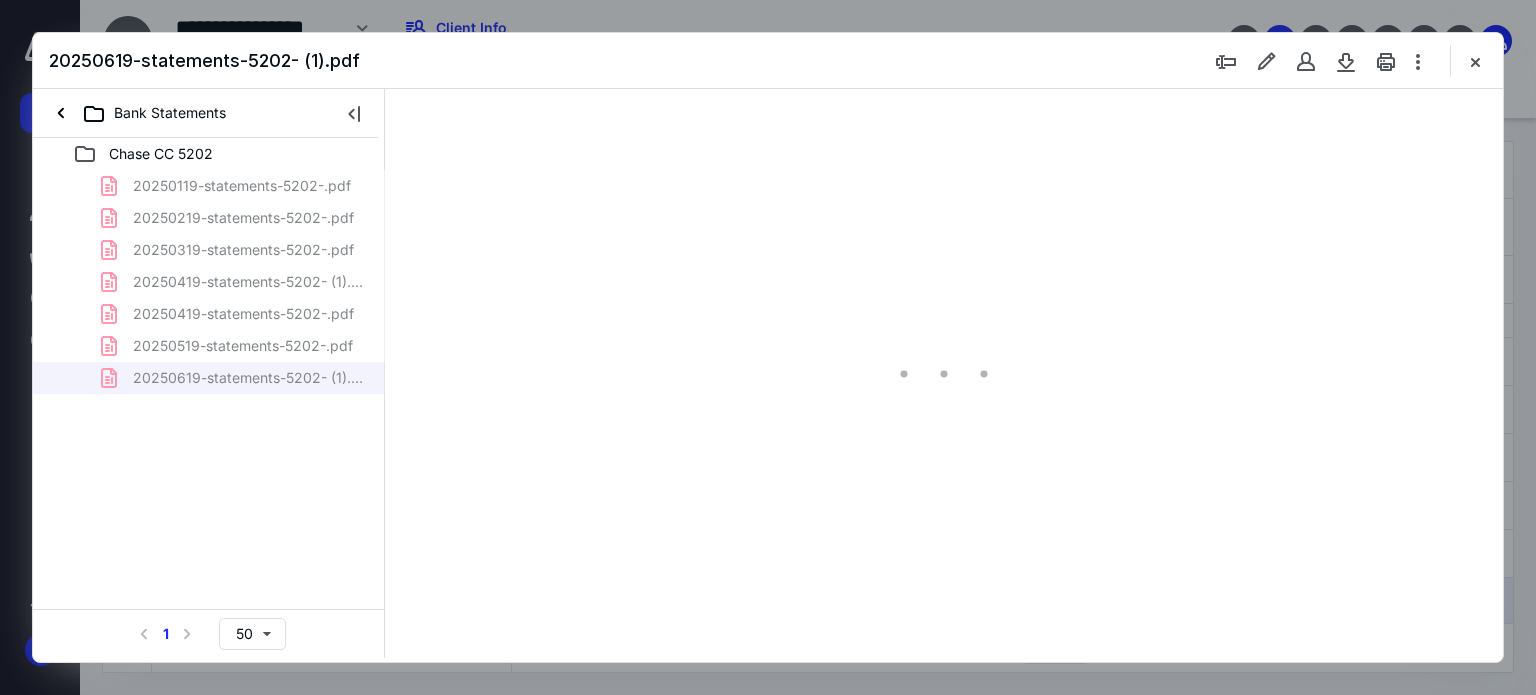 type on "49" 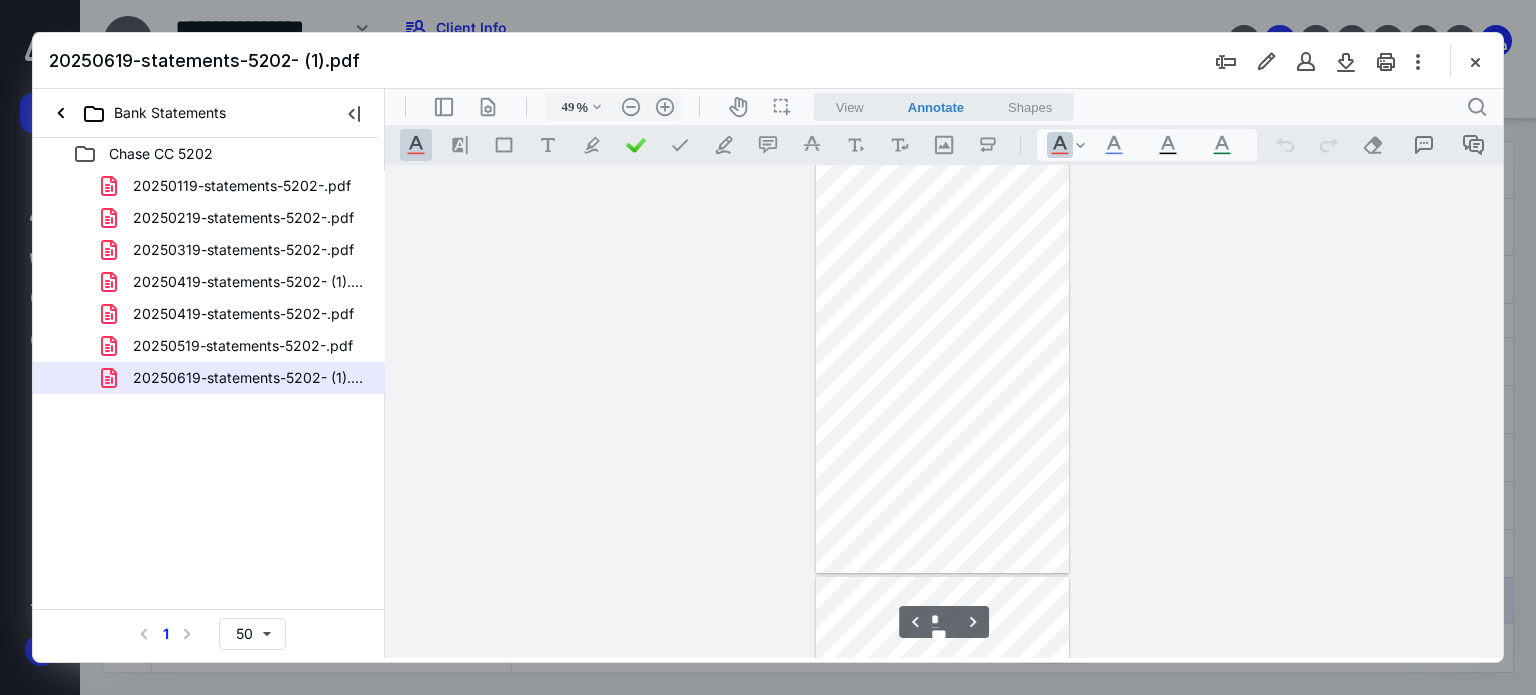 type on "*" 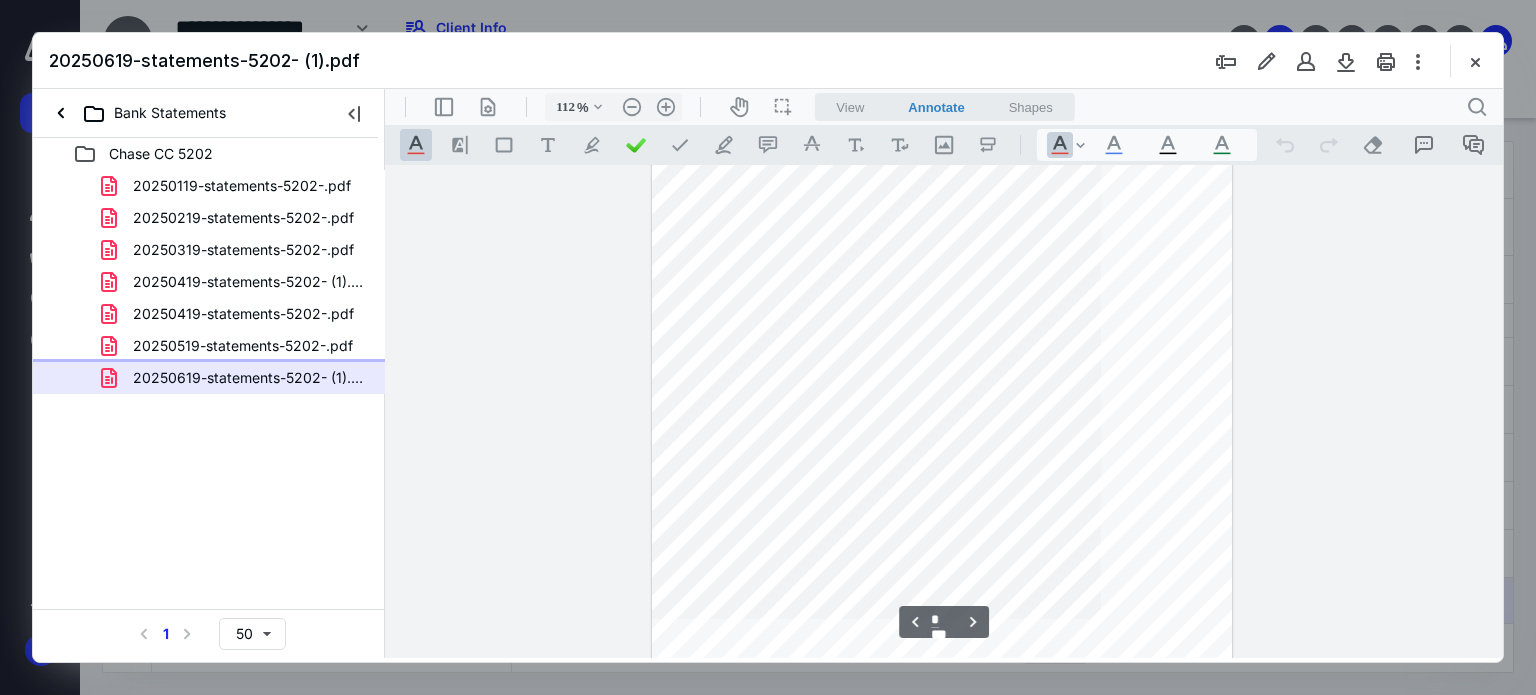 scroll, scrollTop: 2555, scrollLeft: 0, axis: vertical 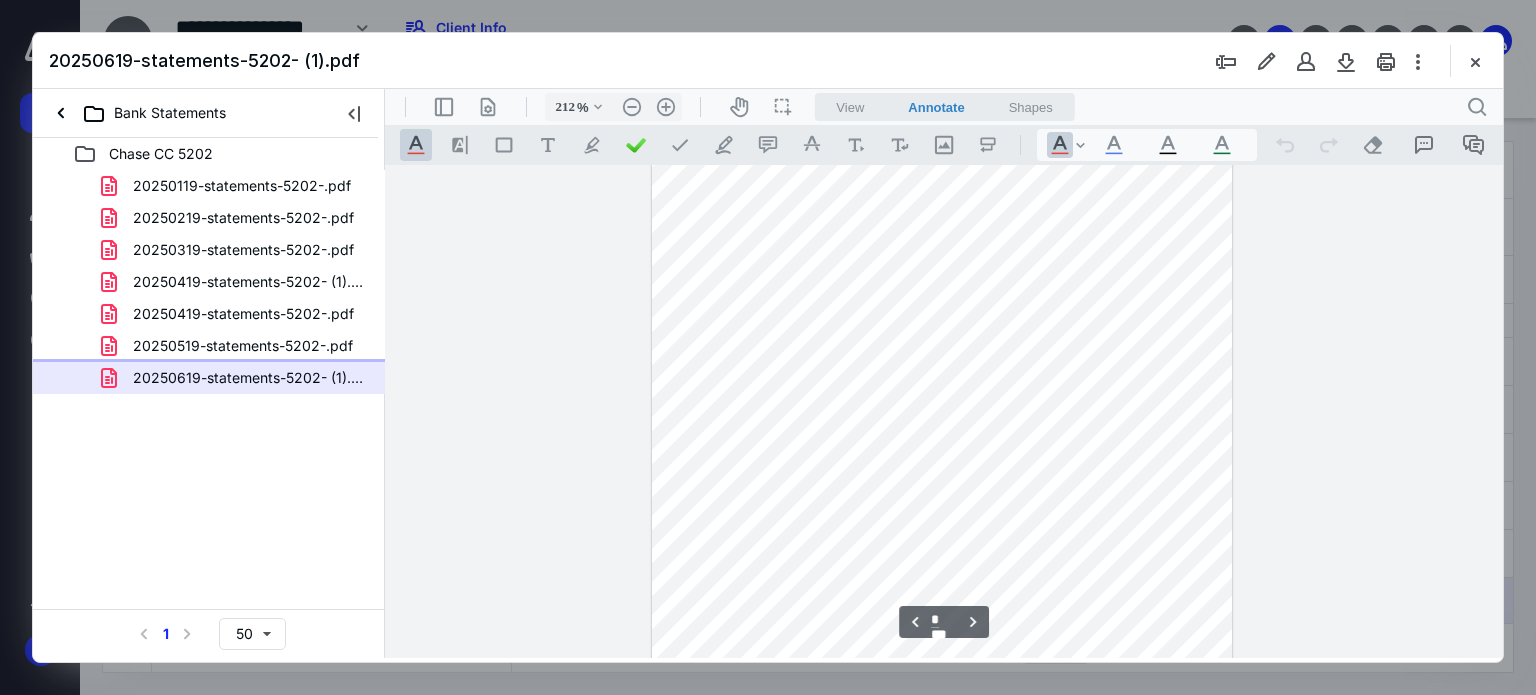 type on "262" 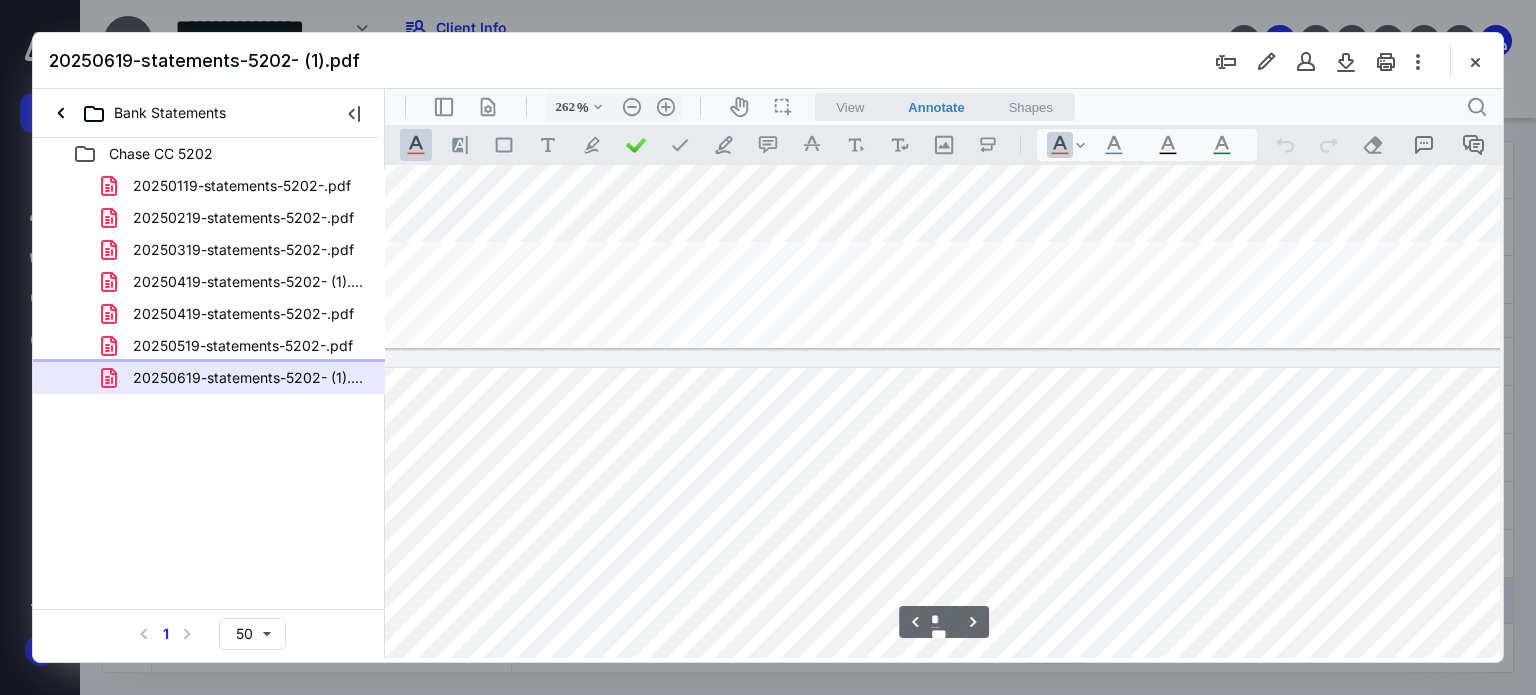 type on "*" 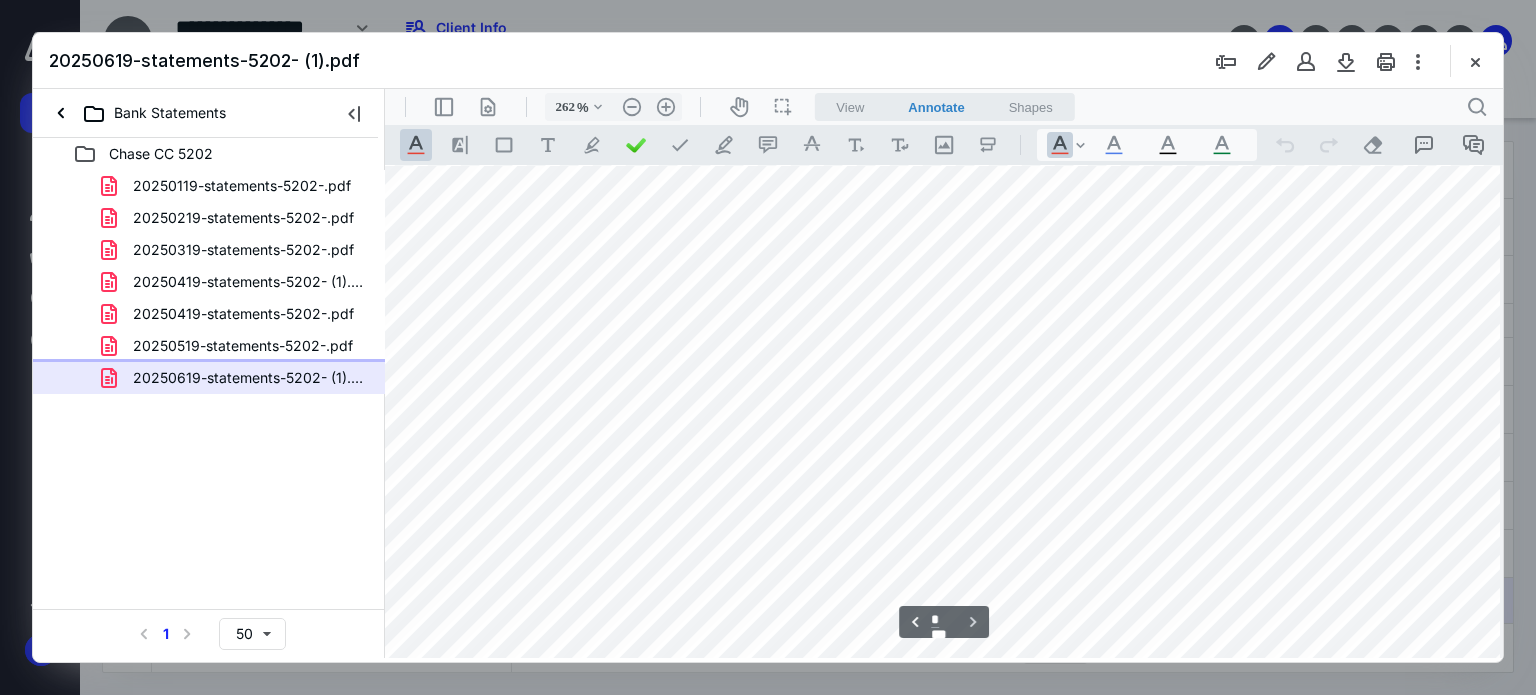 scroll, scrollTop: 8147, scrollLeft: 150, axis: both 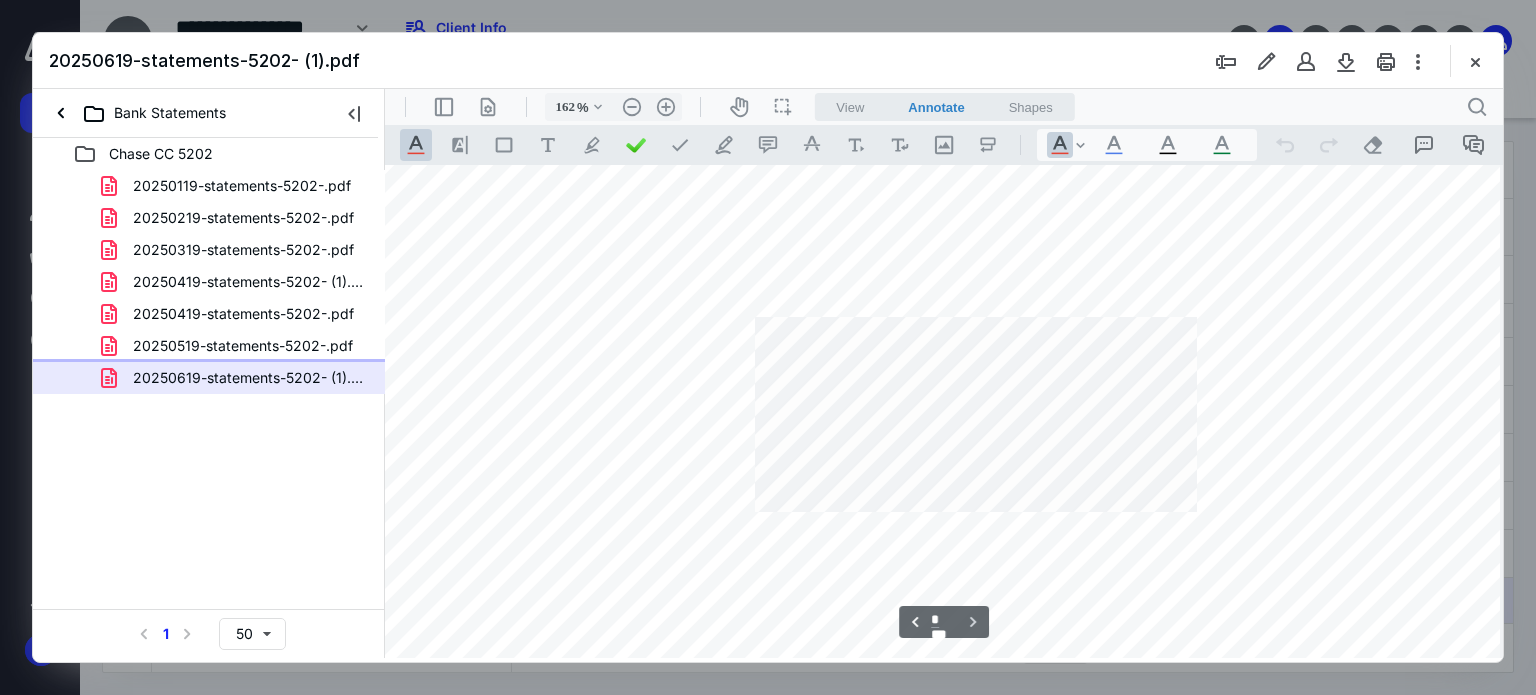 type on "112" 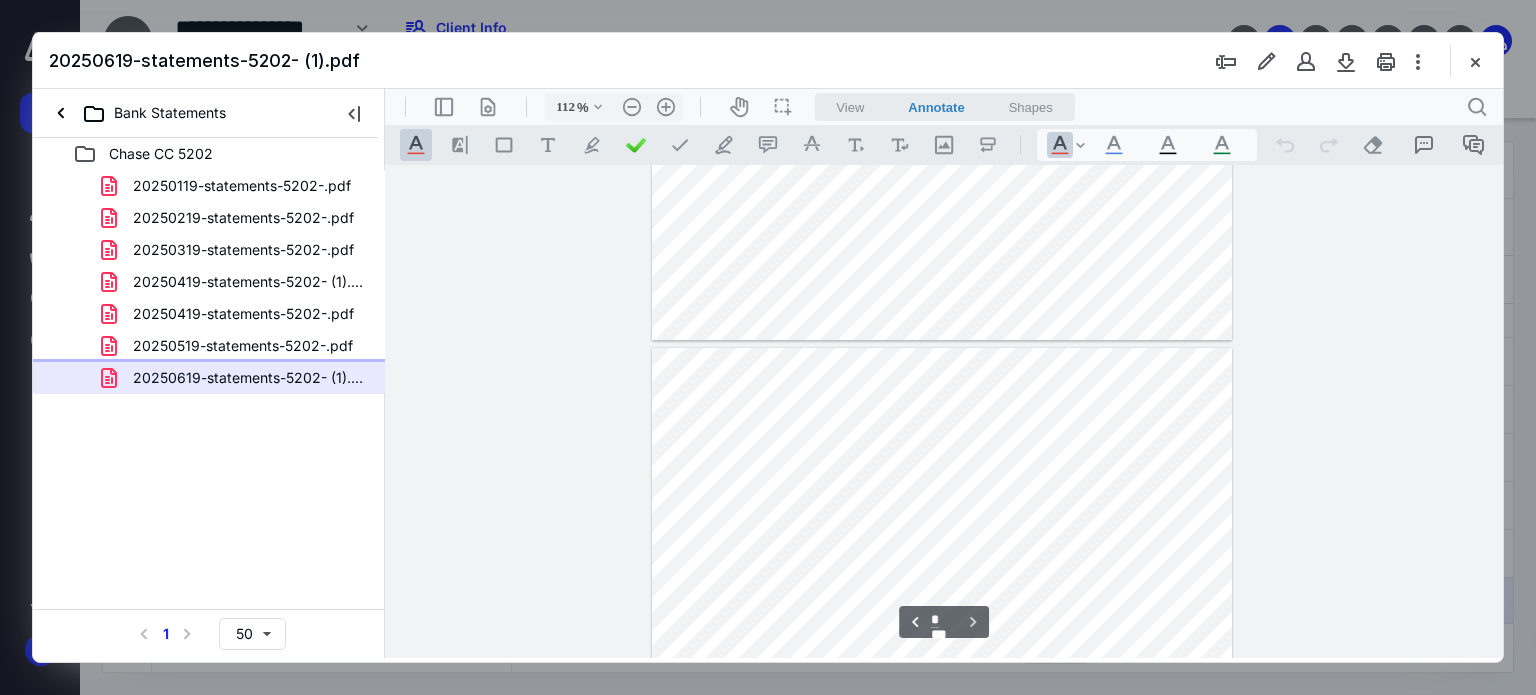 type on "*" 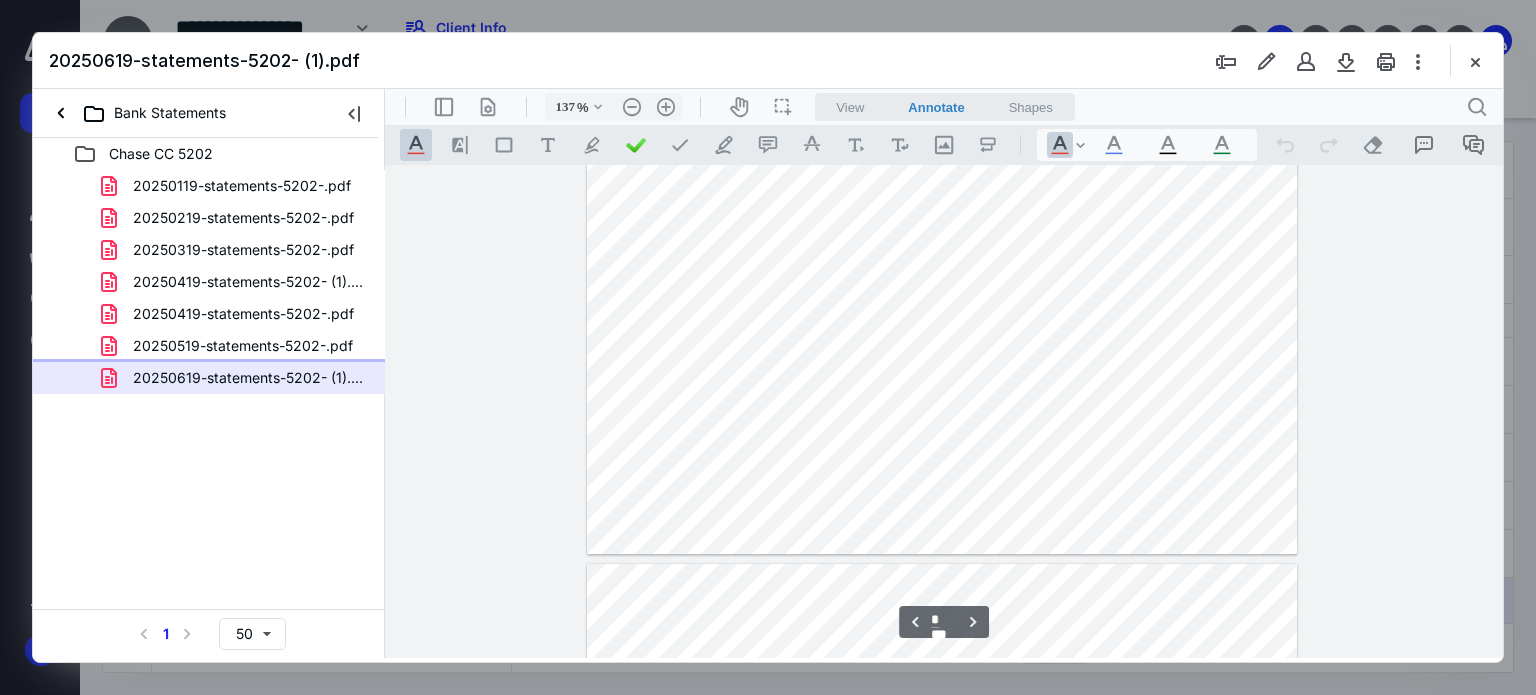 scroll, scrollTop: 3452, scrollLeft: 0, axis: vertical 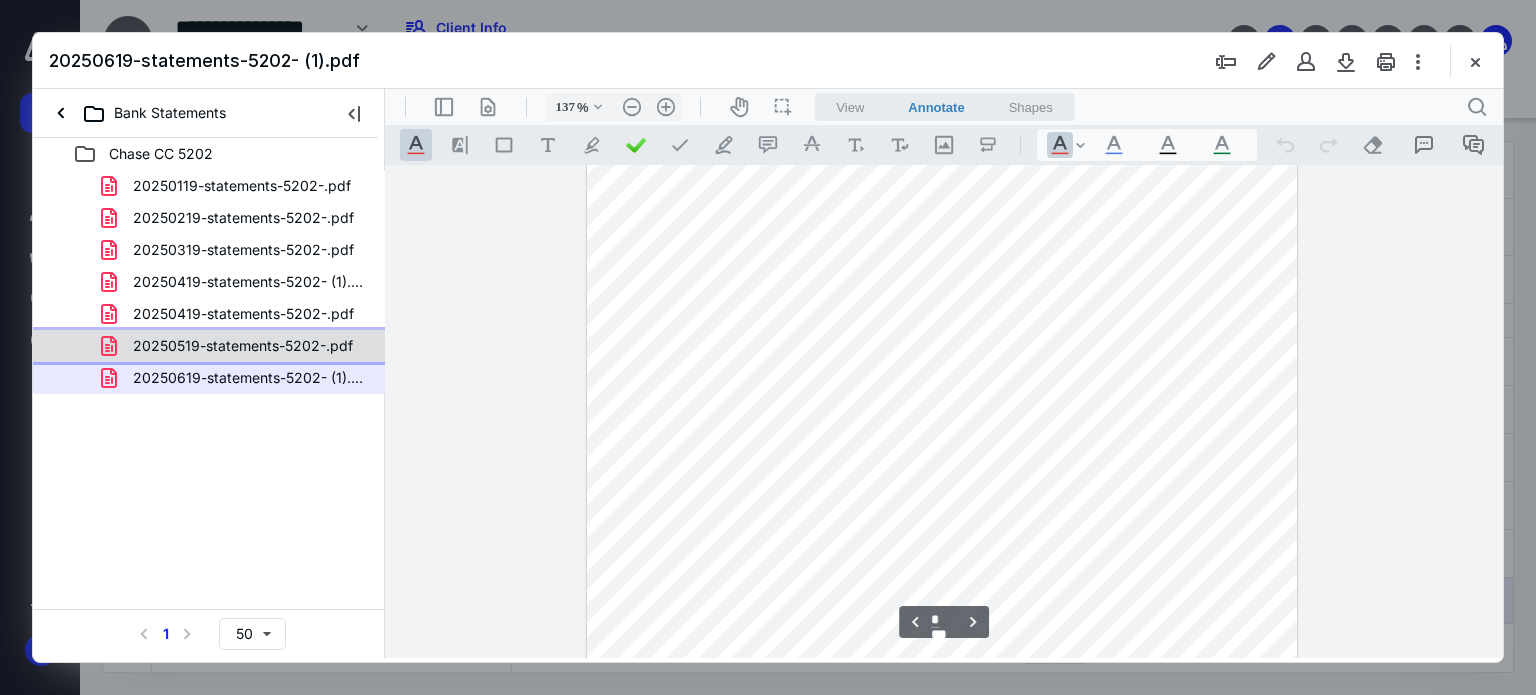 click on "20250519-statements-5202-.pdf" at bounding box center [231, 346] 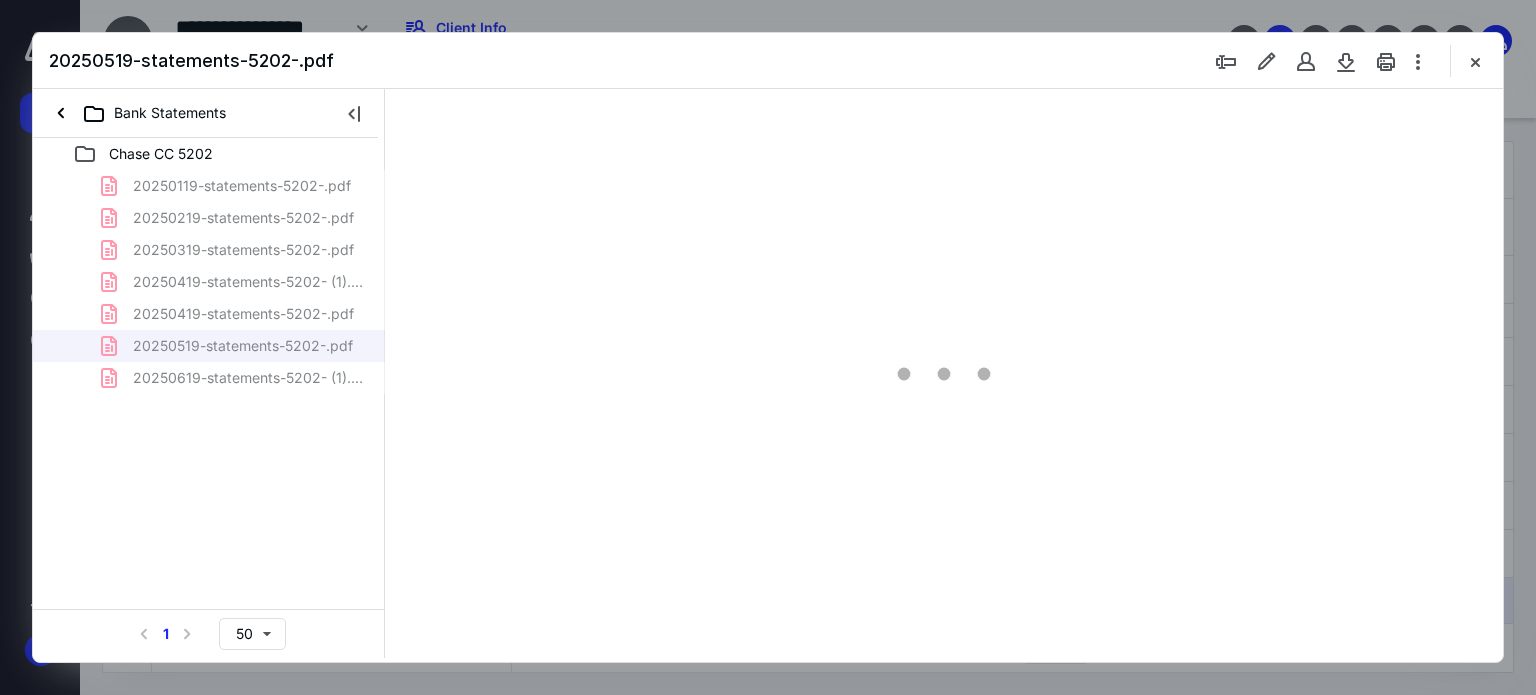 type on "49" 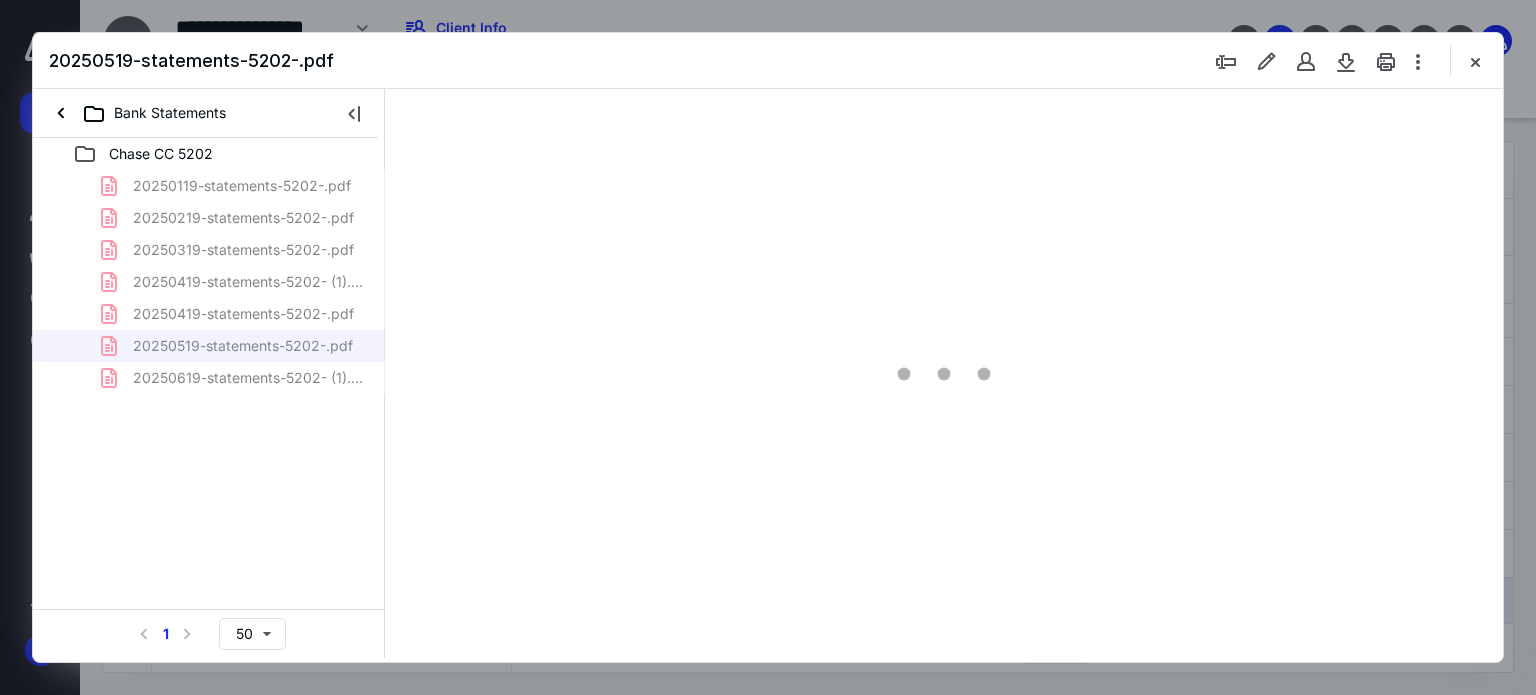 scroll, scrollTop: 78, scrollLeft: 0, axis: vertical 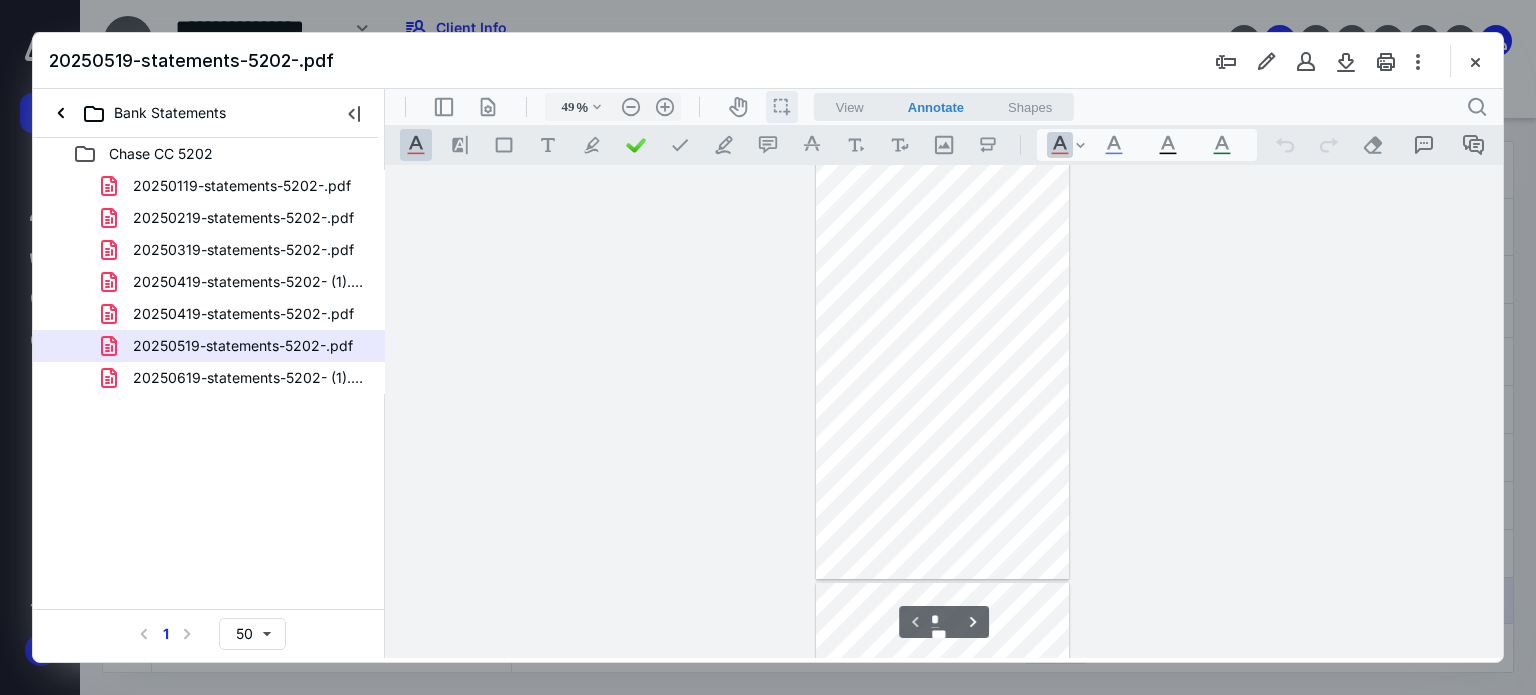 click on "icon / operation / multi select" at bounding box center [782, 107] 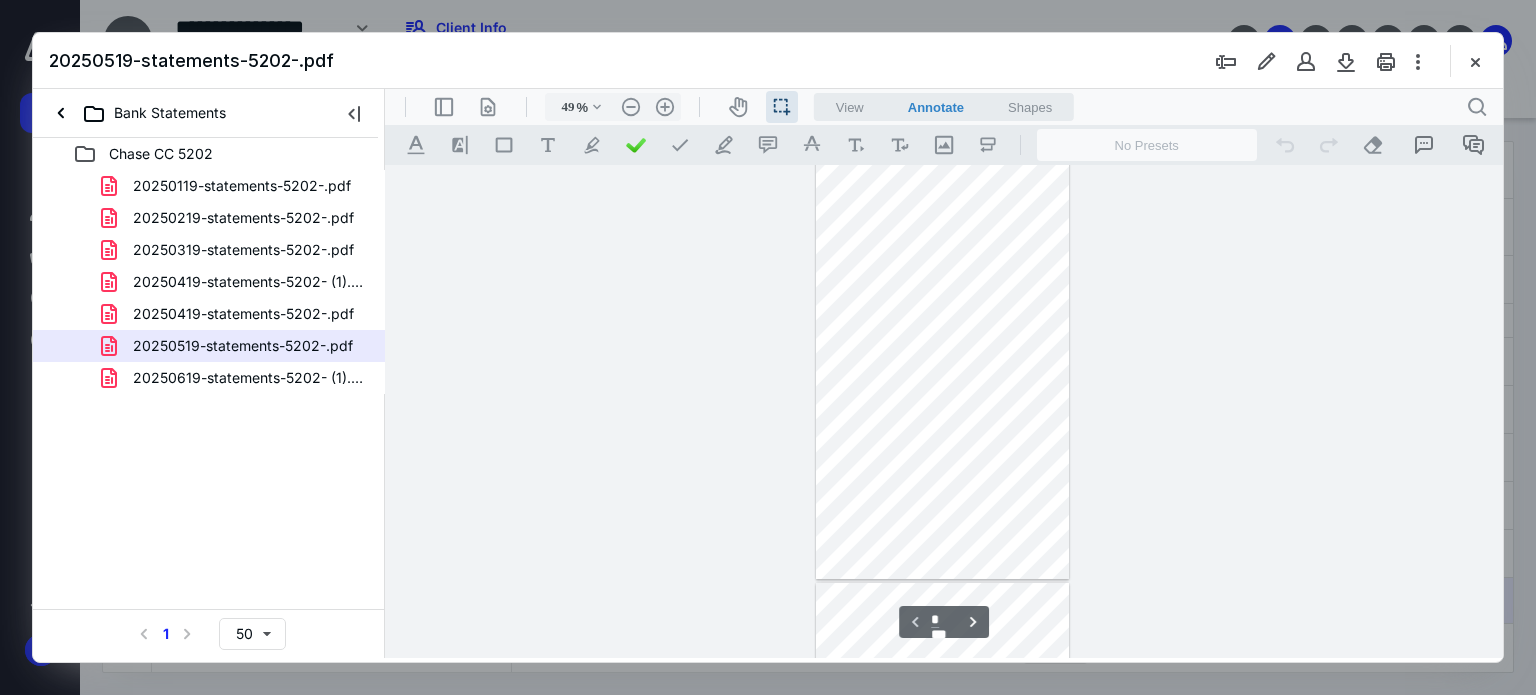 type 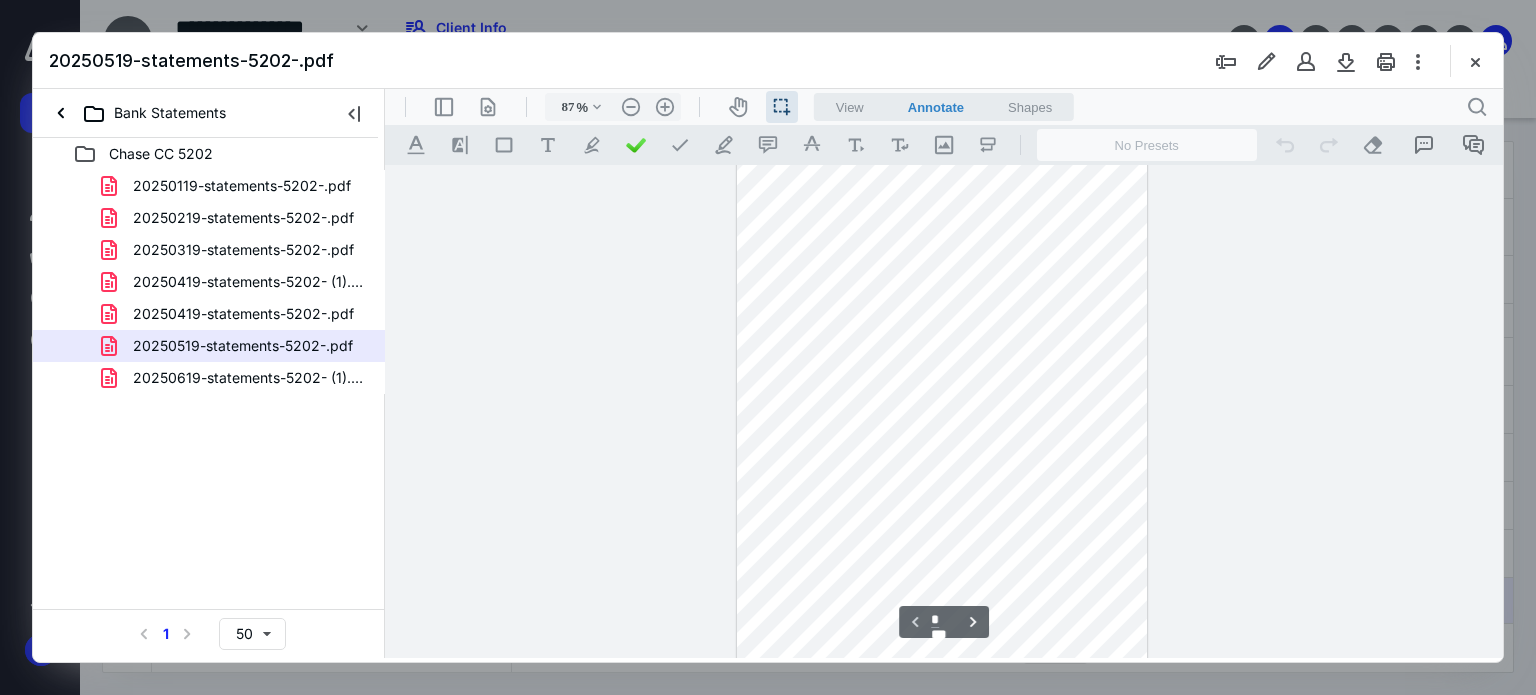 type on "112" 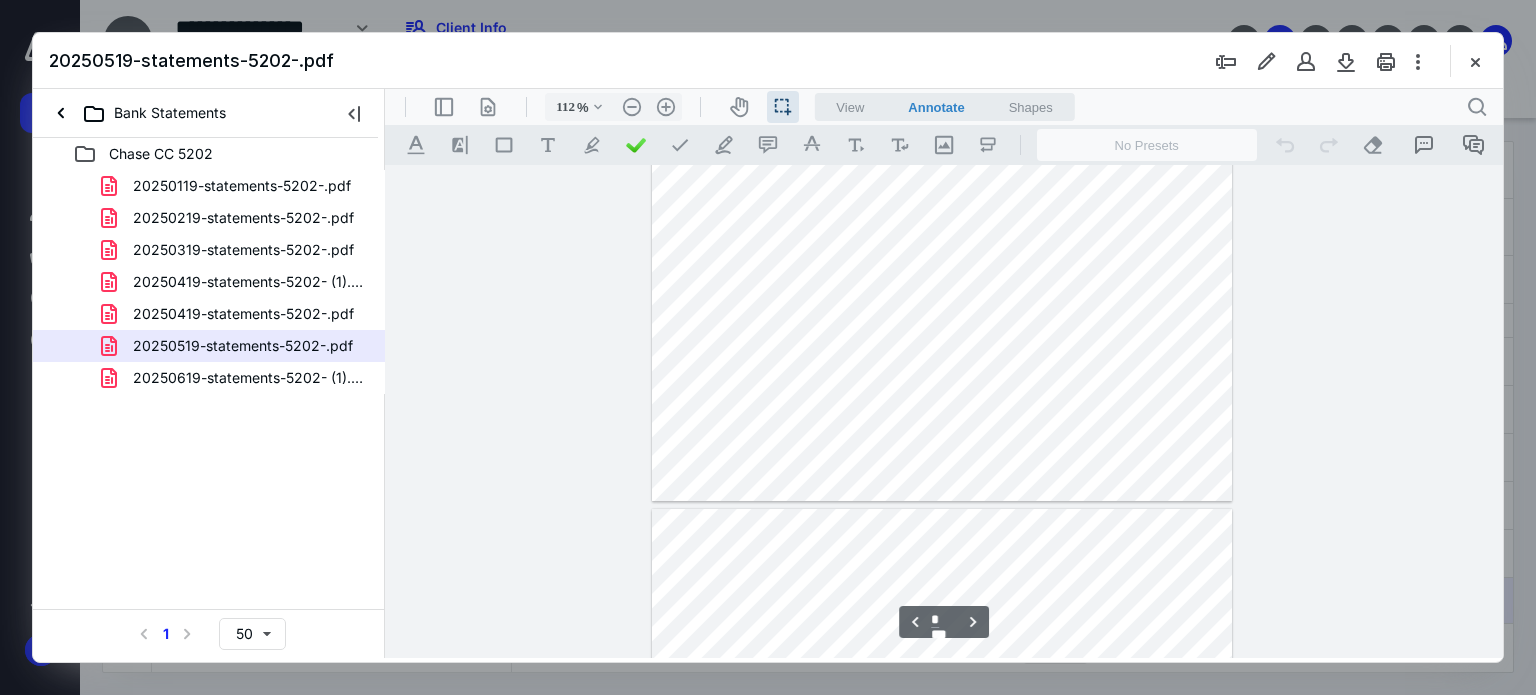 type on "*" 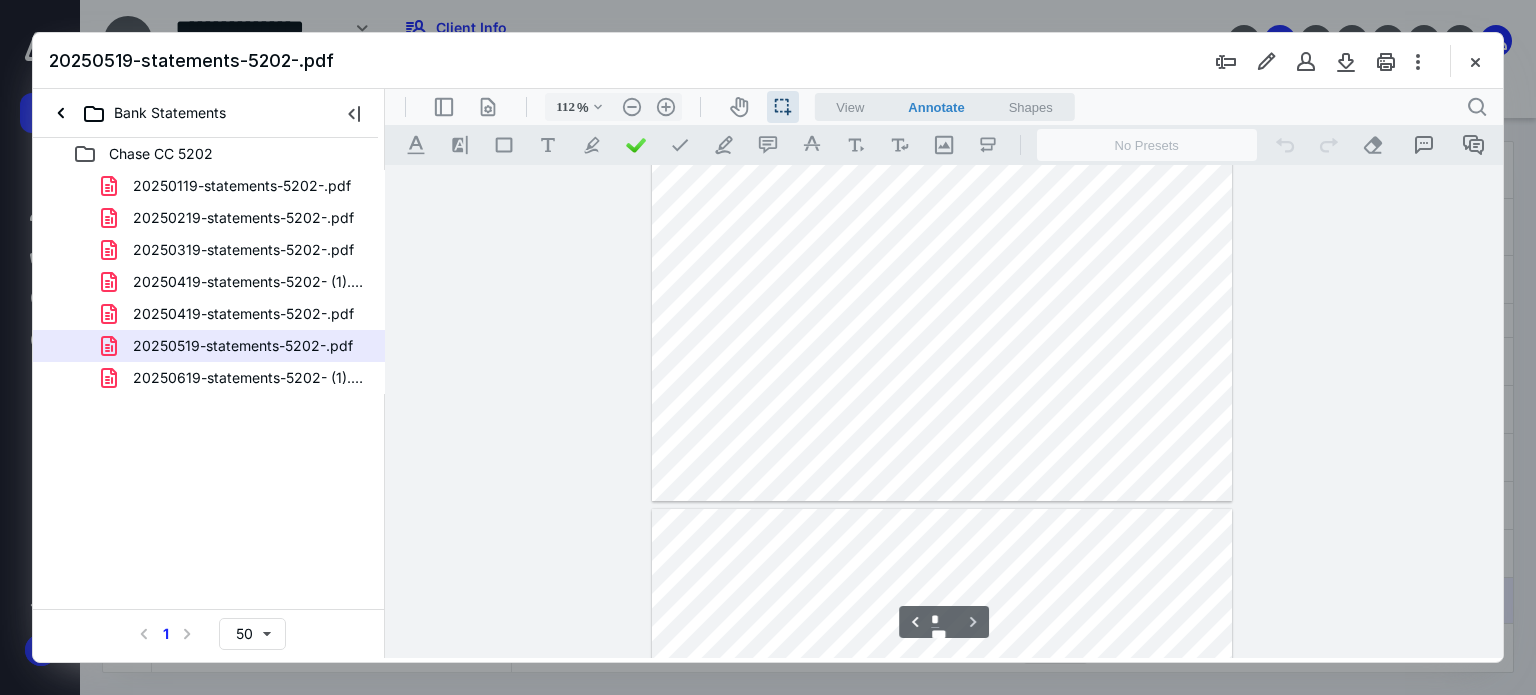scroll, scrollTop: 3331, scrollLeft: 0, axis: vertical 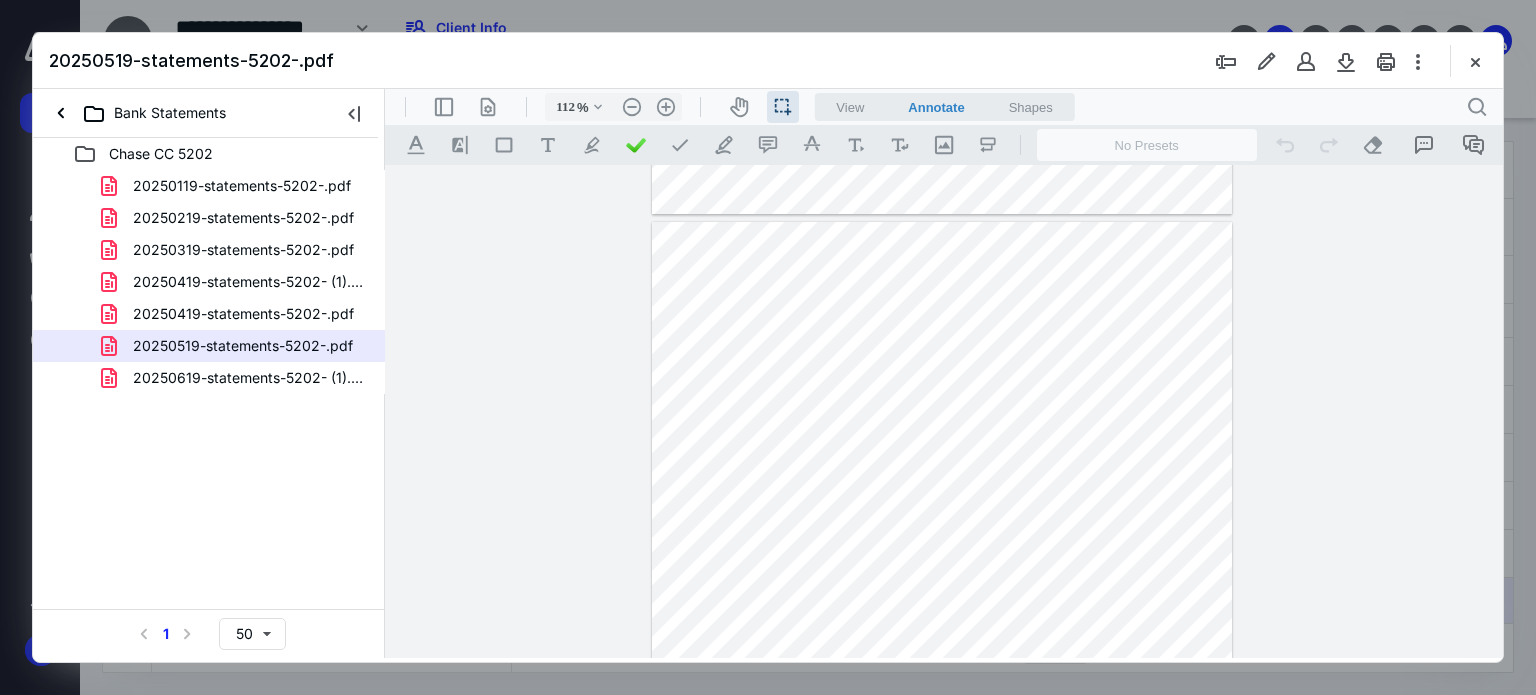 drag, startPoint x: 789, startPoint y: 404, endPoint x: 805, endPoint y: 404, distance: 16 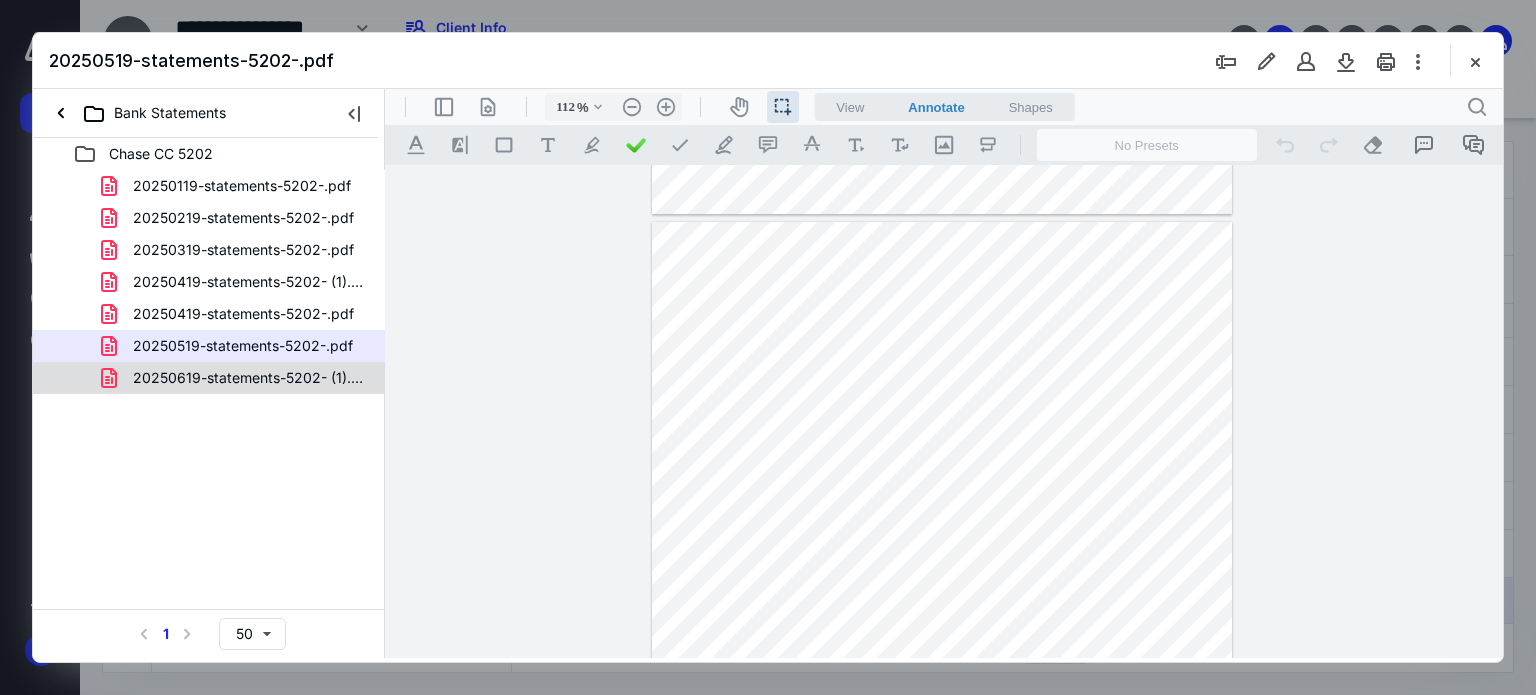 click on "20250619-statements-5202- (1).pdf" at bounding box center [237, 378] 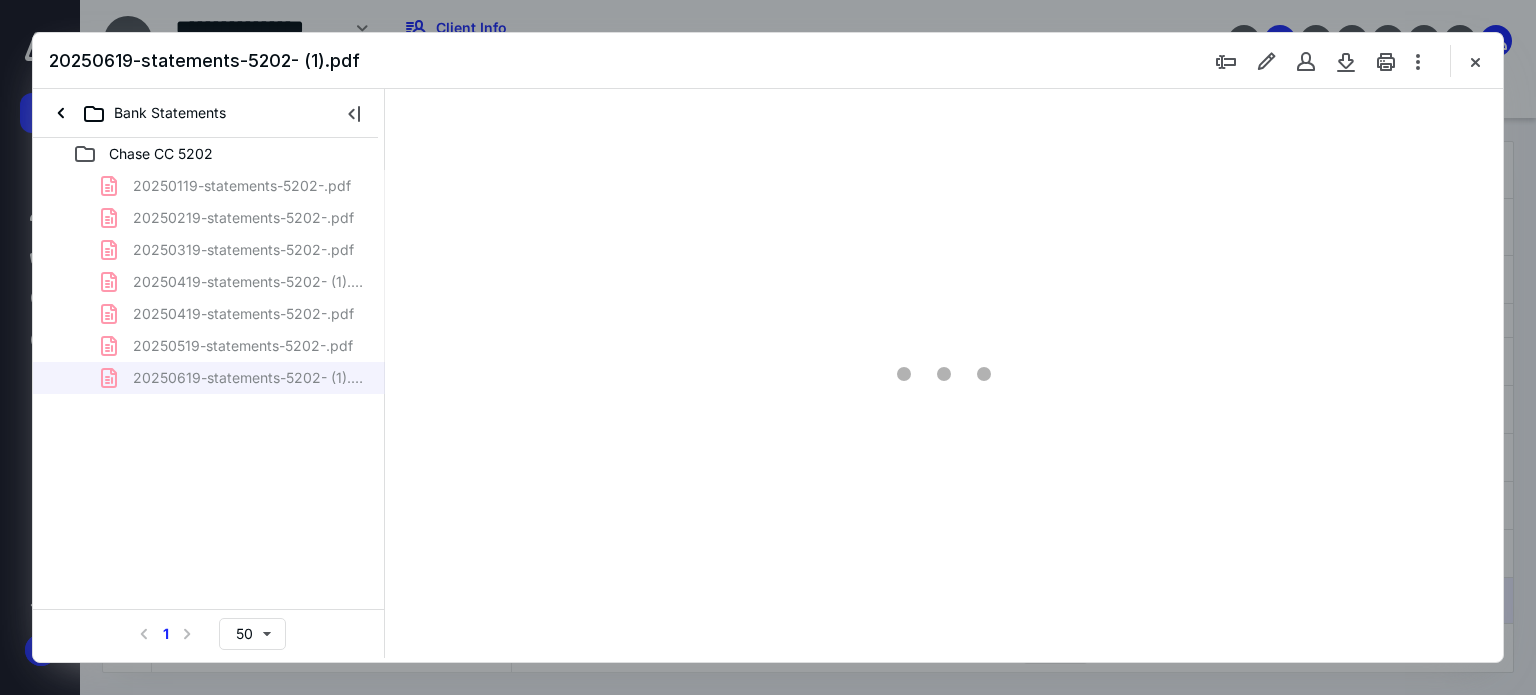 scroll, scrollTop: 78, scrollLeft: 0, axis: vertical 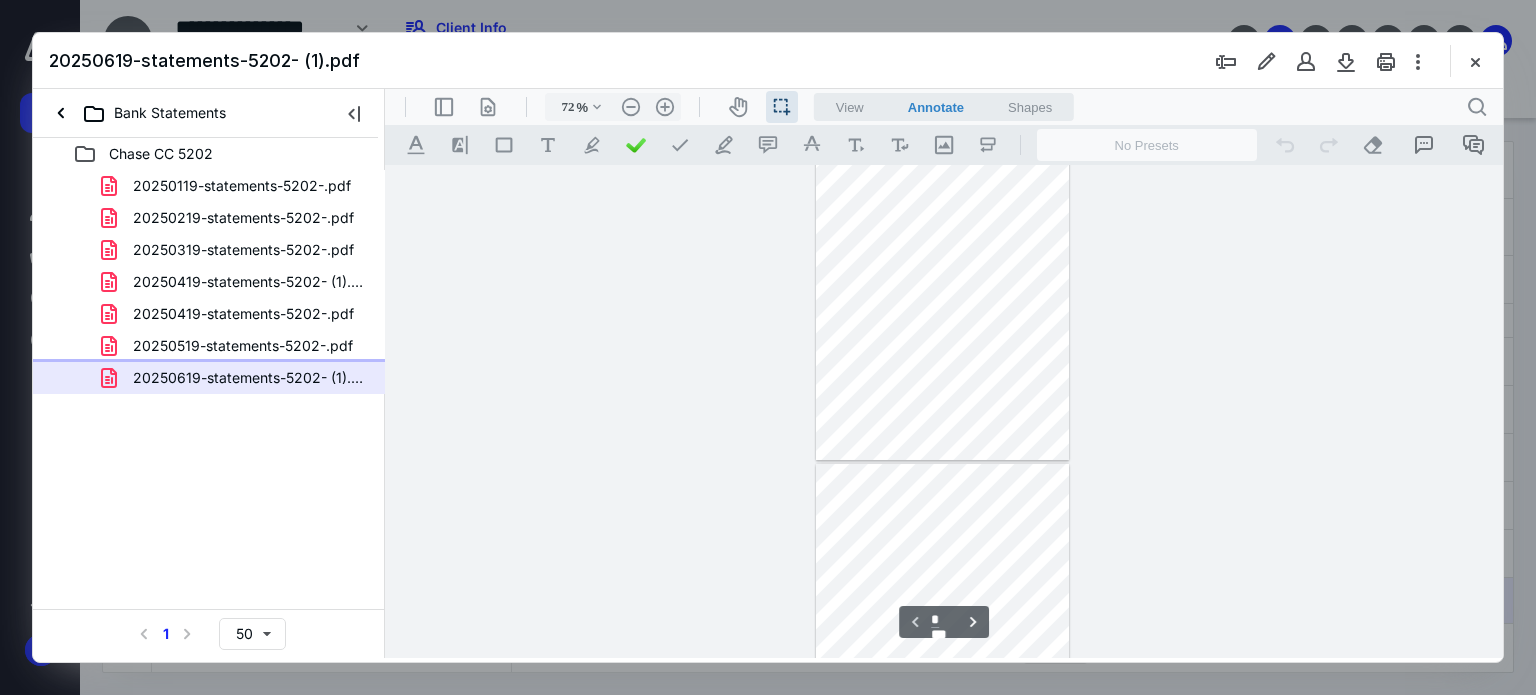 type on "79" 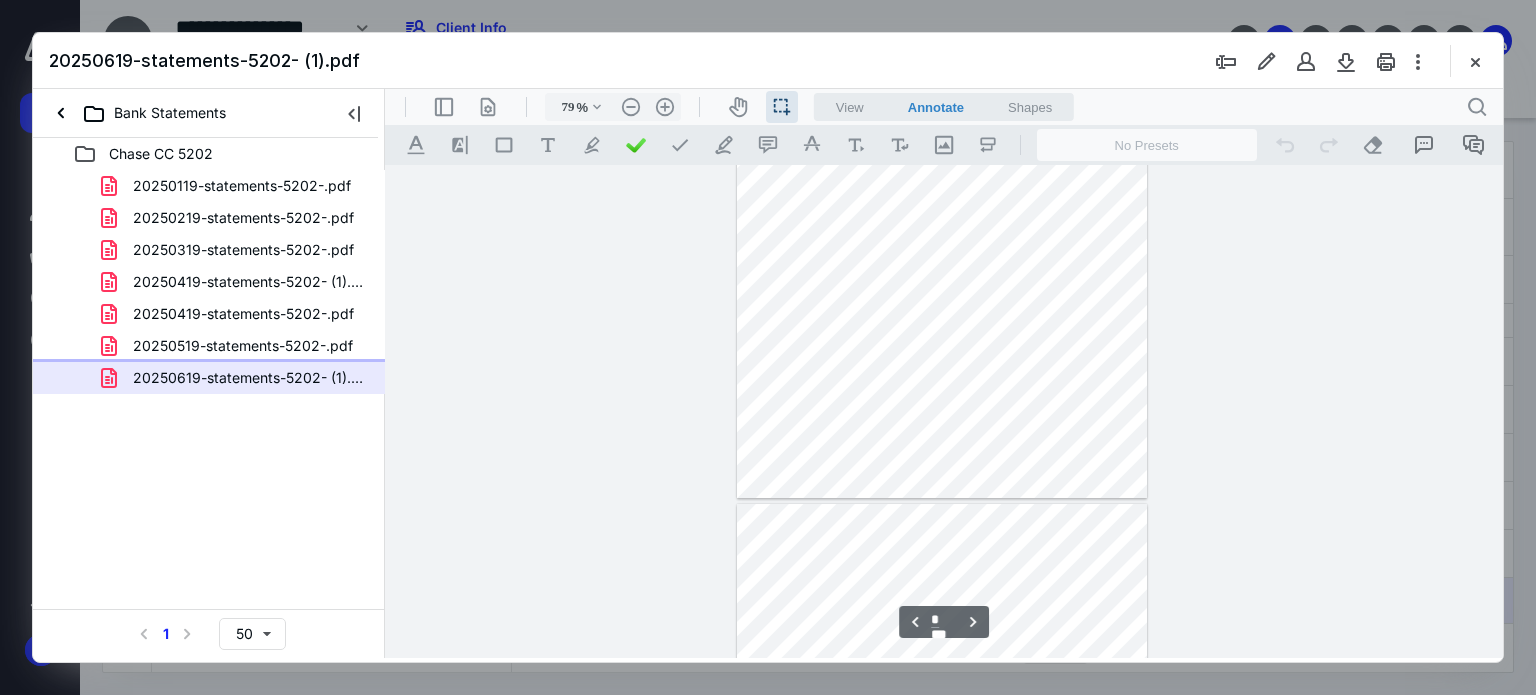 type on "*" 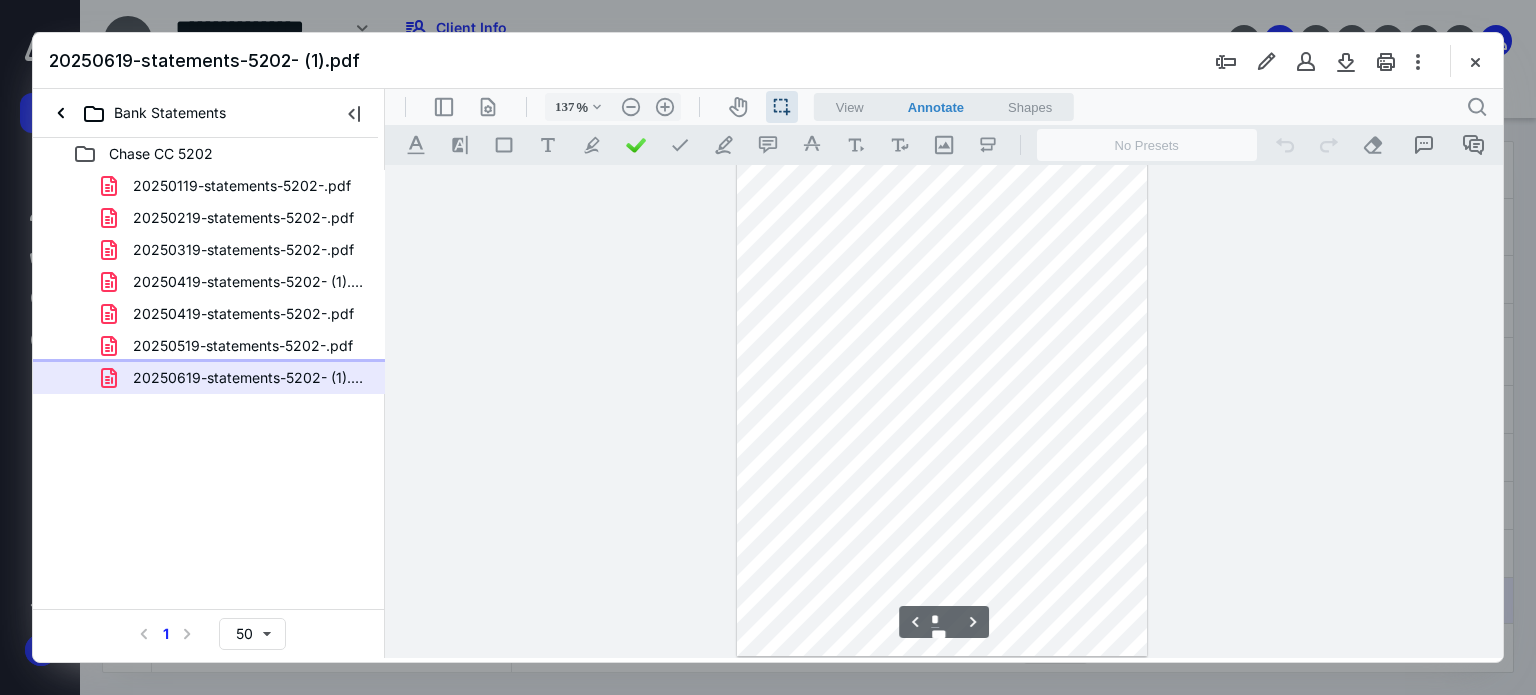 type on "162" 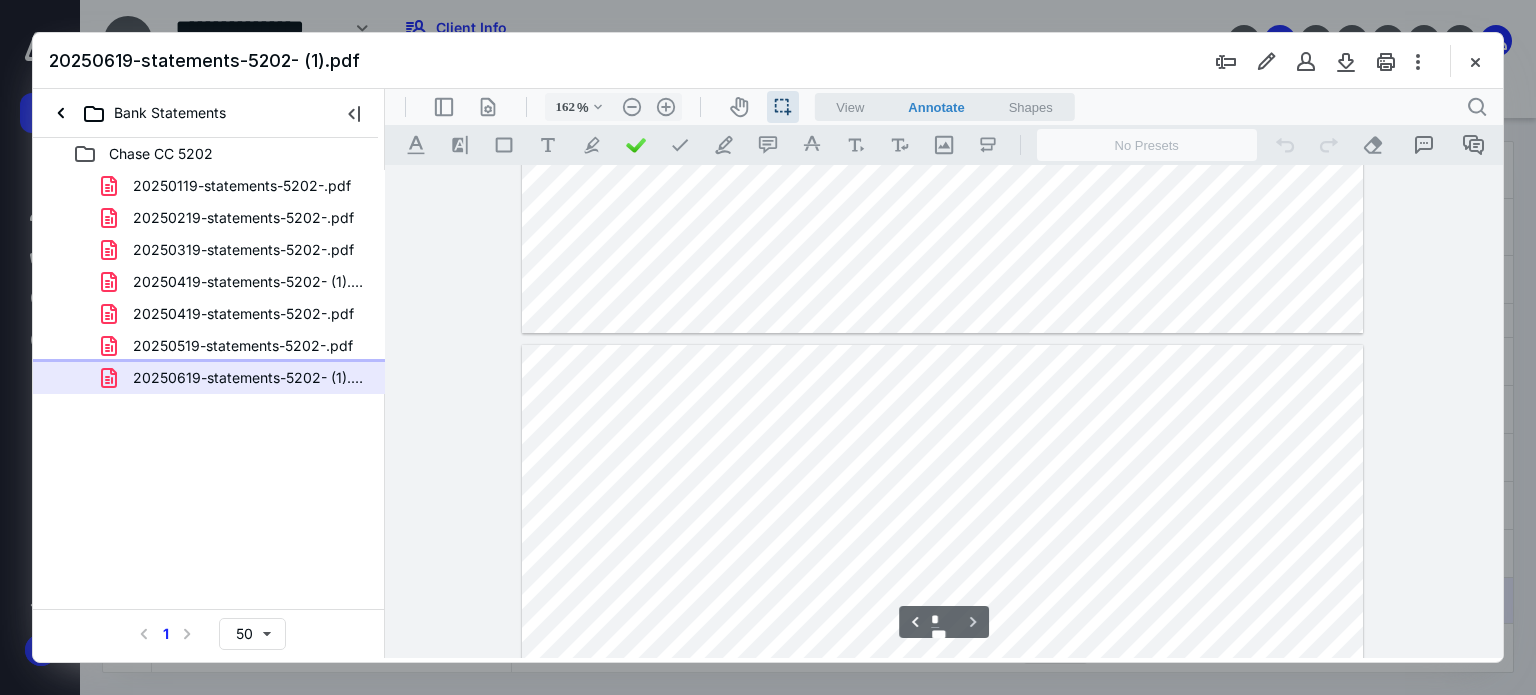 type on "*" 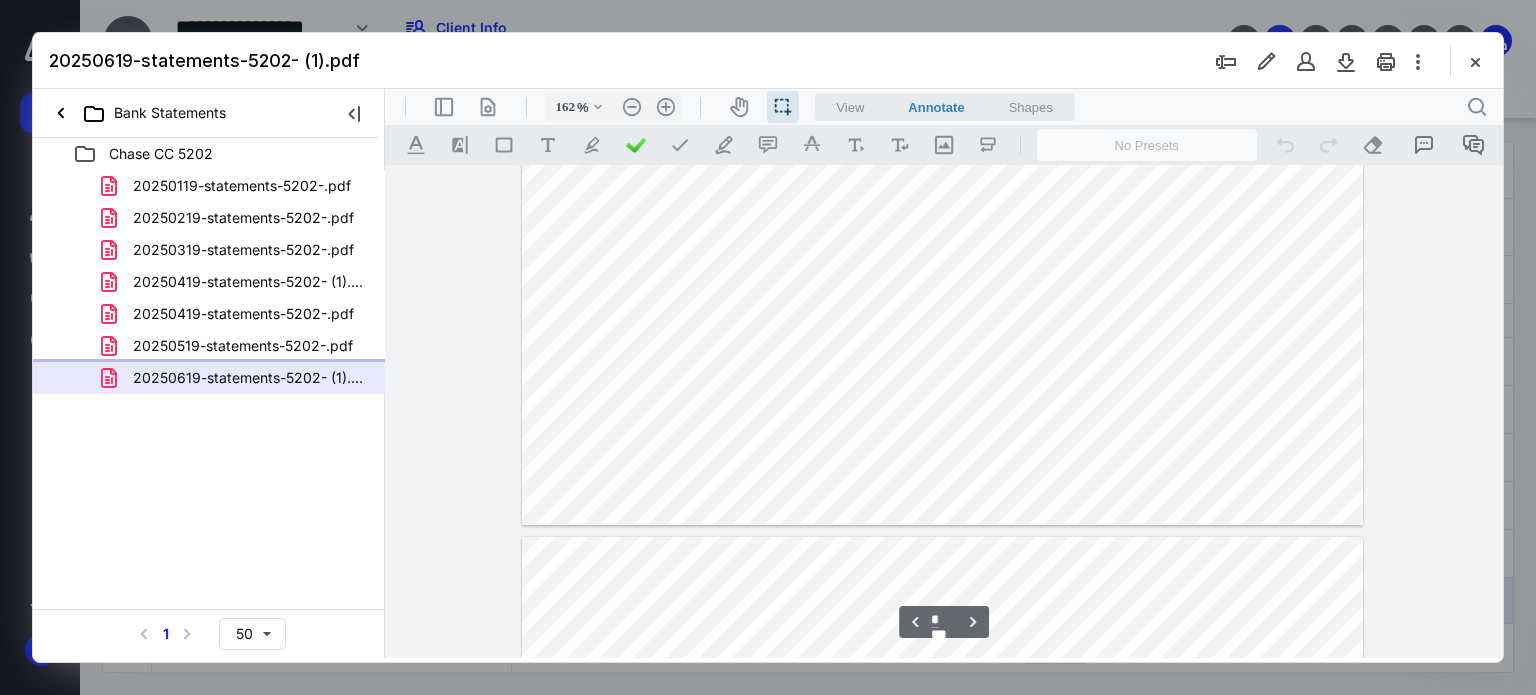 scroll, scrollTop: 4534, scrollLeft: 0, axis: vertical 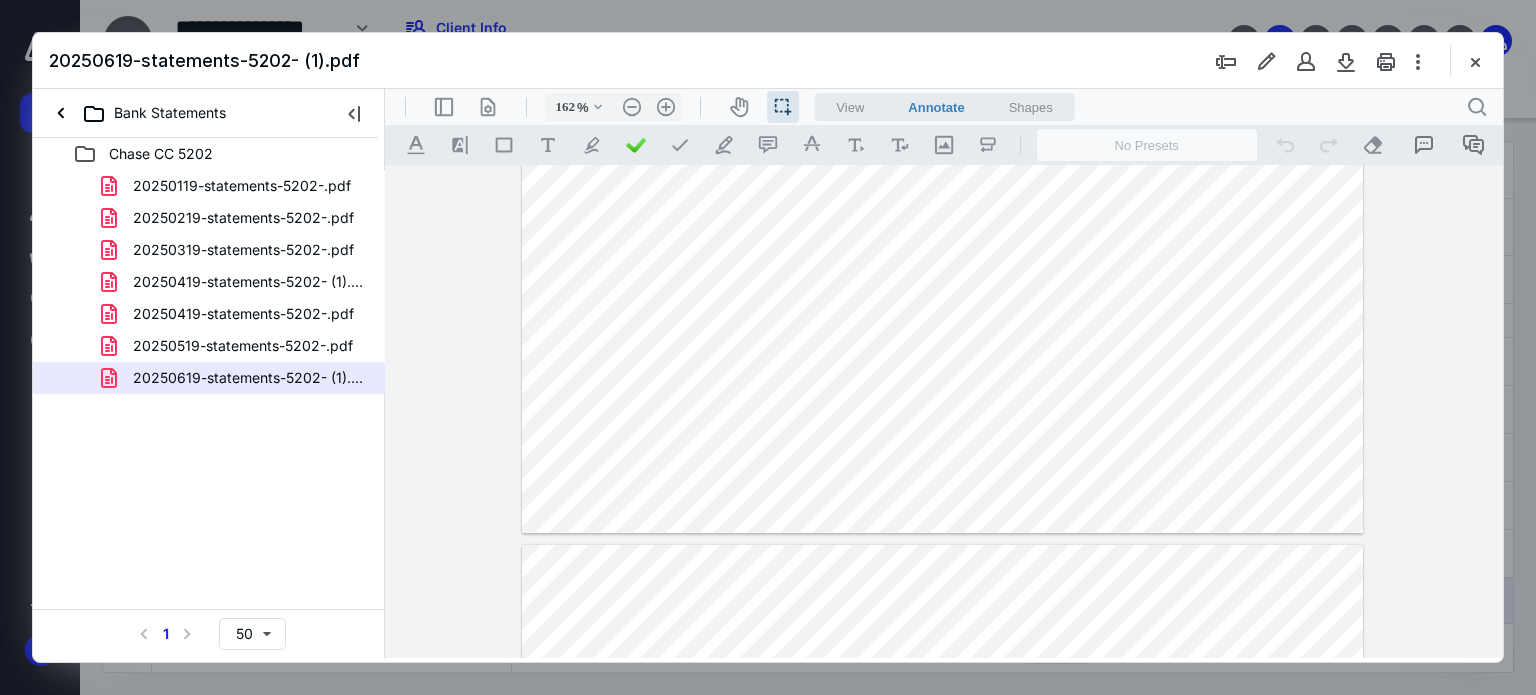 drag, startPoint x: 721, startPoint y: 364, endPoint x: 827, endPoint y: 374, distance: 106.47065 